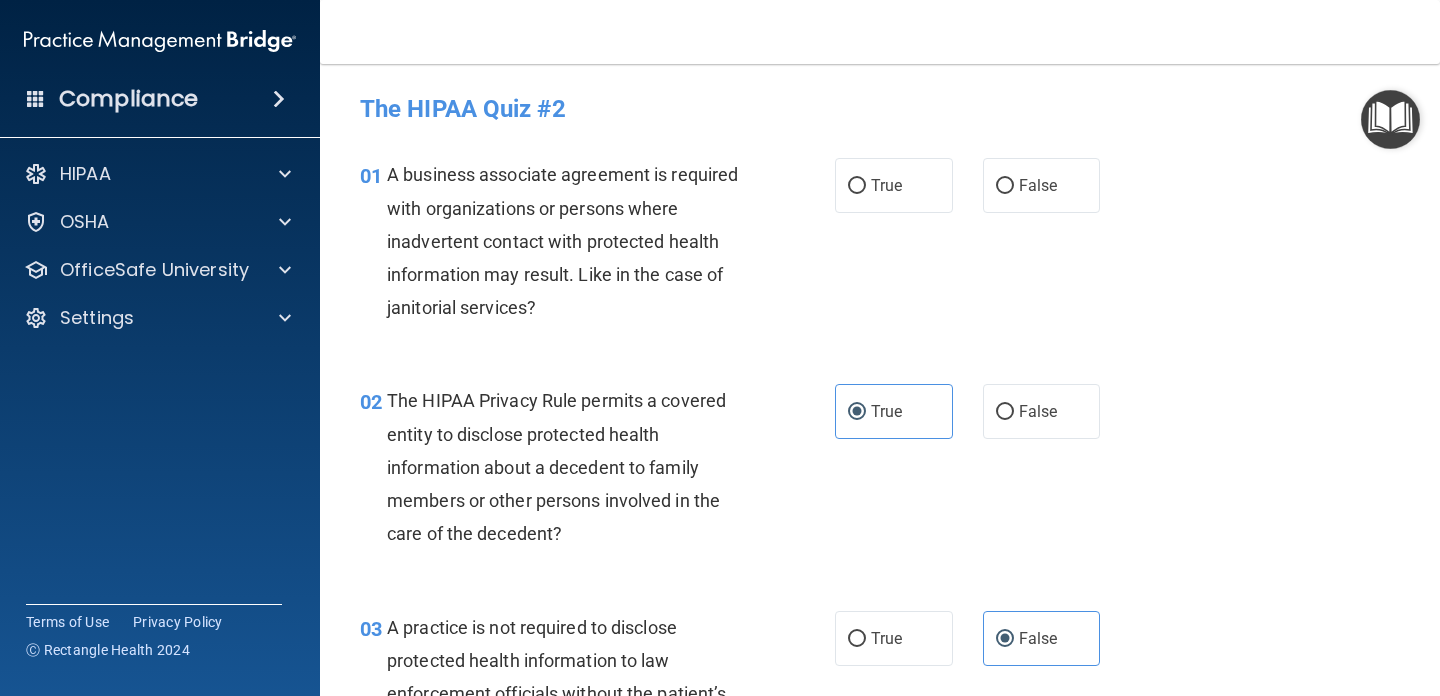 scroll, scrollTop: 0, scrollLeft: 0, axis: both 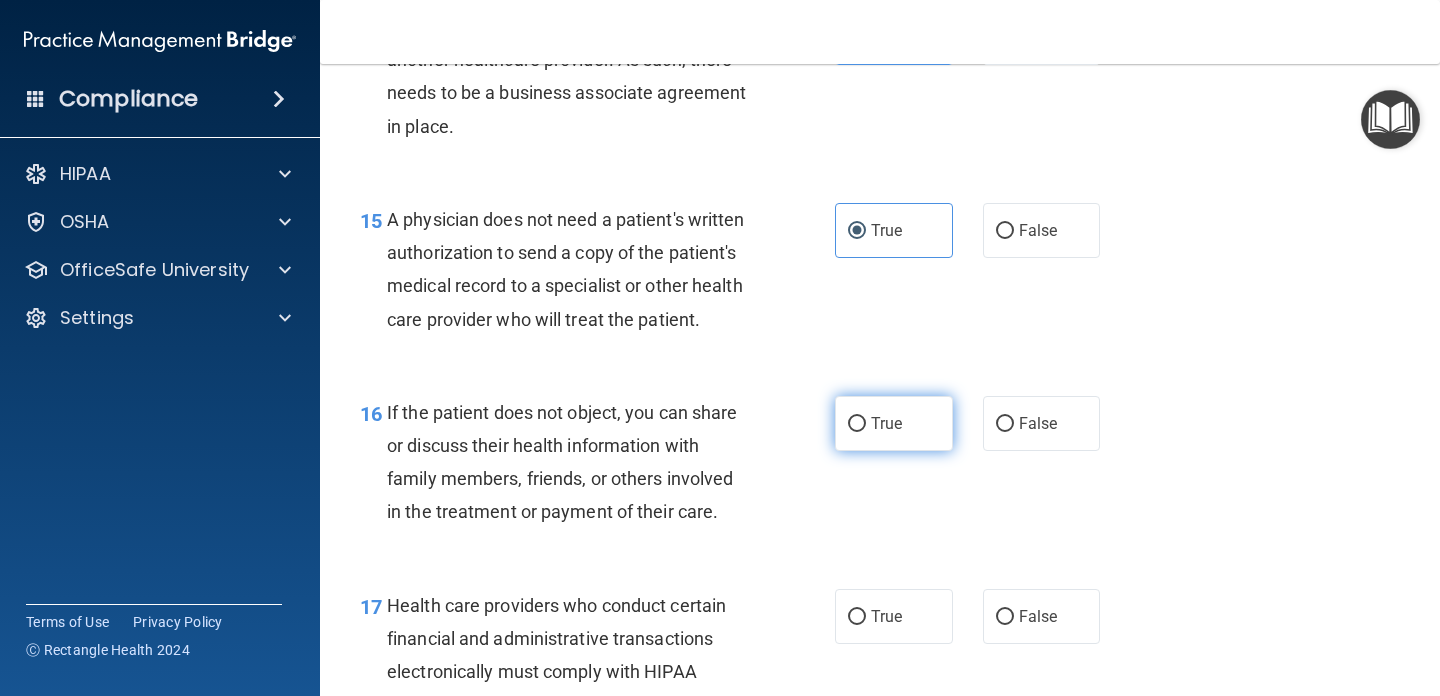 click on "True" at bounding box center [894, 423] 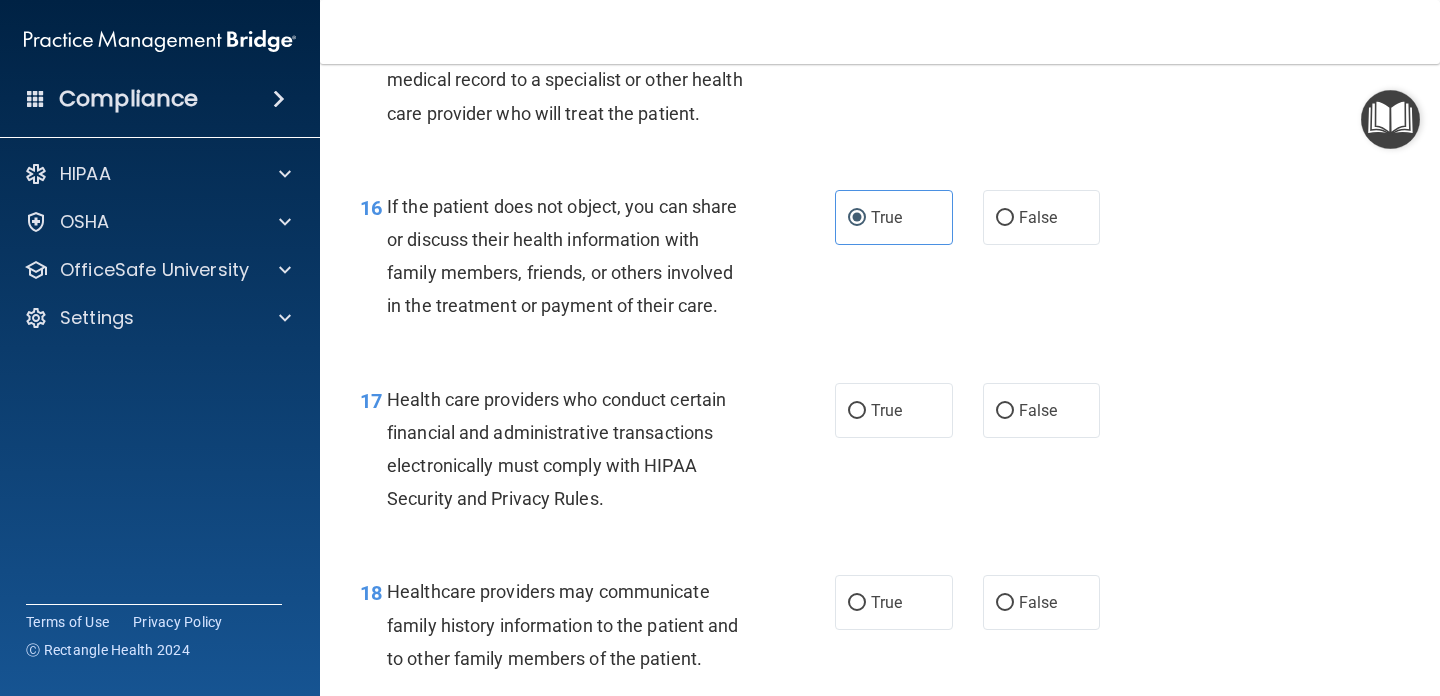 scroll, scrollTop: 2916, scrollLeft: 0, axis: vertical 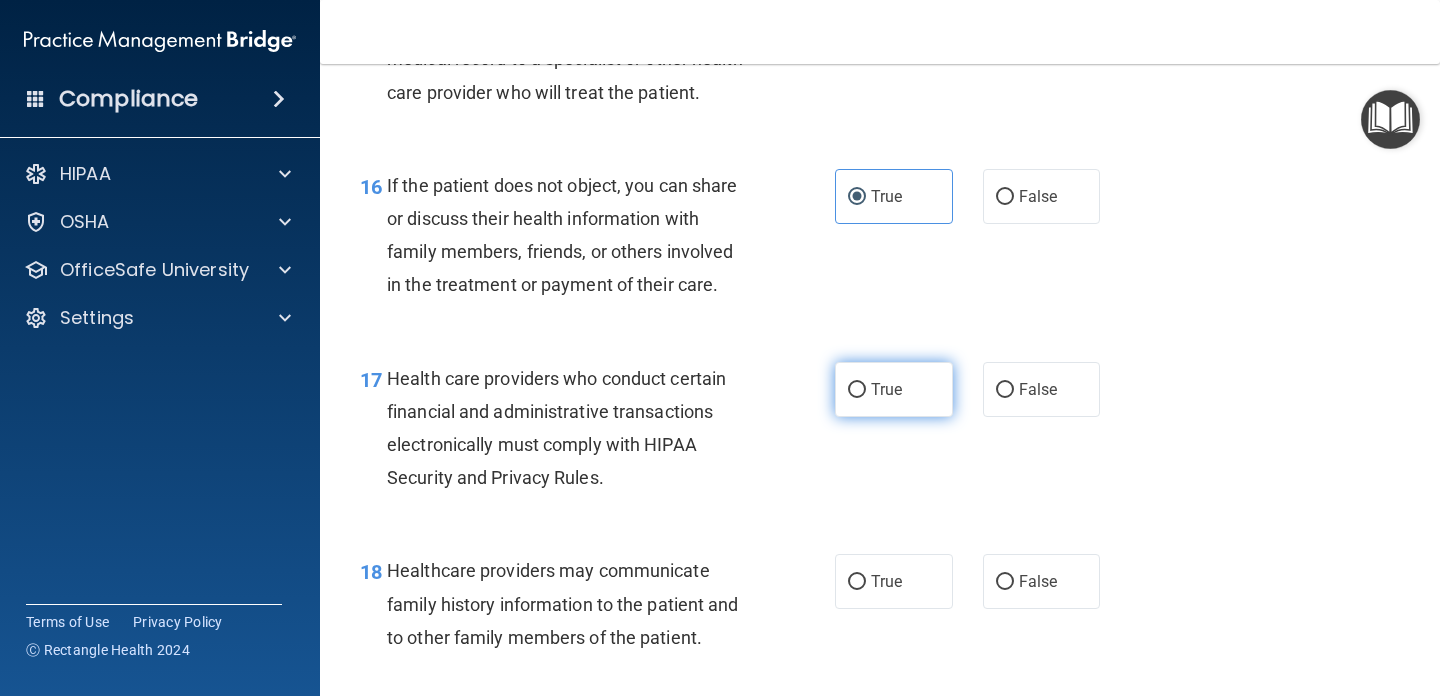 click on "True" at bounding box center [894, 389] 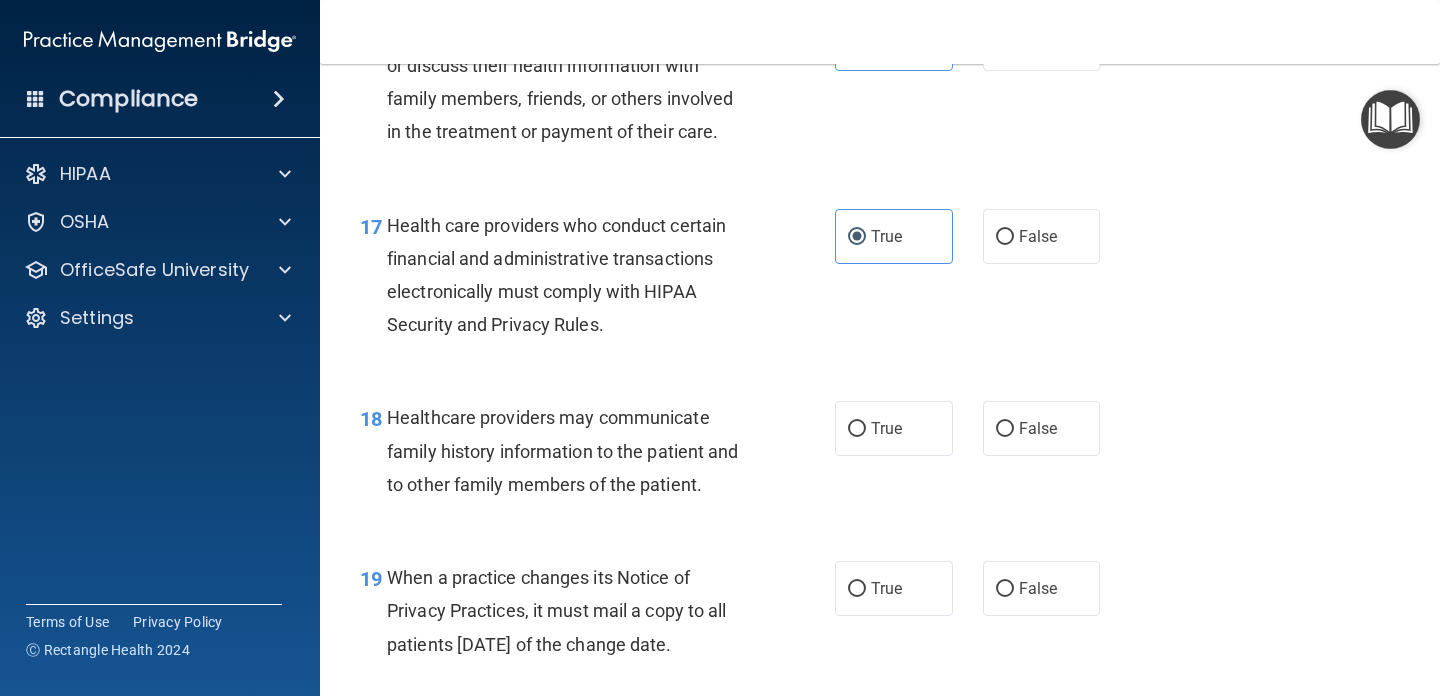 scroll, scrollTop: 3088, scrollLeft: 0, axis: vertical 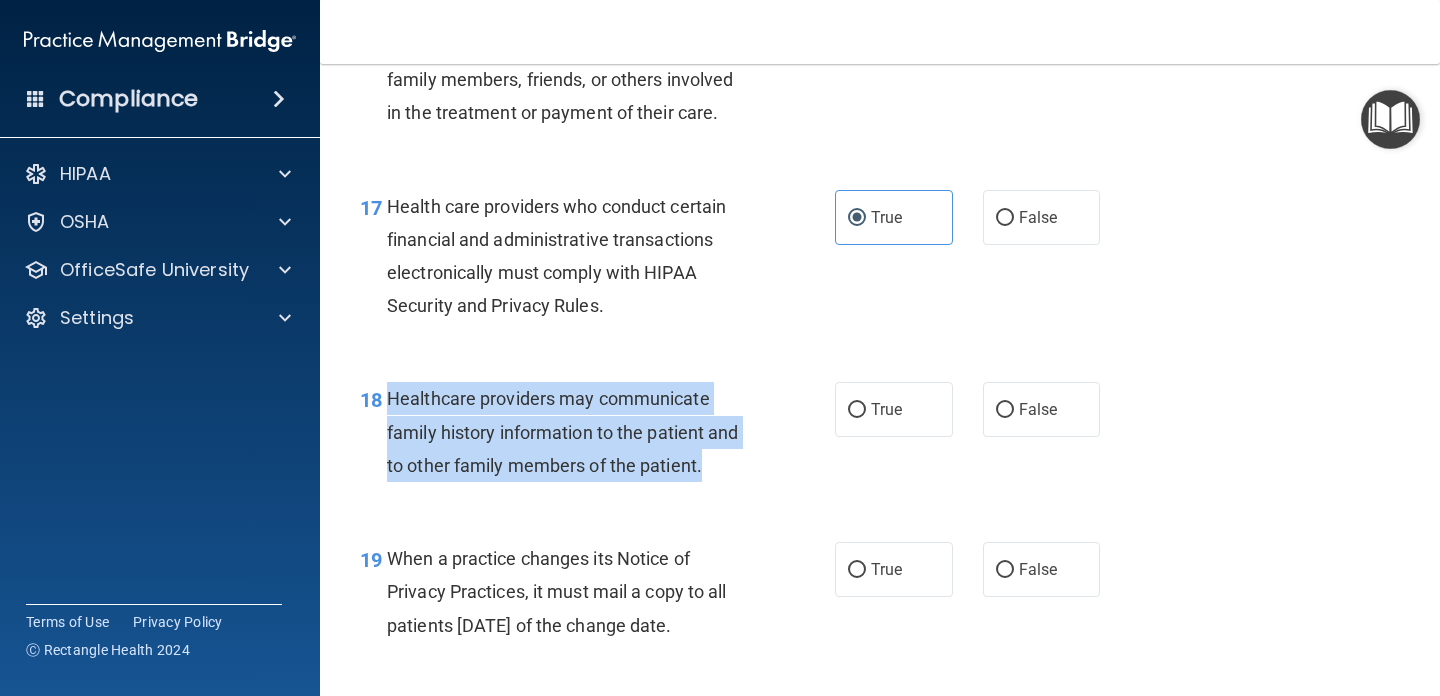 drag, startPoint x: 389, startPoint y: 395, endPoint x: 668, endPoint y: 484, distance: 292.8515 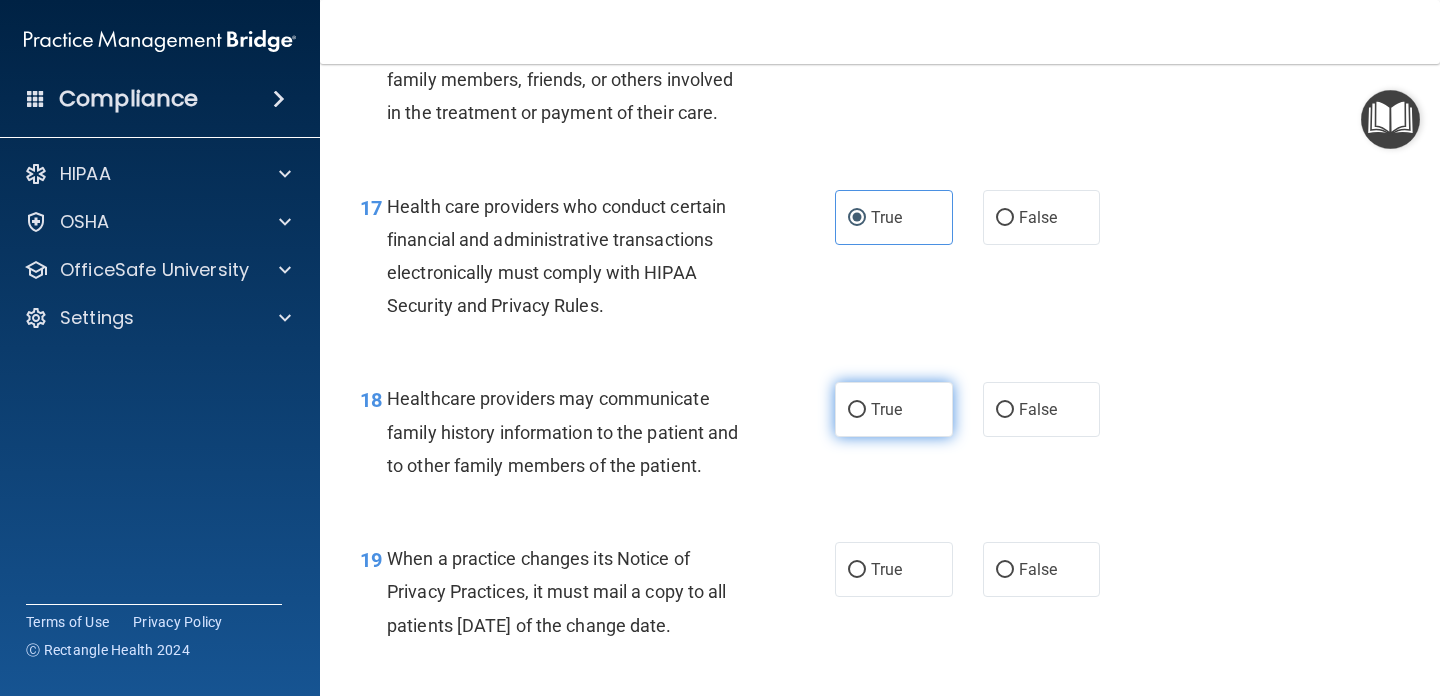 click on "True" at bounding box center (894, 409) 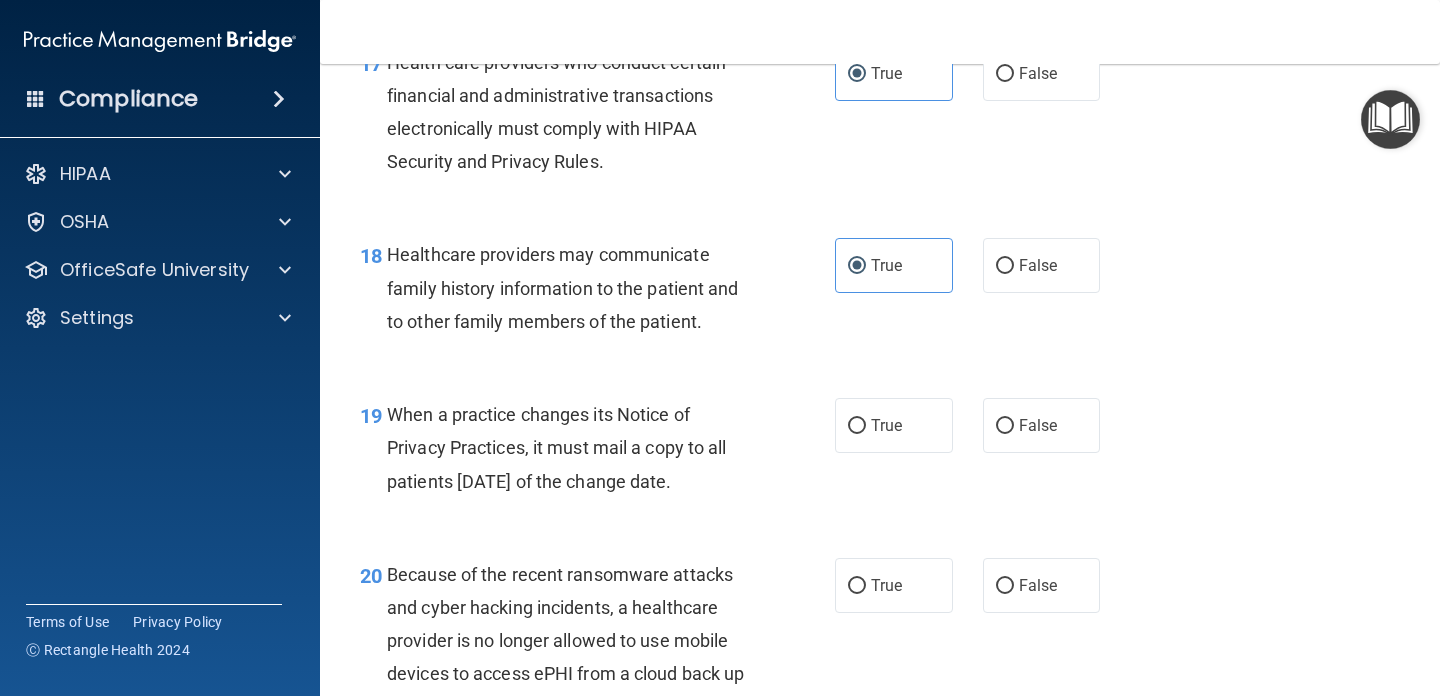 scroll, scrollTop: 3231, scrollLeft: 0, axis: vertical 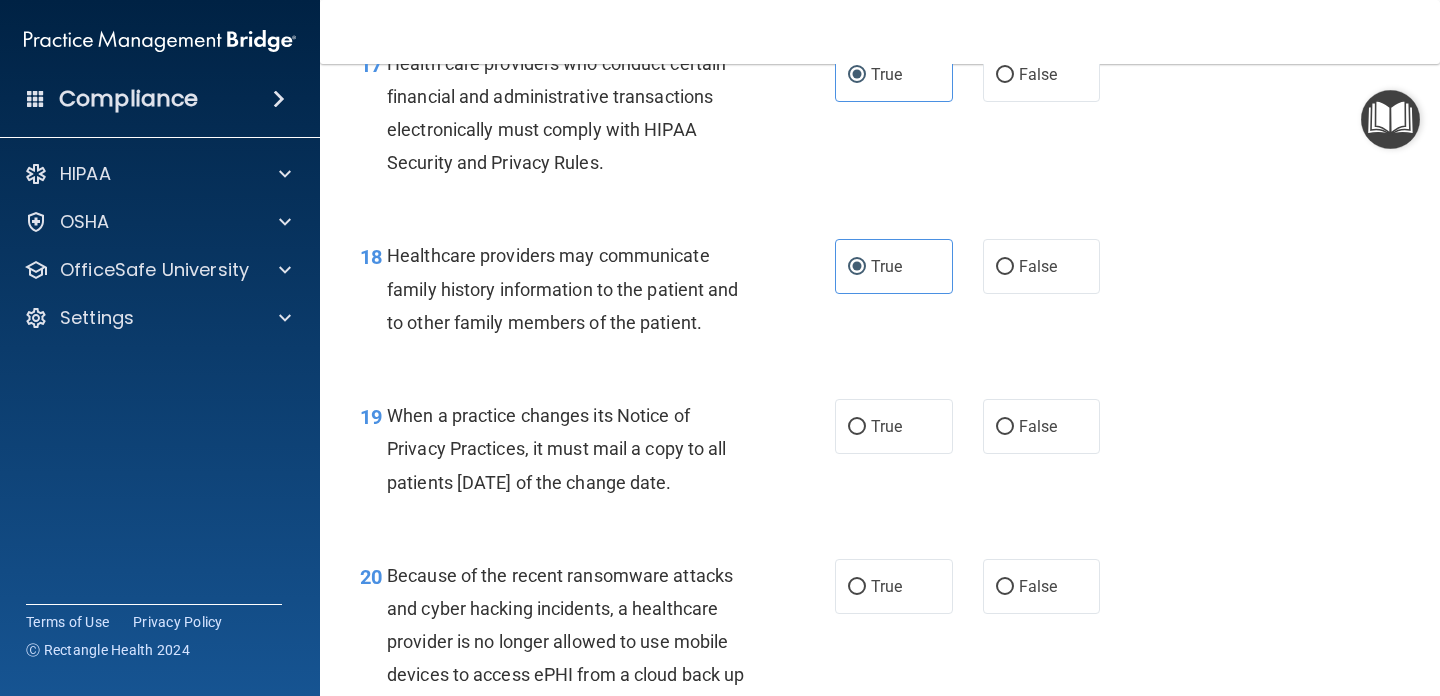 drag, startPoint x: 390, startPoint y: 411, endPoint x: 747, endPoint y: 485, distance: 364.5888 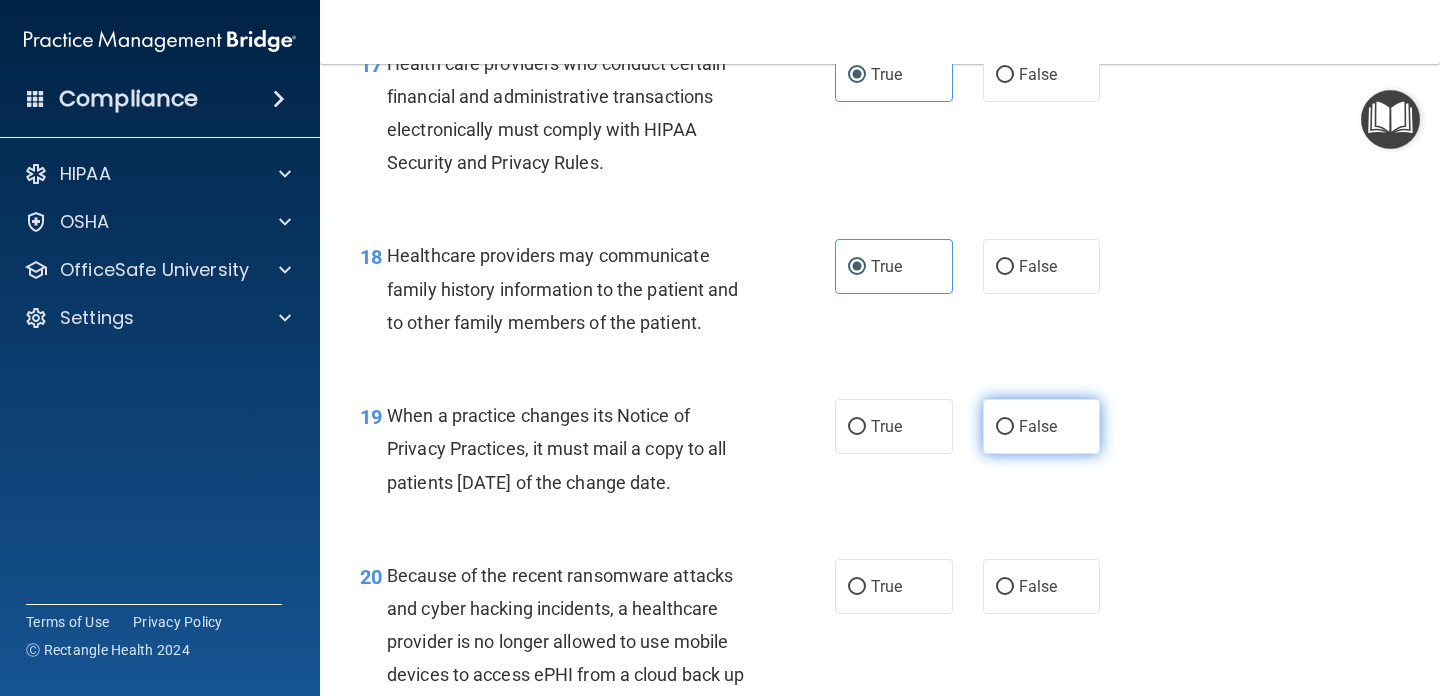 click on "False" at bounding box center [1038, 426] 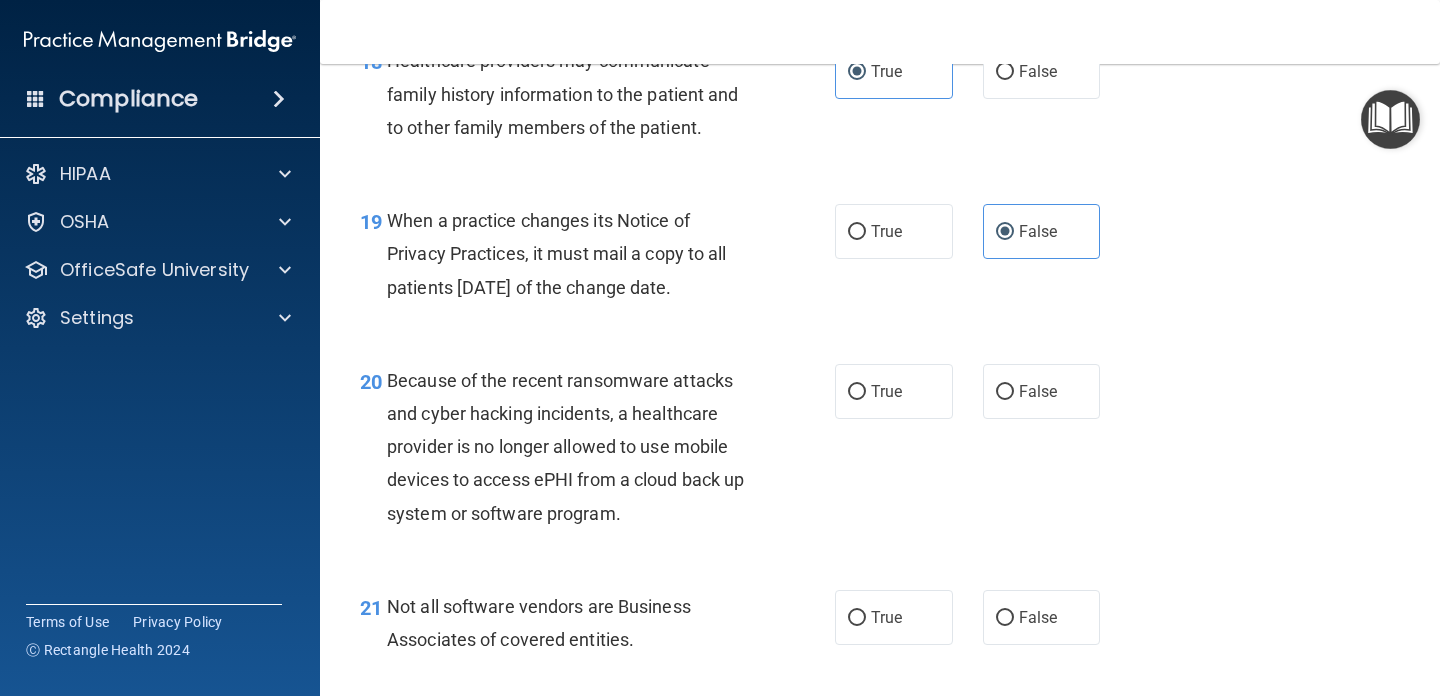 scroll, scrollTop: 3428, scrollLeft: 0, axis: vertical 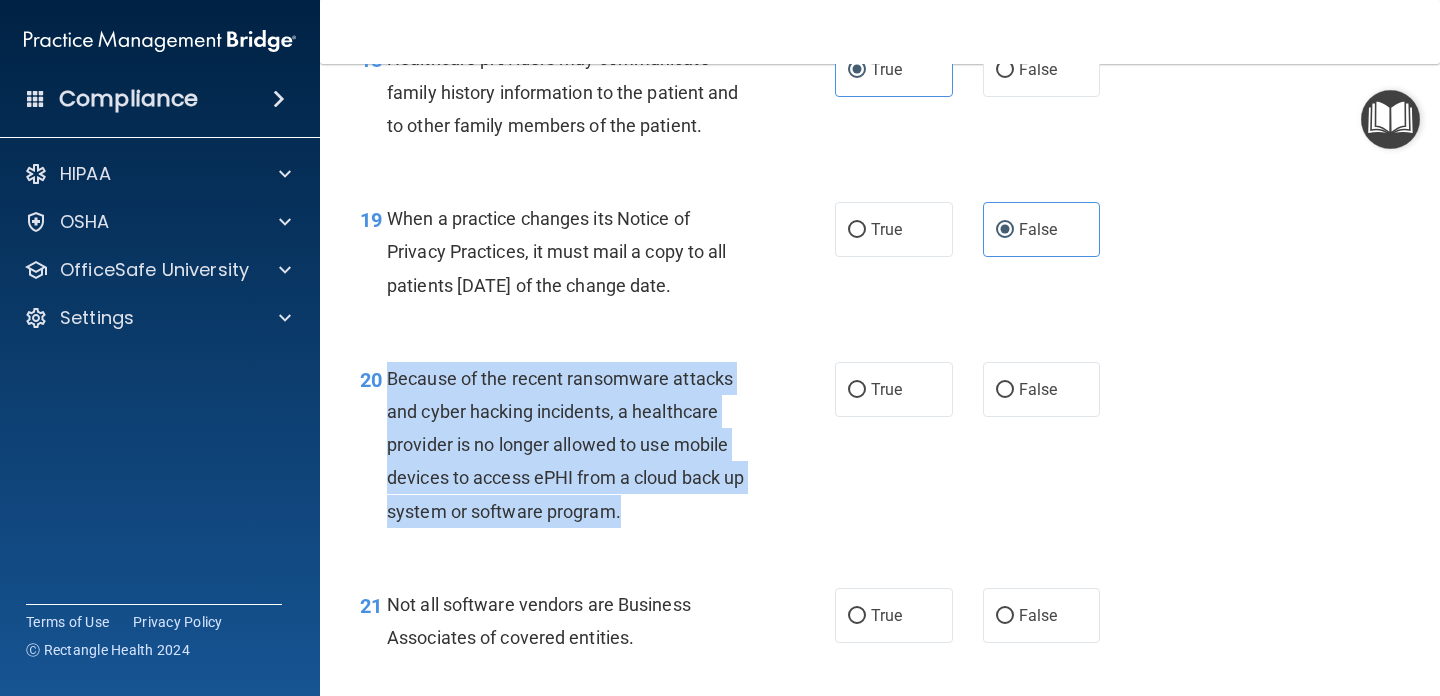 drag, startPoint x: 388, startPoint y: 376, endPoint x: 637, endPoint y: 506, distance: 280.89322 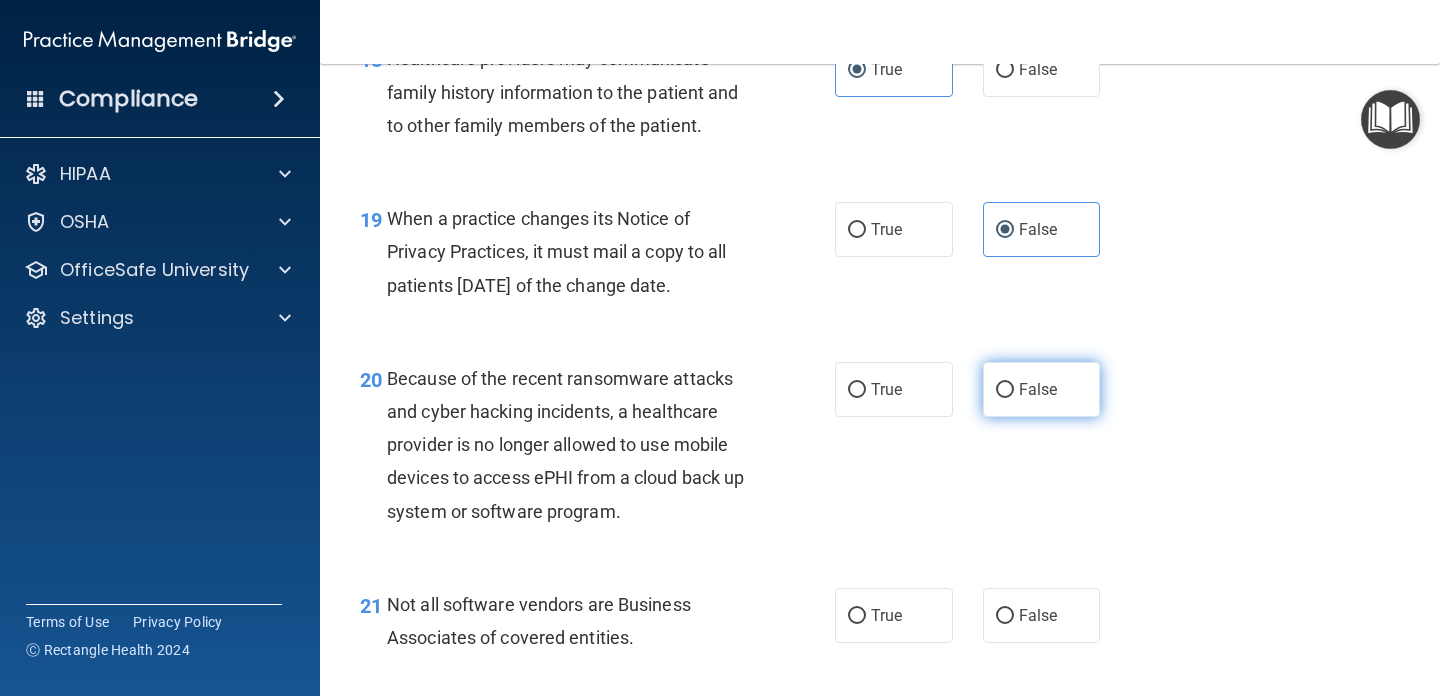 click on "False" at bounding box center (1042, 389) 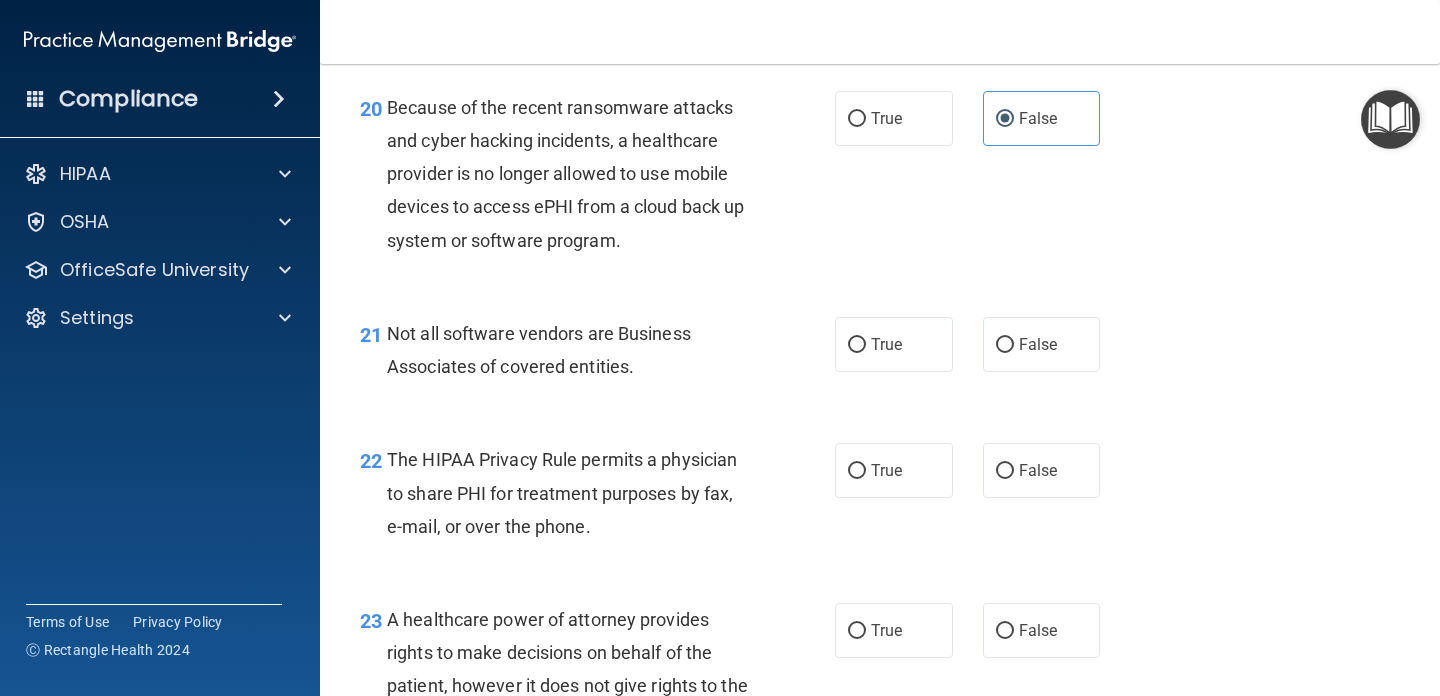 scroll, scrollTop: 3700, scrollLeft: 0, axis: vertical 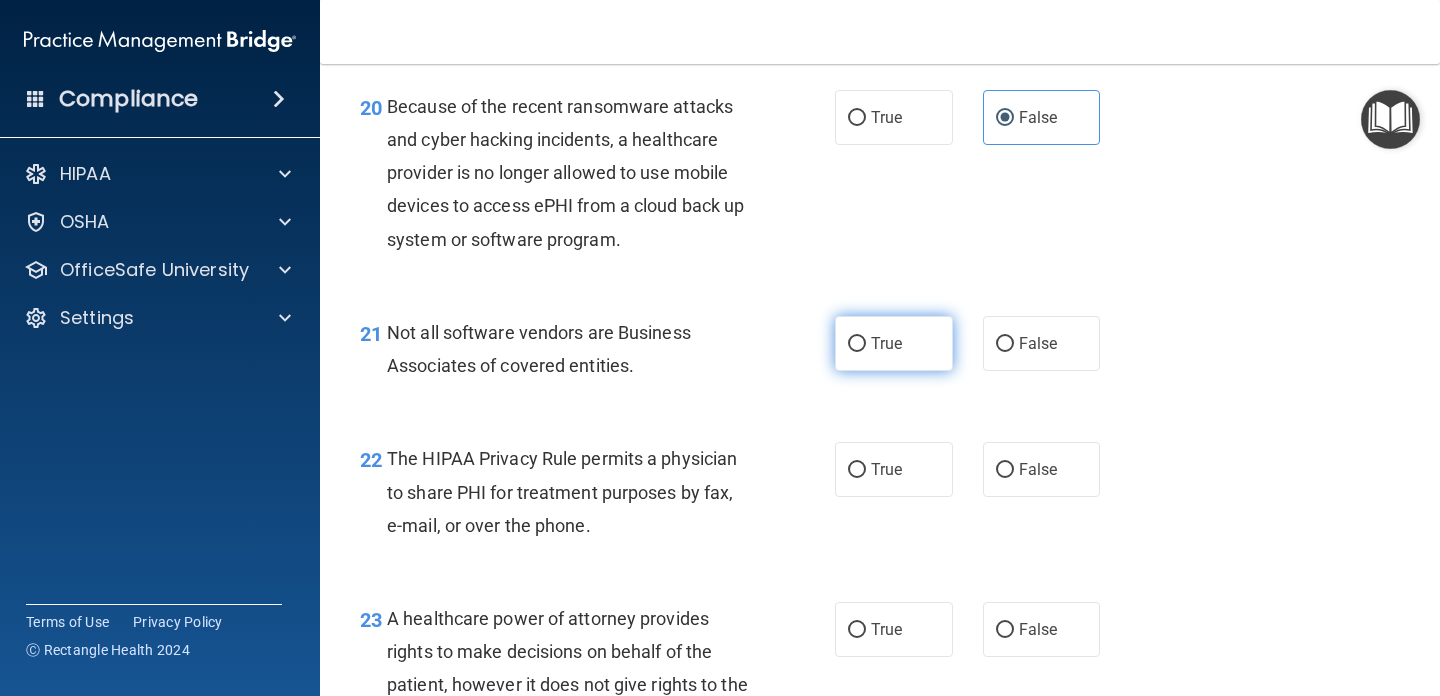 click on "True" at bounding box center (894, 343) 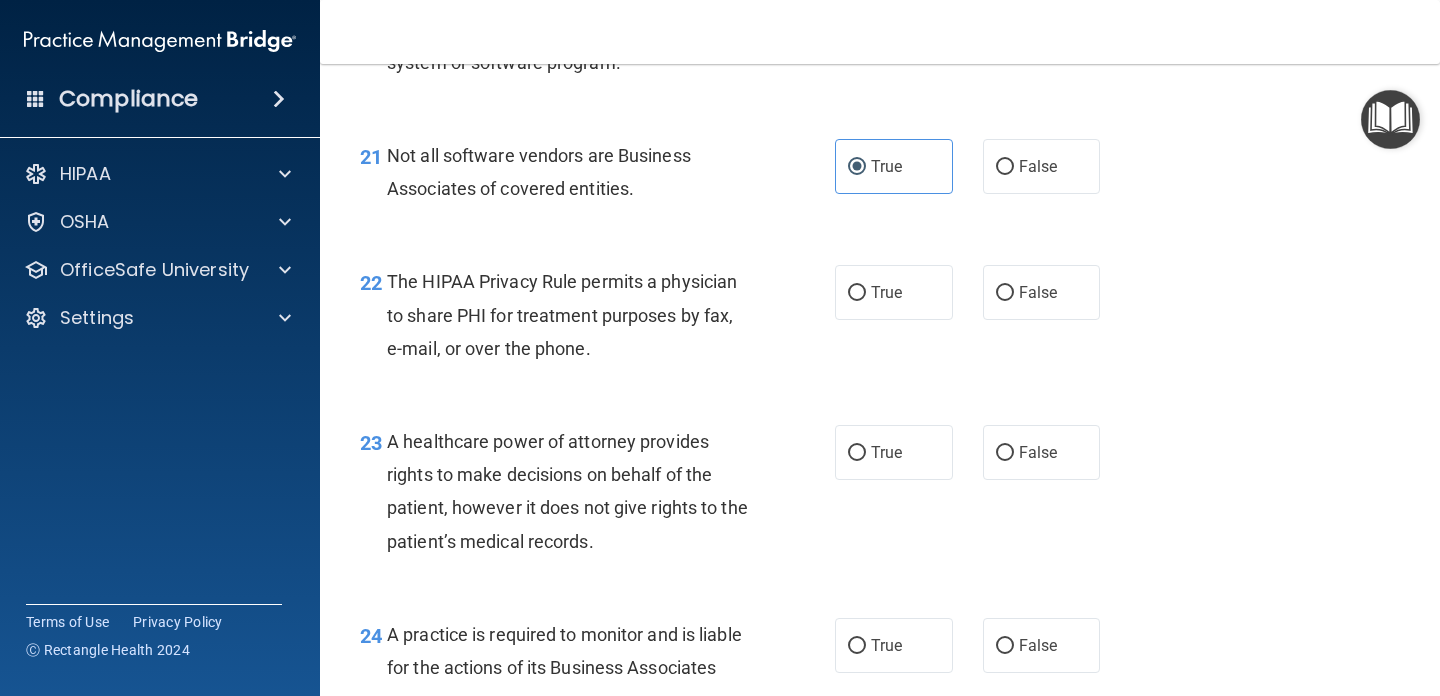 scroll, scrollTop: 3878, scrollLeft: 0, axis: vertical 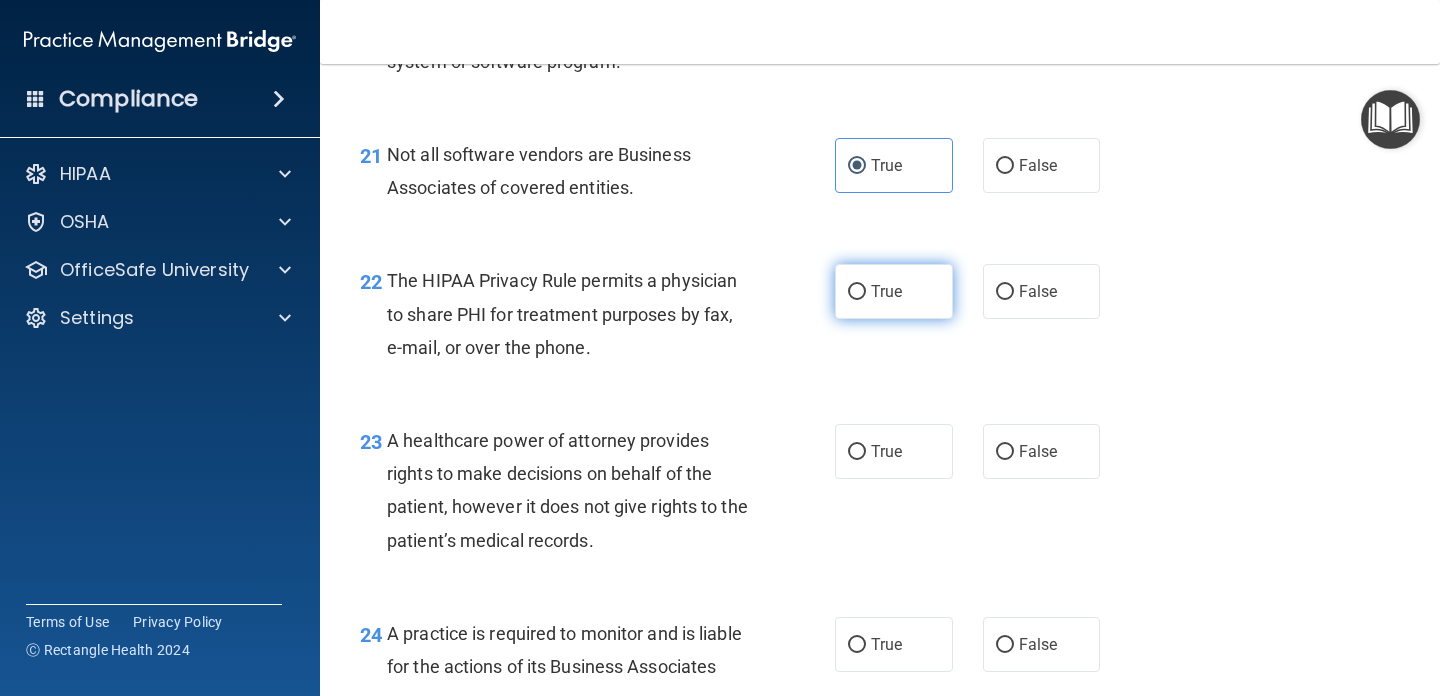 click on "True" at bounding box center [857, 292] 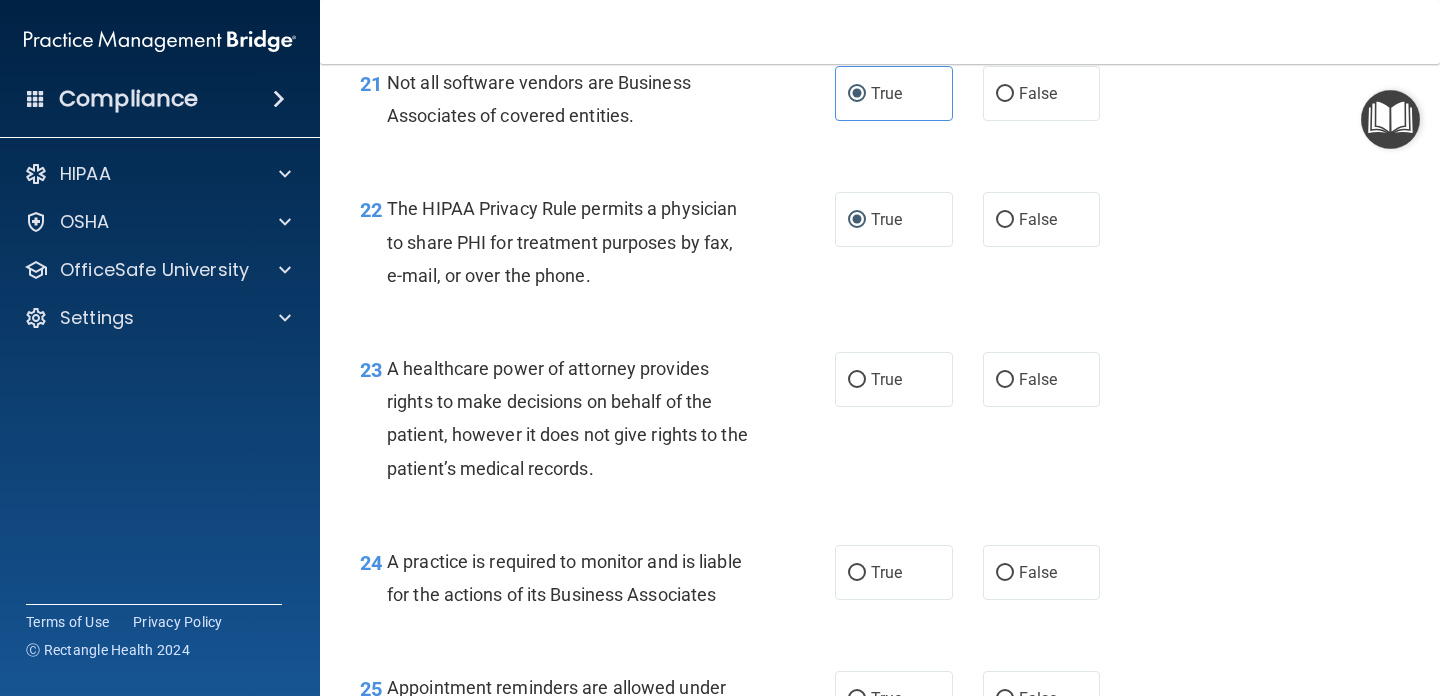 scroll, scrollTop: 3955, scrollLeft: 0, axis: vertical 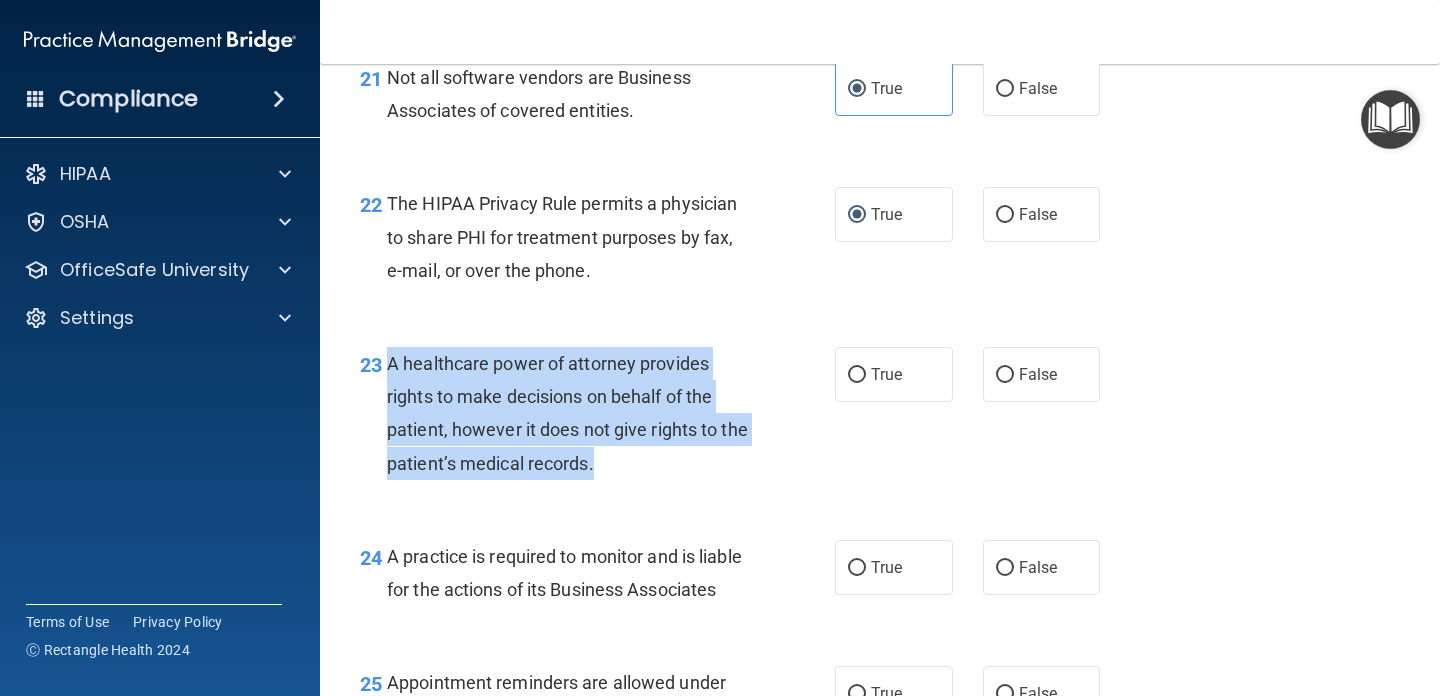 drag, startPoint x: 390, startPoint y: 359, endPoint x: 601, endPoint y: 479, distance: 242.73648 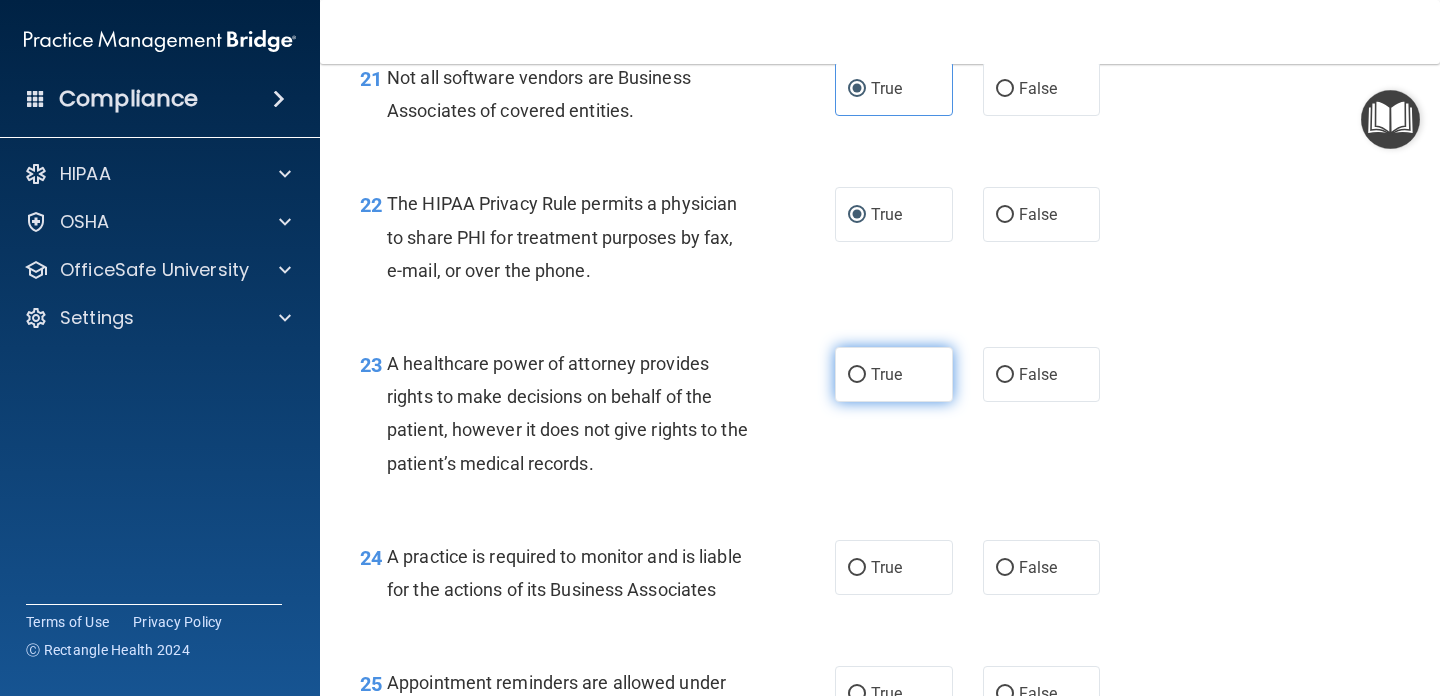 click on "True" at bounding box center (894, 374) 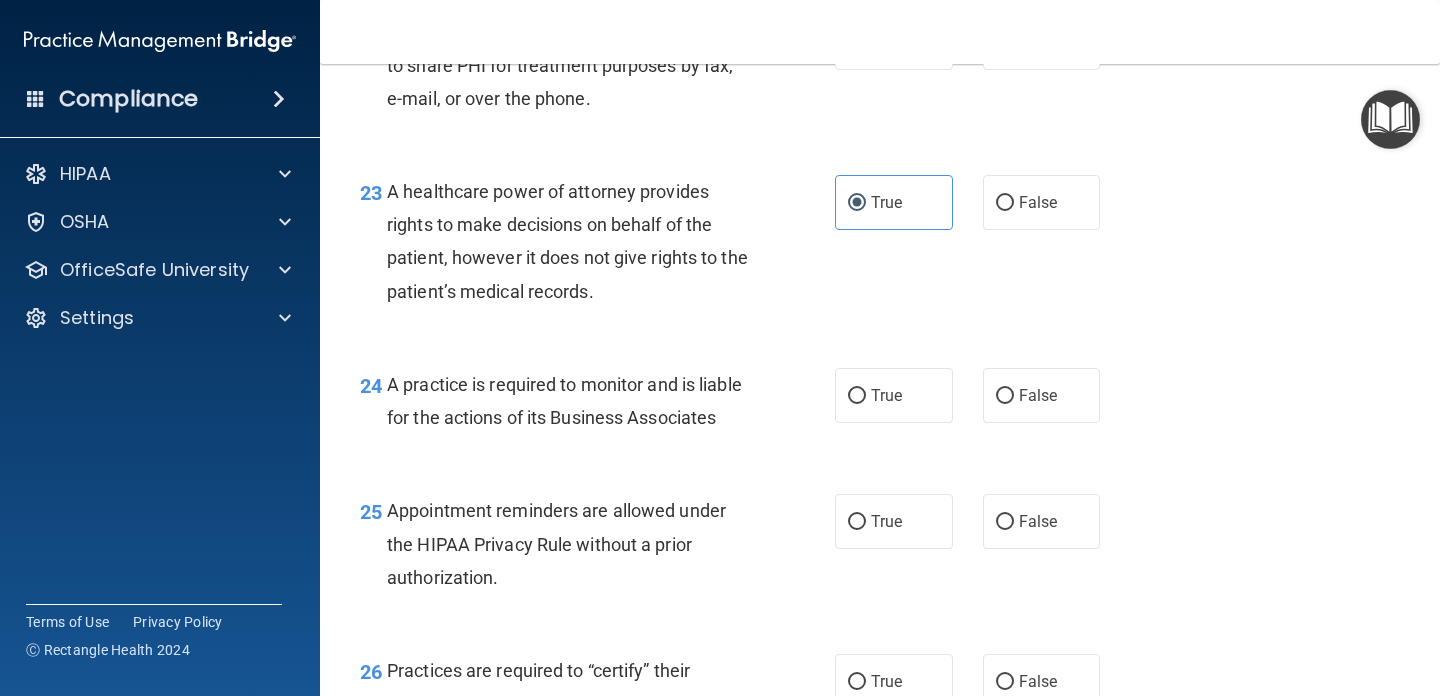 scroll, scrollTop: 4135, scrollLeft: 0, axis: vertical 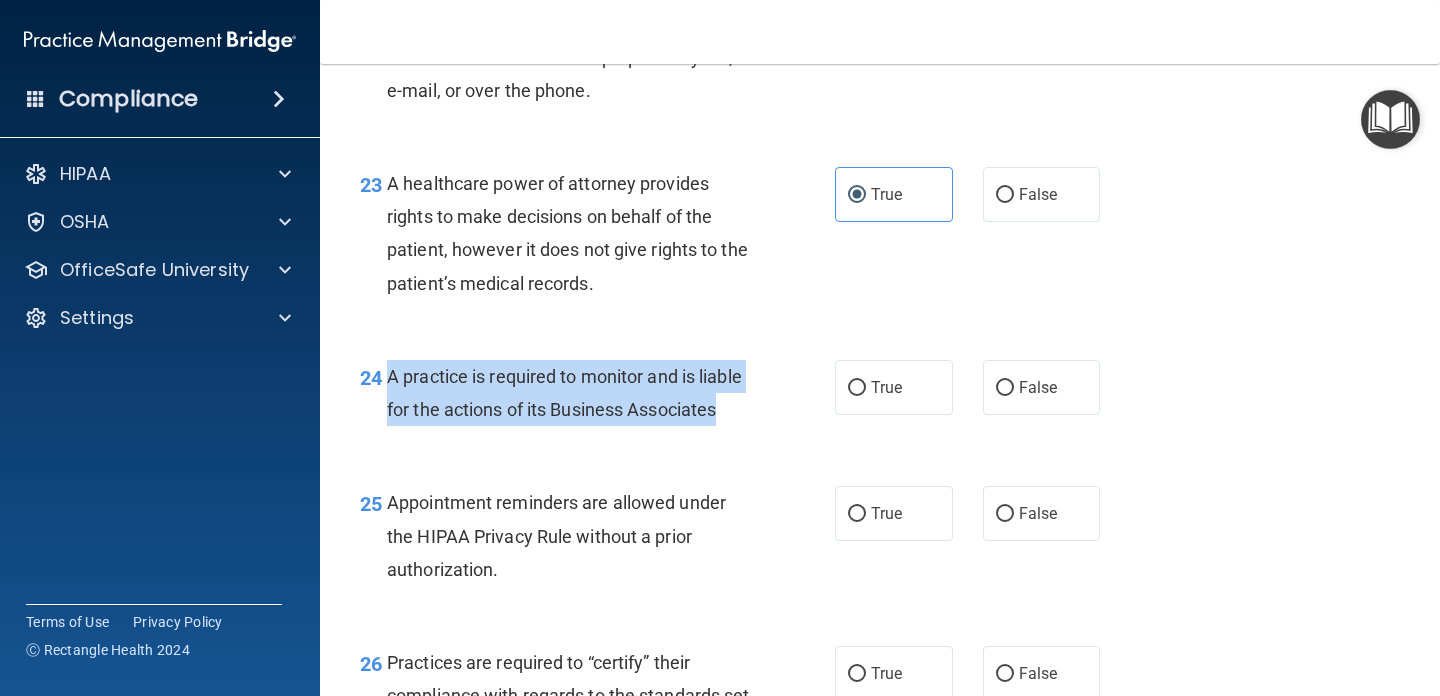 drag, startPoint x: 390, startPoint y: 373, endPoint x: 773, endPoint y: 411, distance: 384.8805 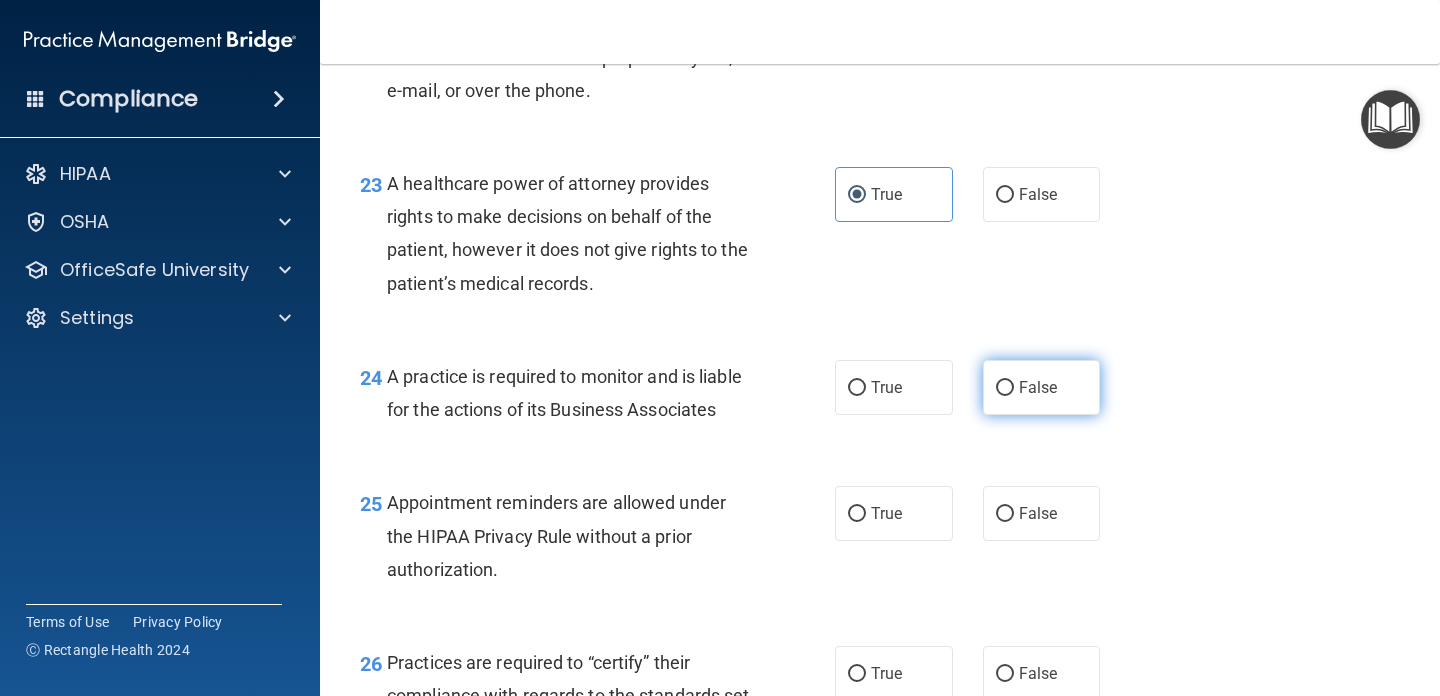 click on "False" at bounding box center [1038, 387] 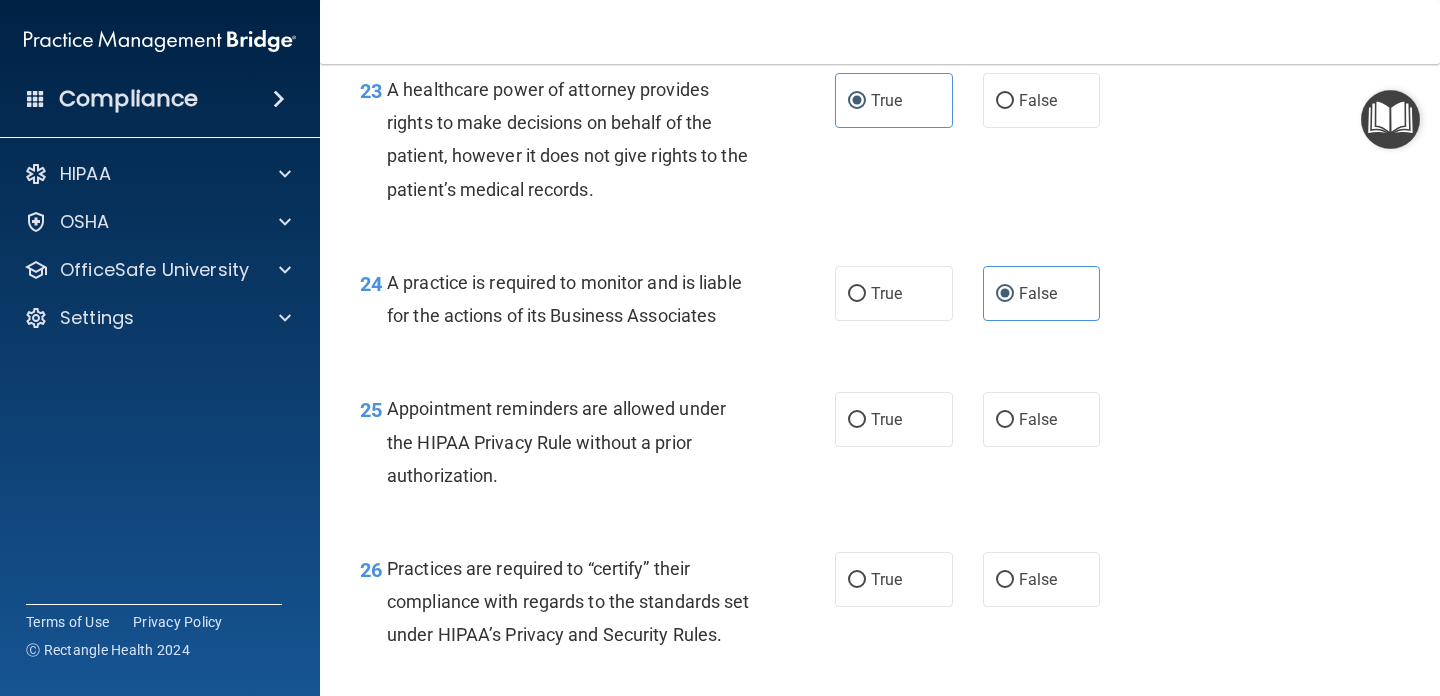 scroll, scrollTop: 4230, scrollLeft: 0, axis: vertical 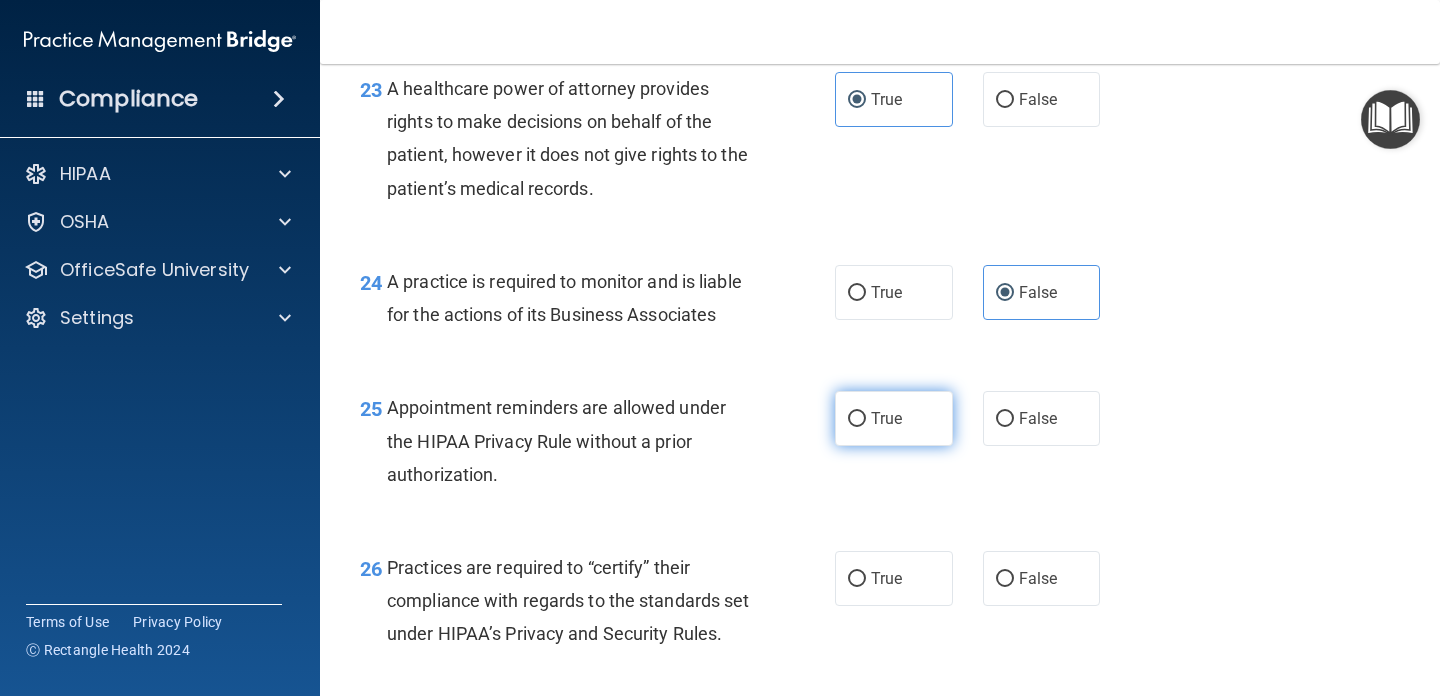 click on "True" at bounding box center [886, 418] 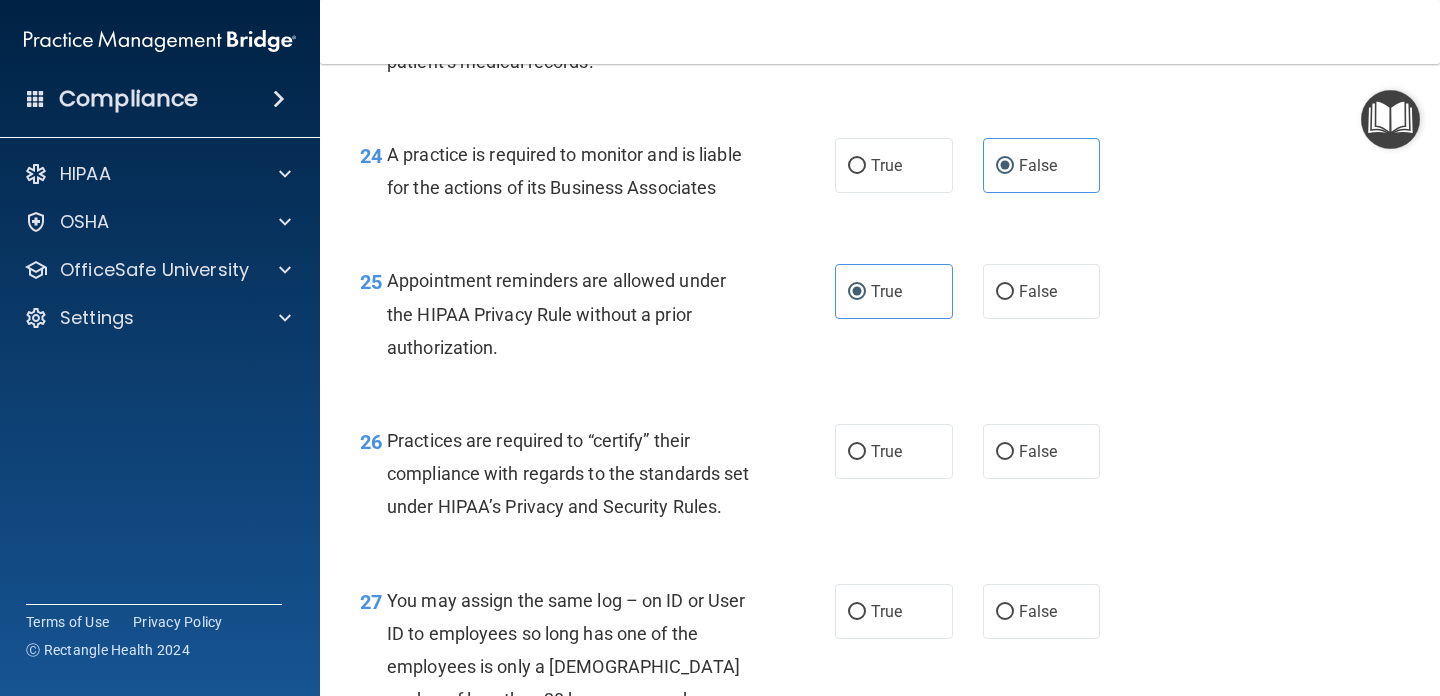 scroll, scrollTop: 4395, scrollLeft: 0, axis: vertical 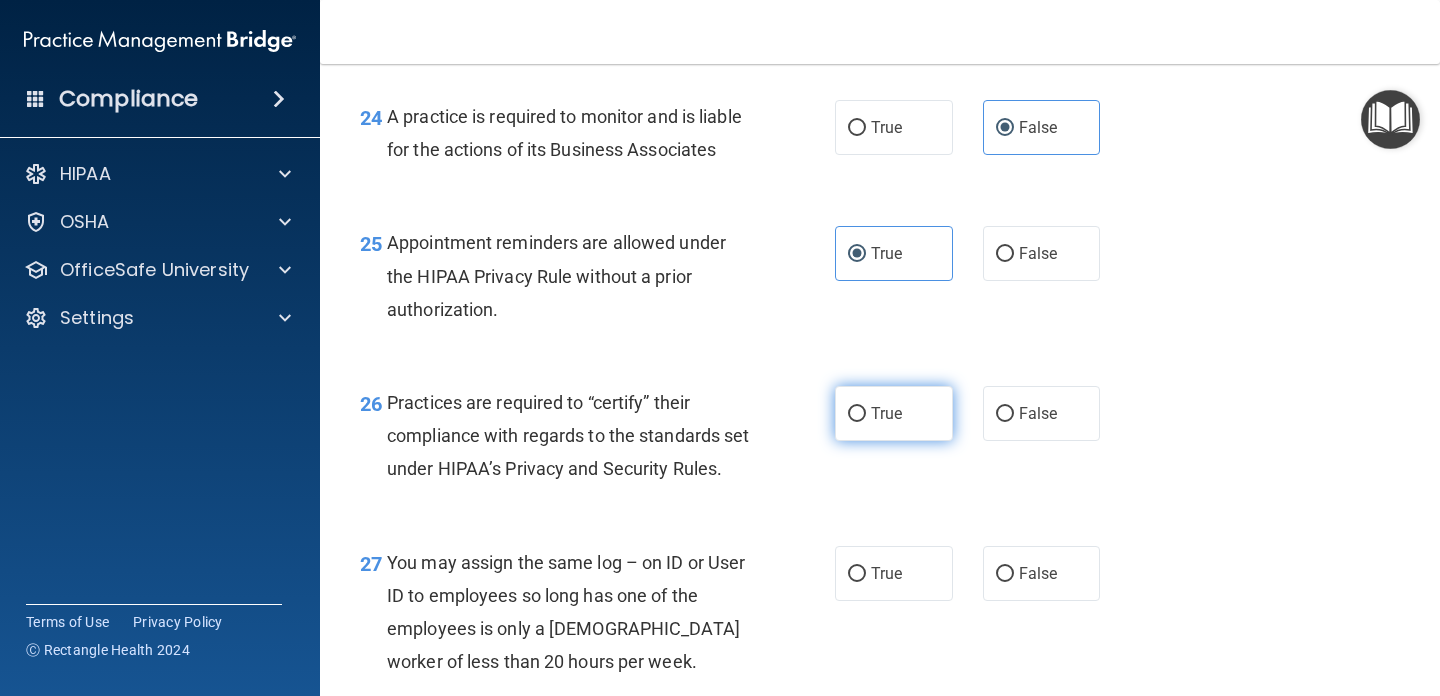 click on "True" at bounding box center (894, 413) 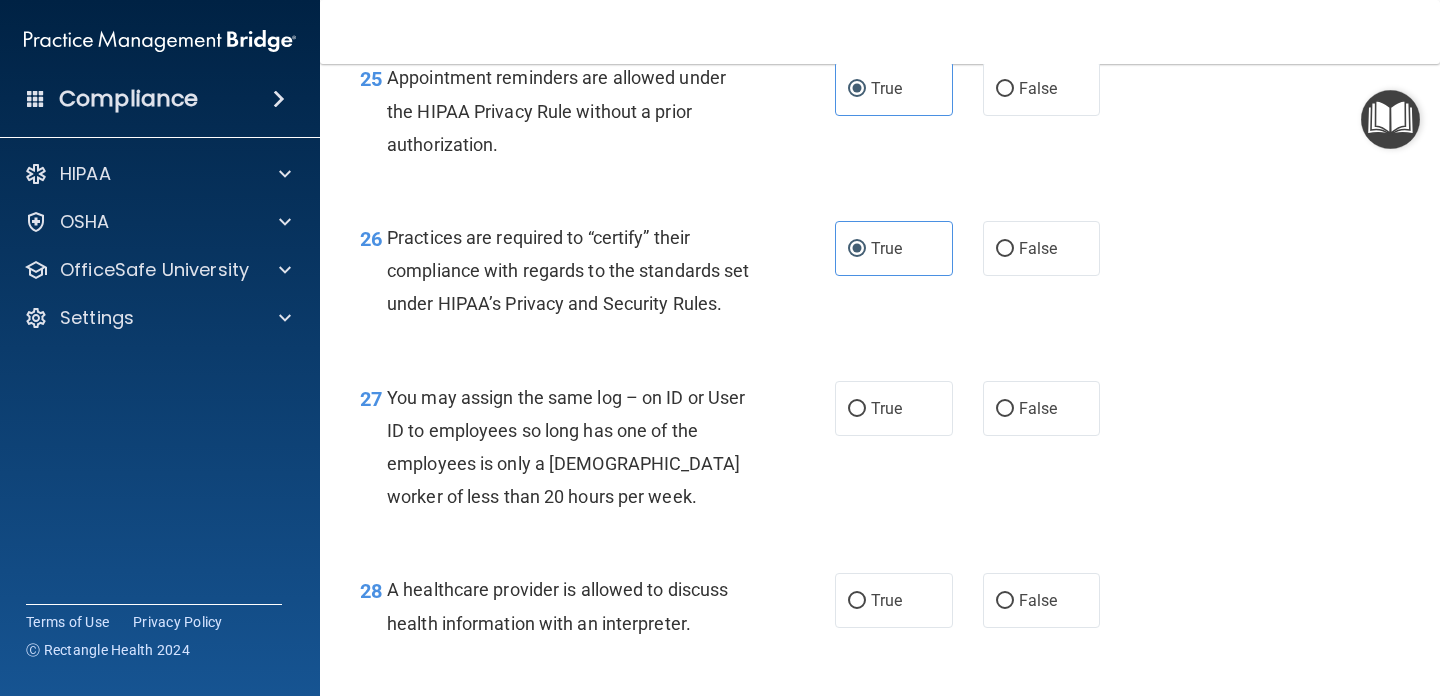 scroll, scrollTop: 4562, scrollLeft: 0, axis: vertical 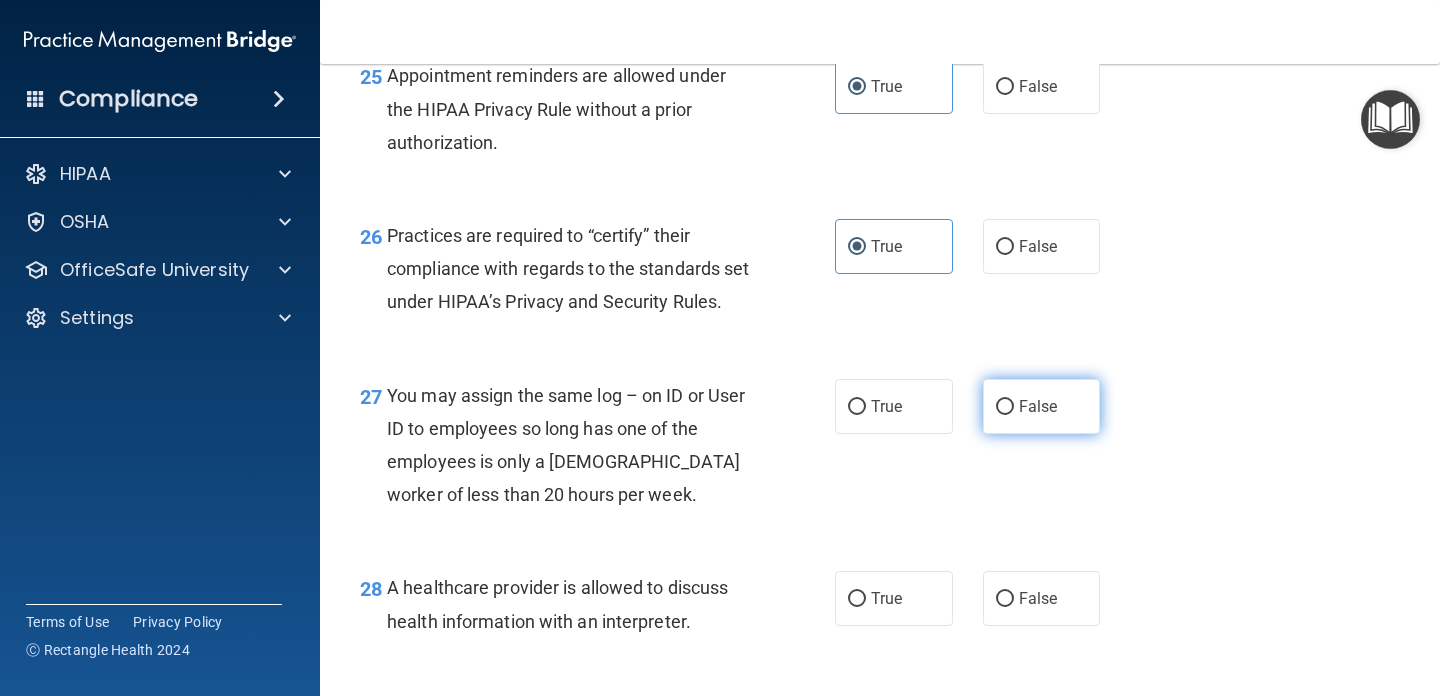 click on "False" at bounding box center (1038, 406) 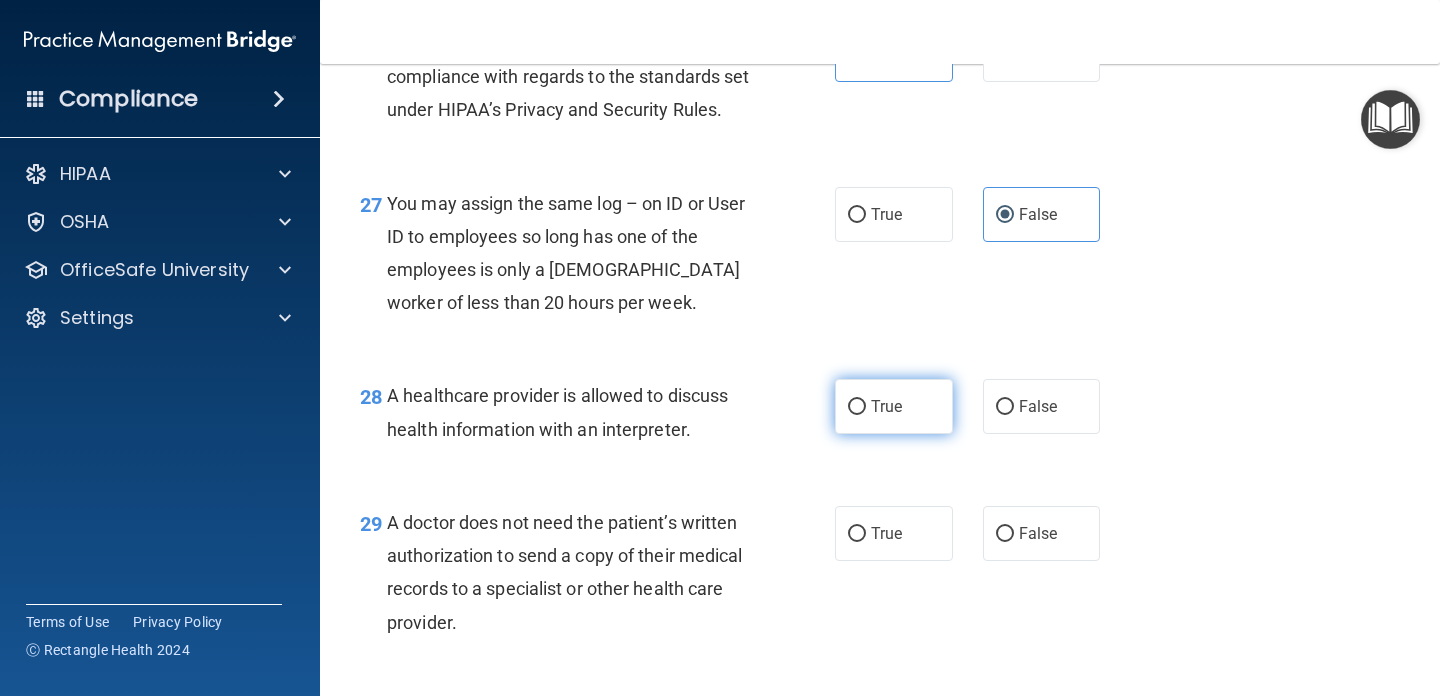 scroll, scrollTop: 4759, scrollLeft: 0, axis: vertical 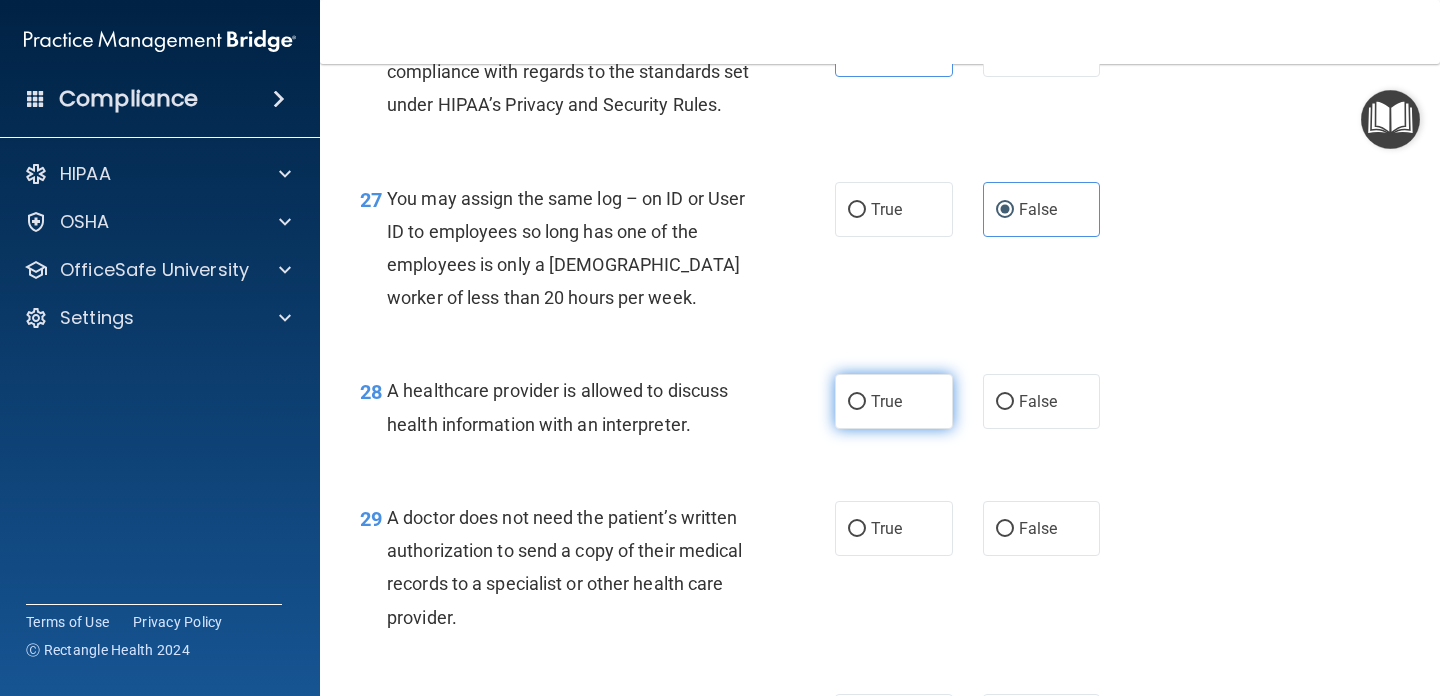 click on "True" at bounding box center (894, 401) 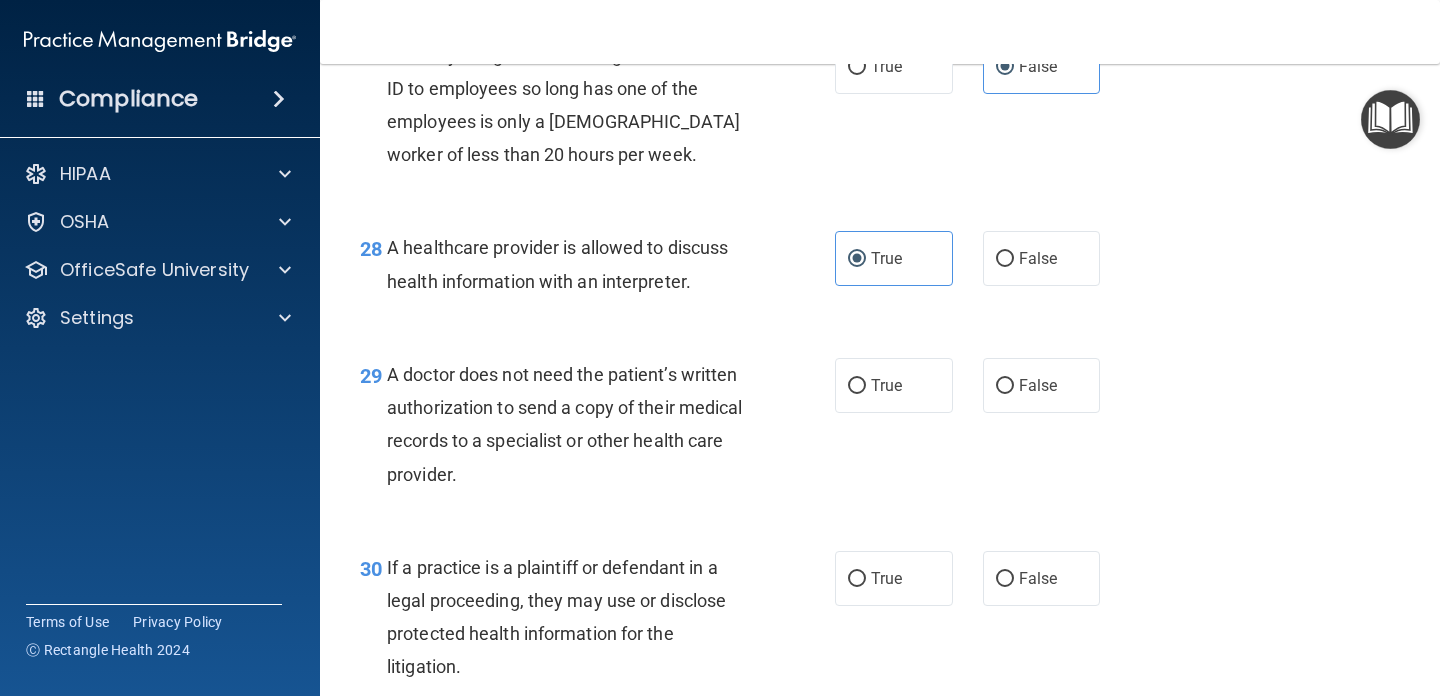 scroll, scrollTop: 4903, scrollLeft: 0, axis: vertical 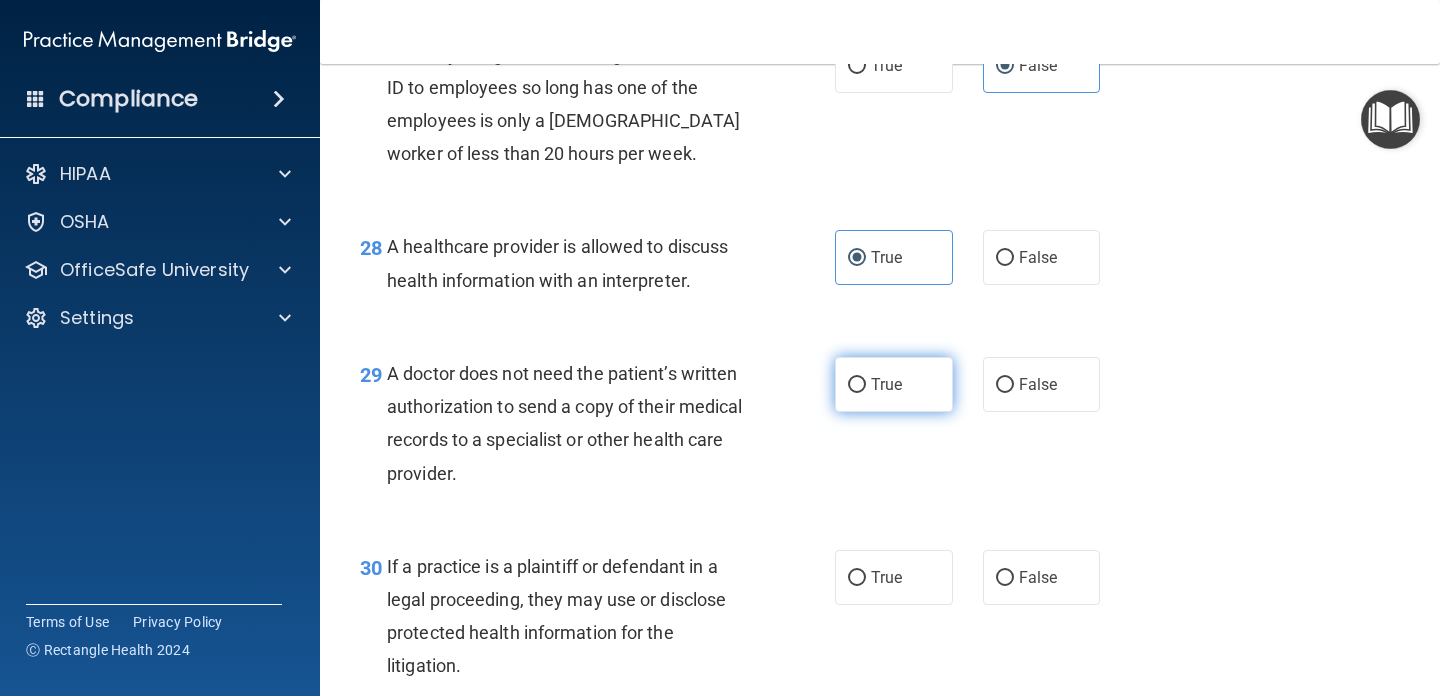 click on "True" at bounding box center (894, 384) 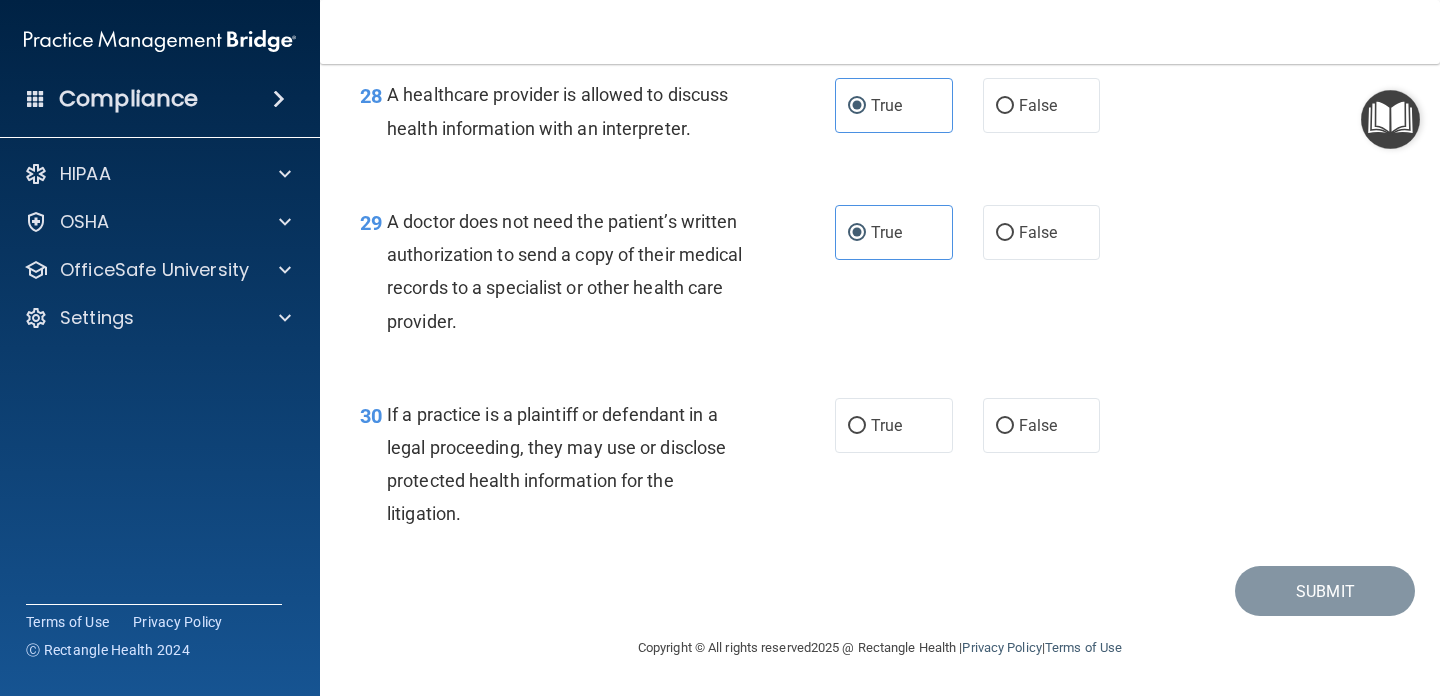 scroll, scrollTop: 5079, scrollLeft: 0, axis: vertical 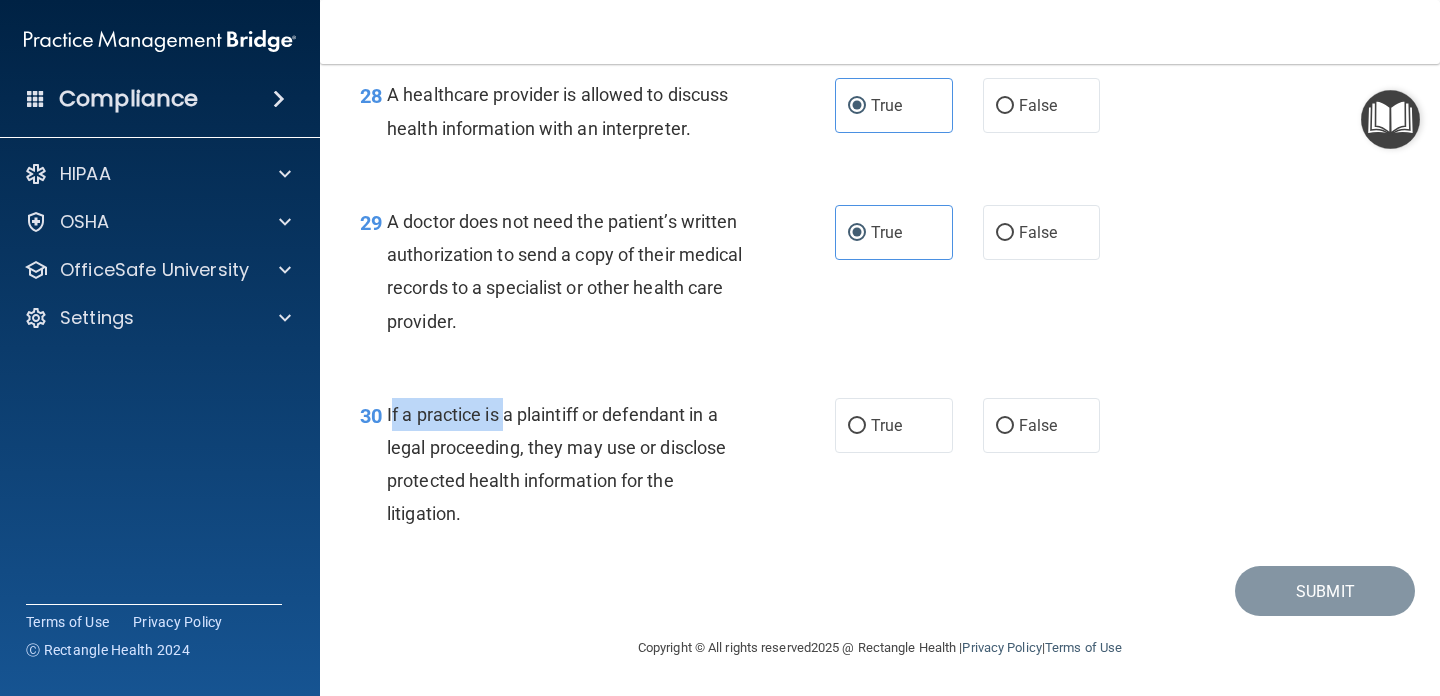 drag, startPoint x: 390, startPoint y: 424, endPoint x: 504, endPoint y: 438, distance: 114.85643 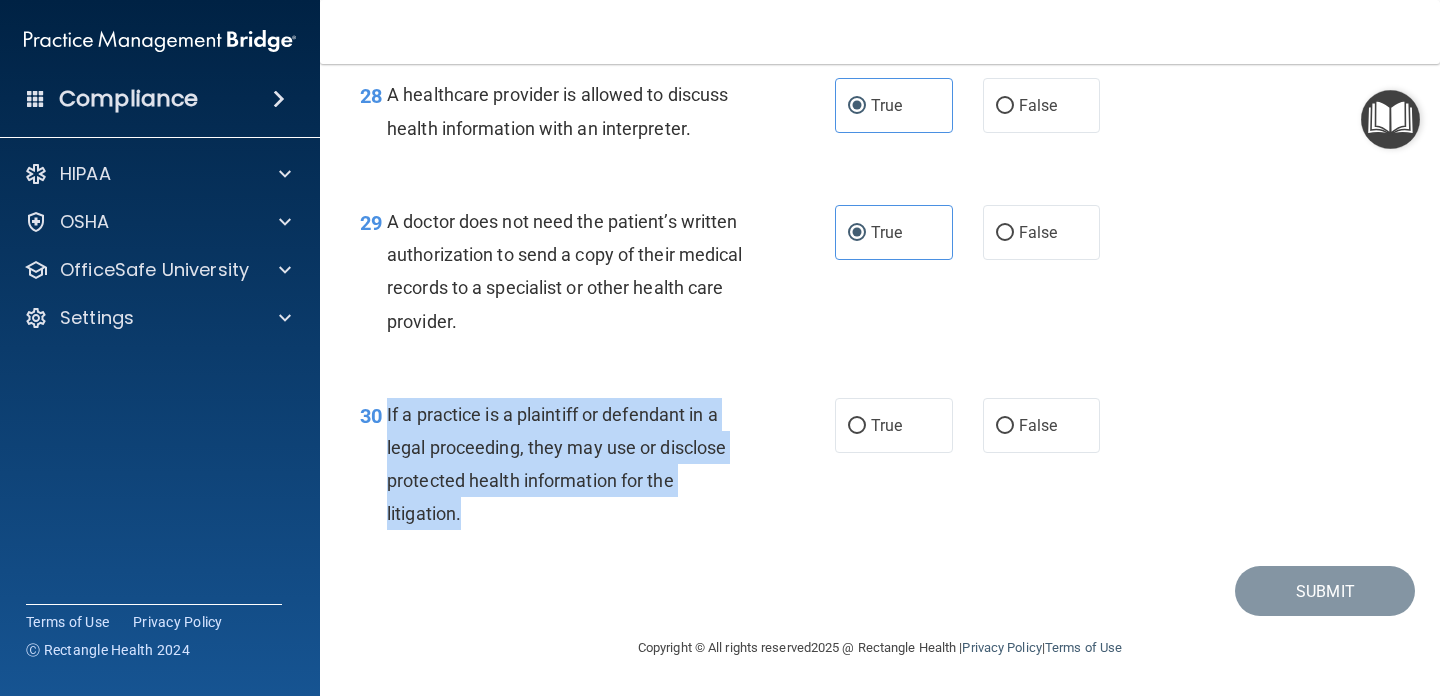 drag, startPoint x: 387, startPoint y: 421, endPoint x: 532, endPoint y: 535, distance: 184.44783 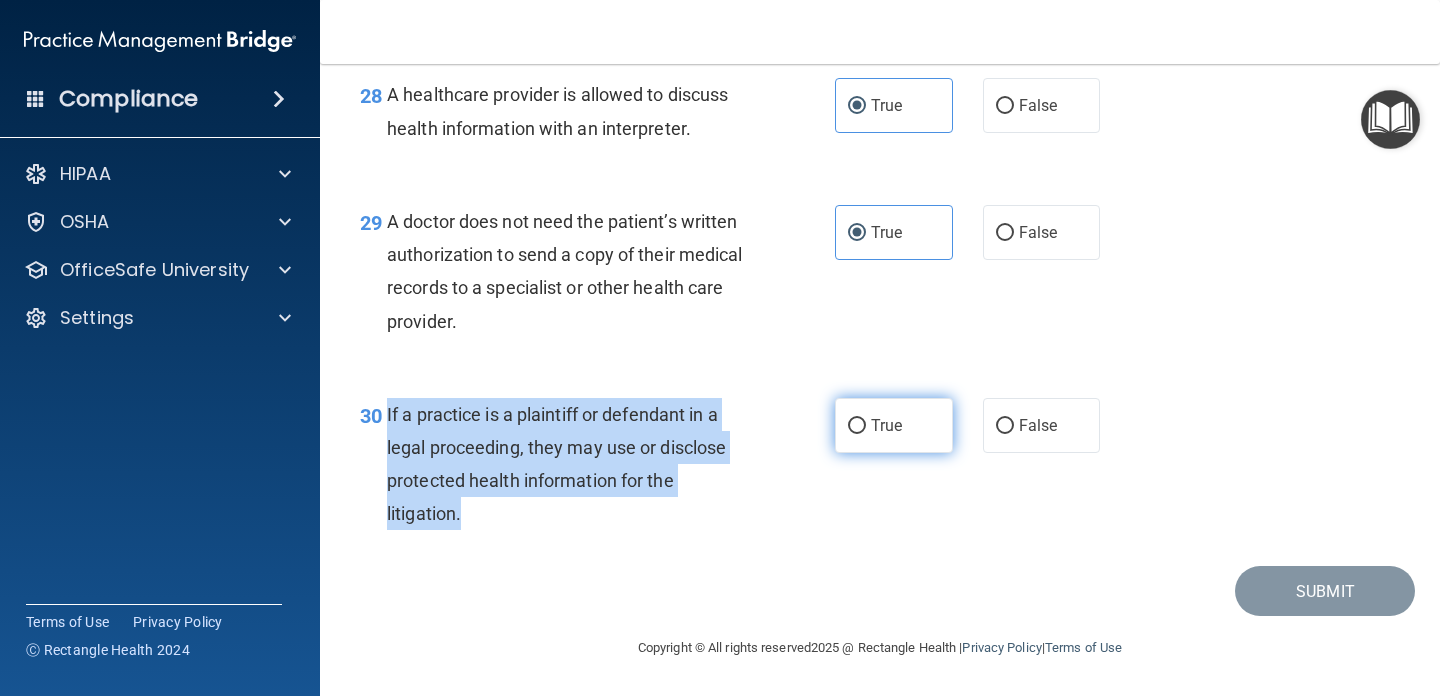 click on "True" at bounding box center [857, 426] 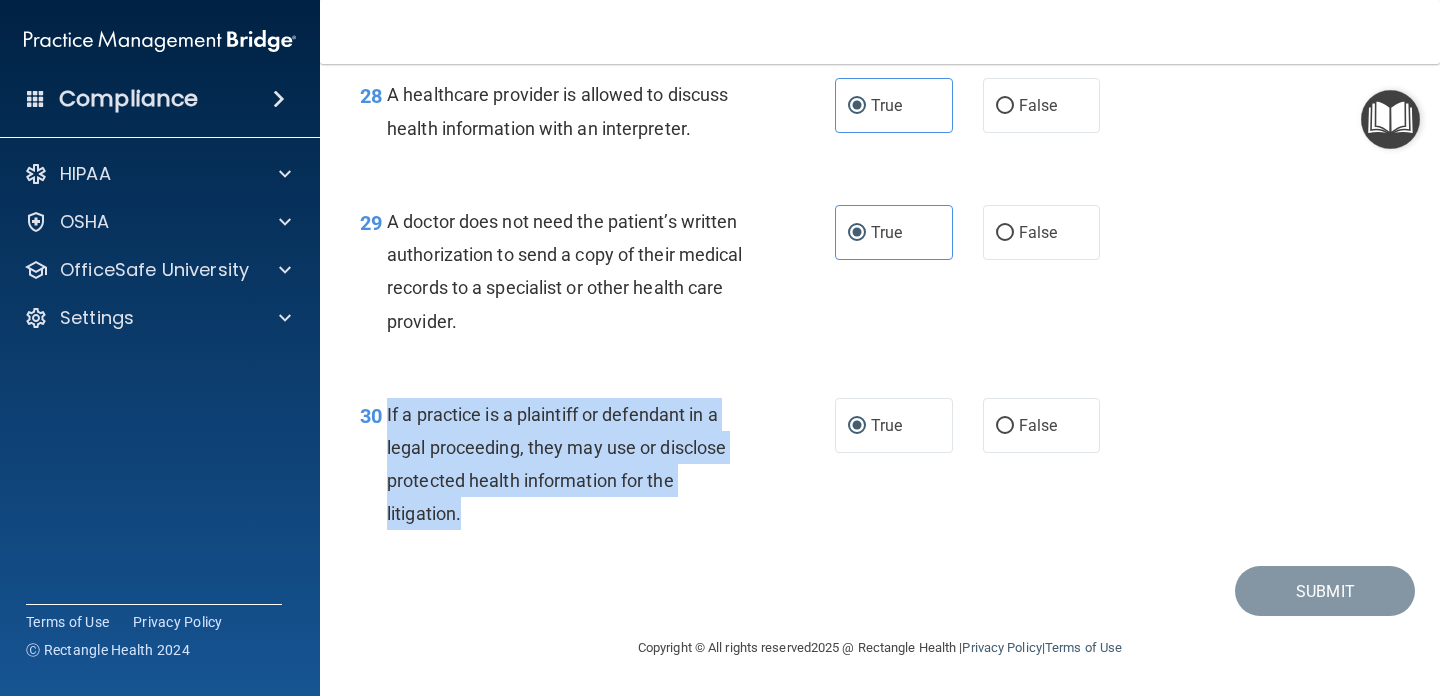 scroll, scrollTop: 5088, scrollLeft: 0, axis: vertical 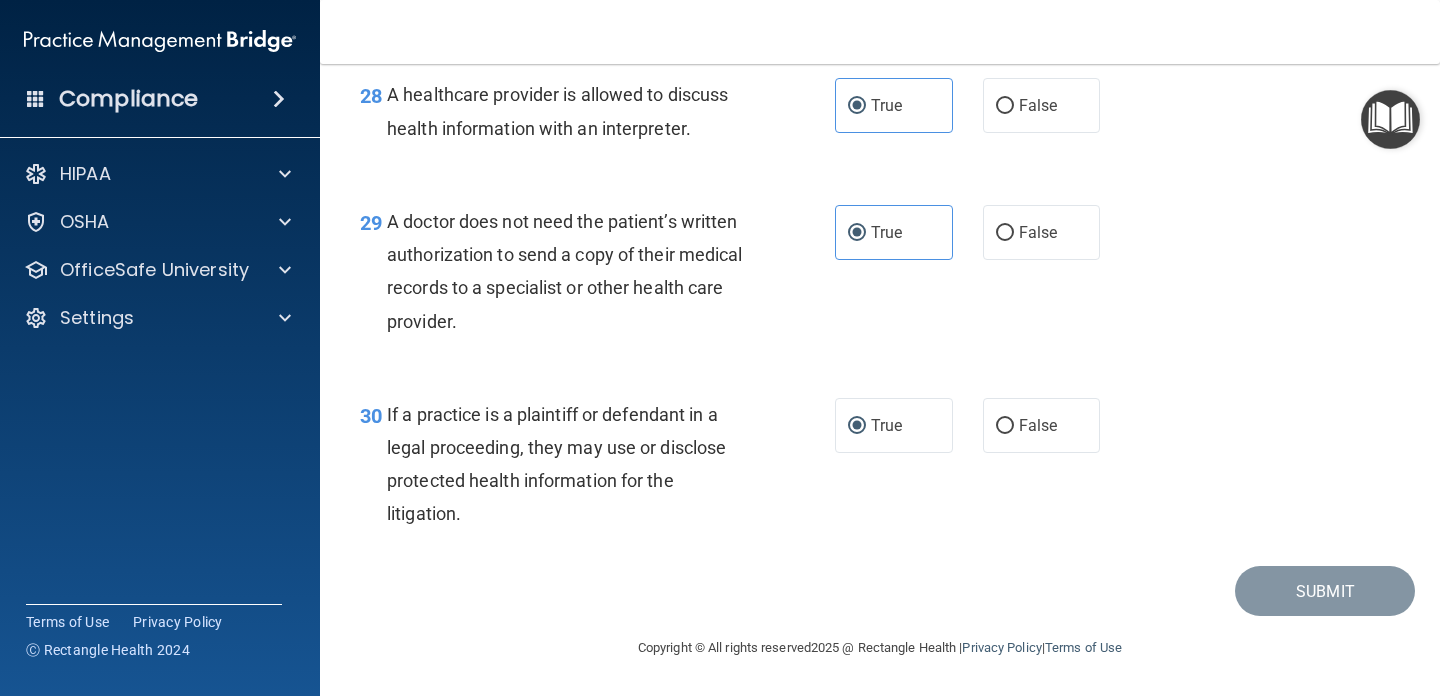 click on "30       If a practice is a plaintiff or defendant in a legal proceeding, they may use or disclose protected health information for the litigation.                 True           False" at bounding box center [880, 469] 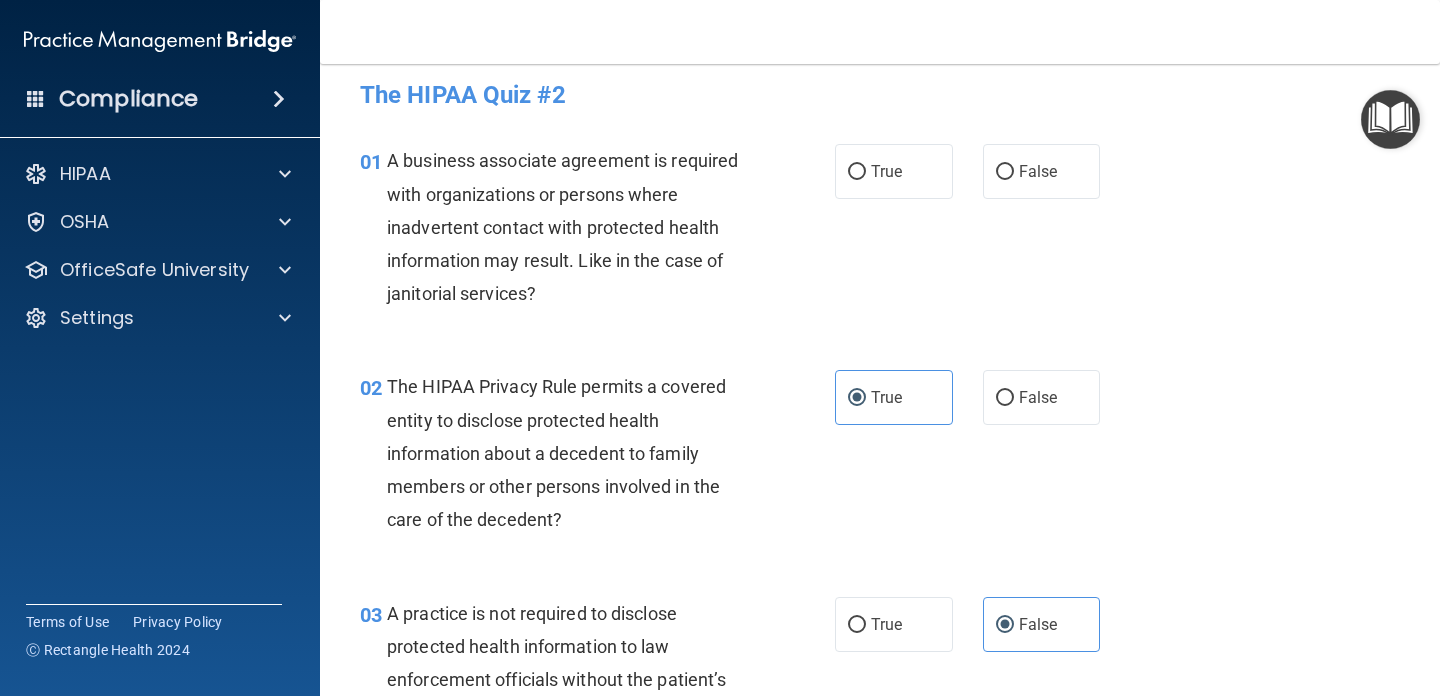scroll, scrollTop: 0, scrollLeft: 0, axis: both 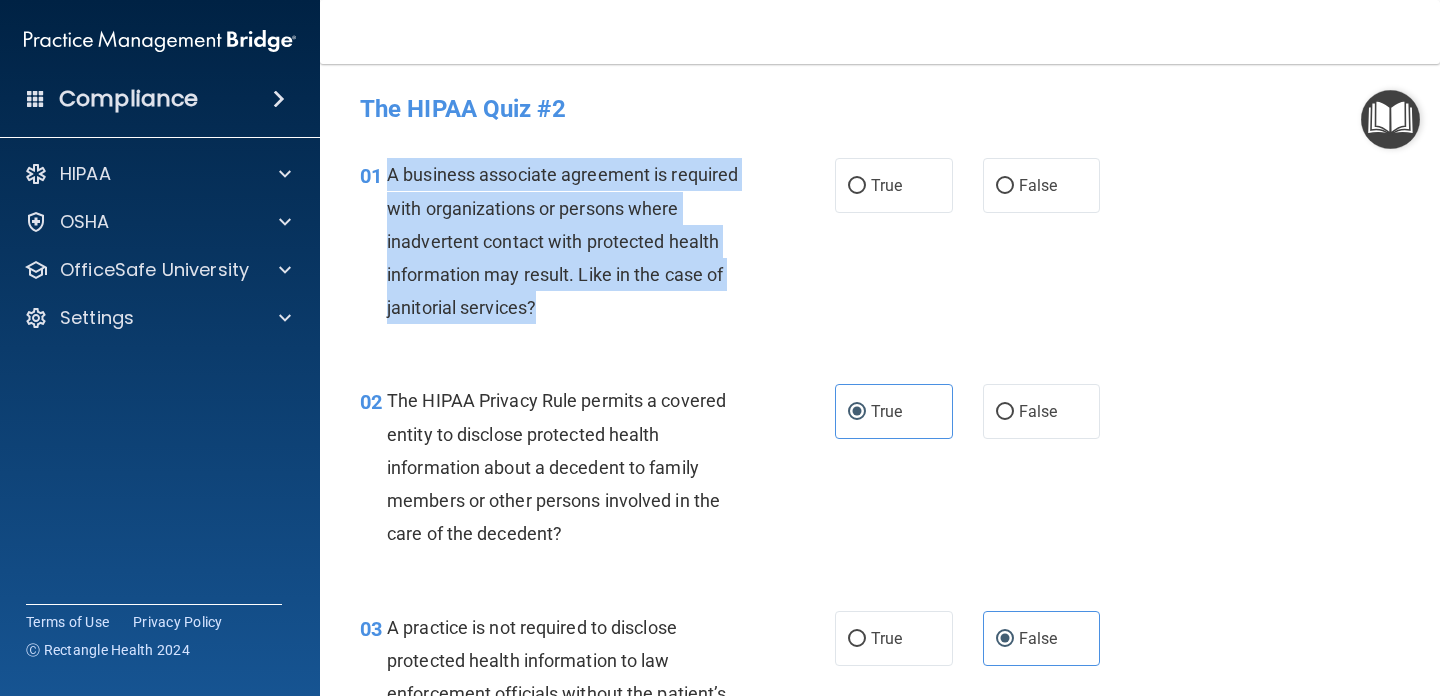 drag, startPoint x: 391, startPoint y: 171, endPoint x: 552, endPoint y: 314, distance: 215.33694 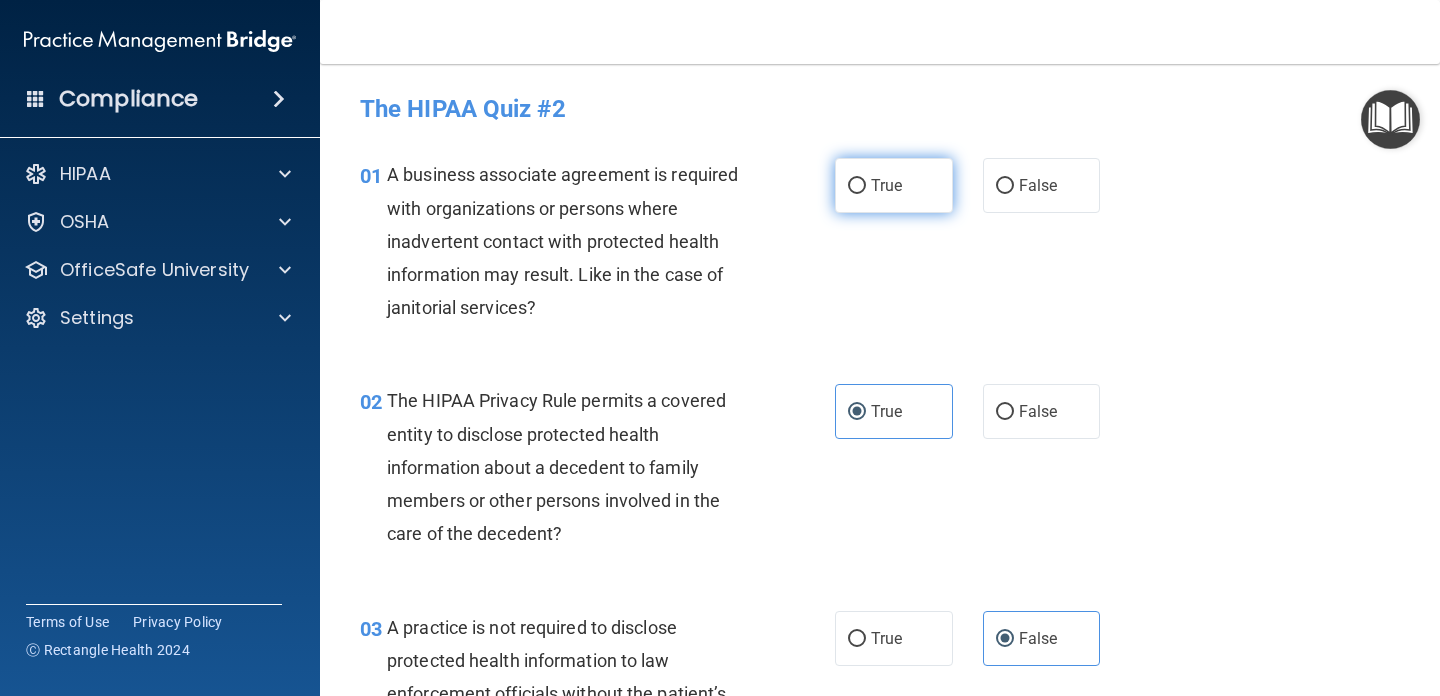click on "True" at bounding box center (886, 185) 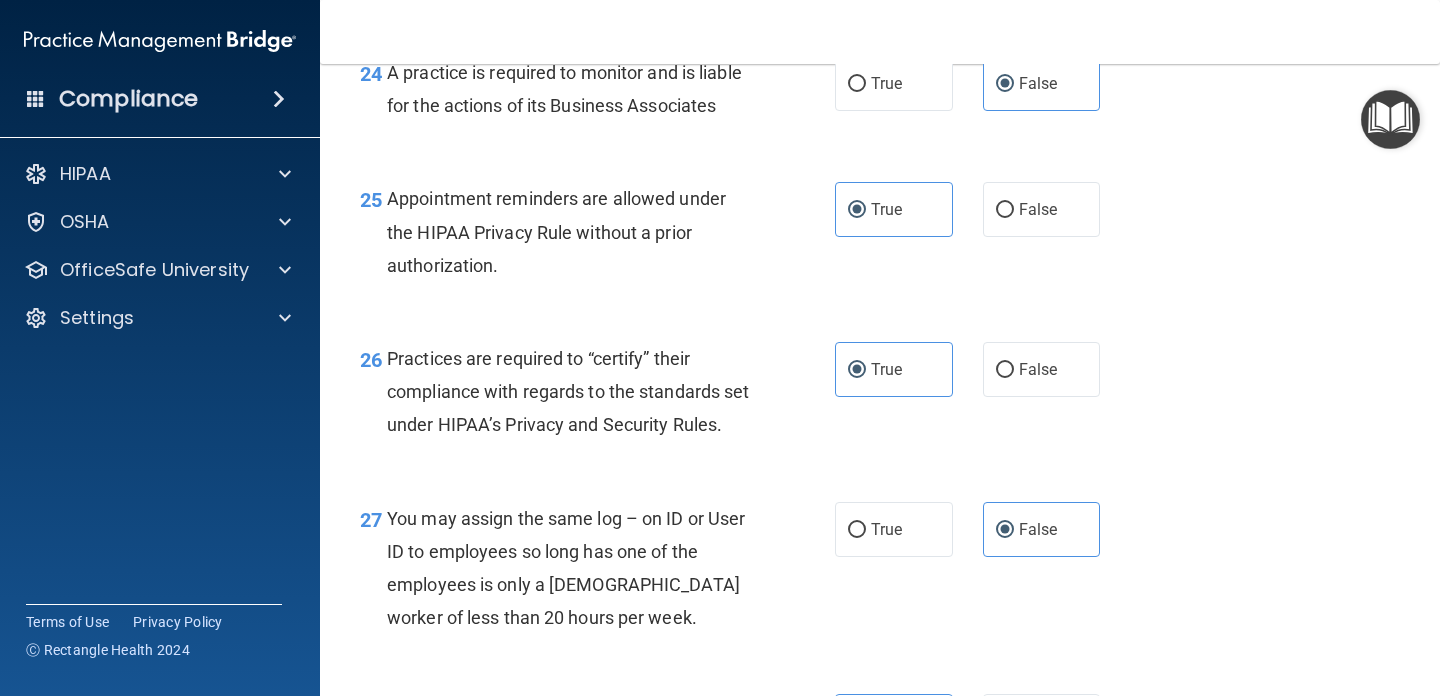 scroll, scrollTop: 5088, scrollLeft: 0, axis: vertical 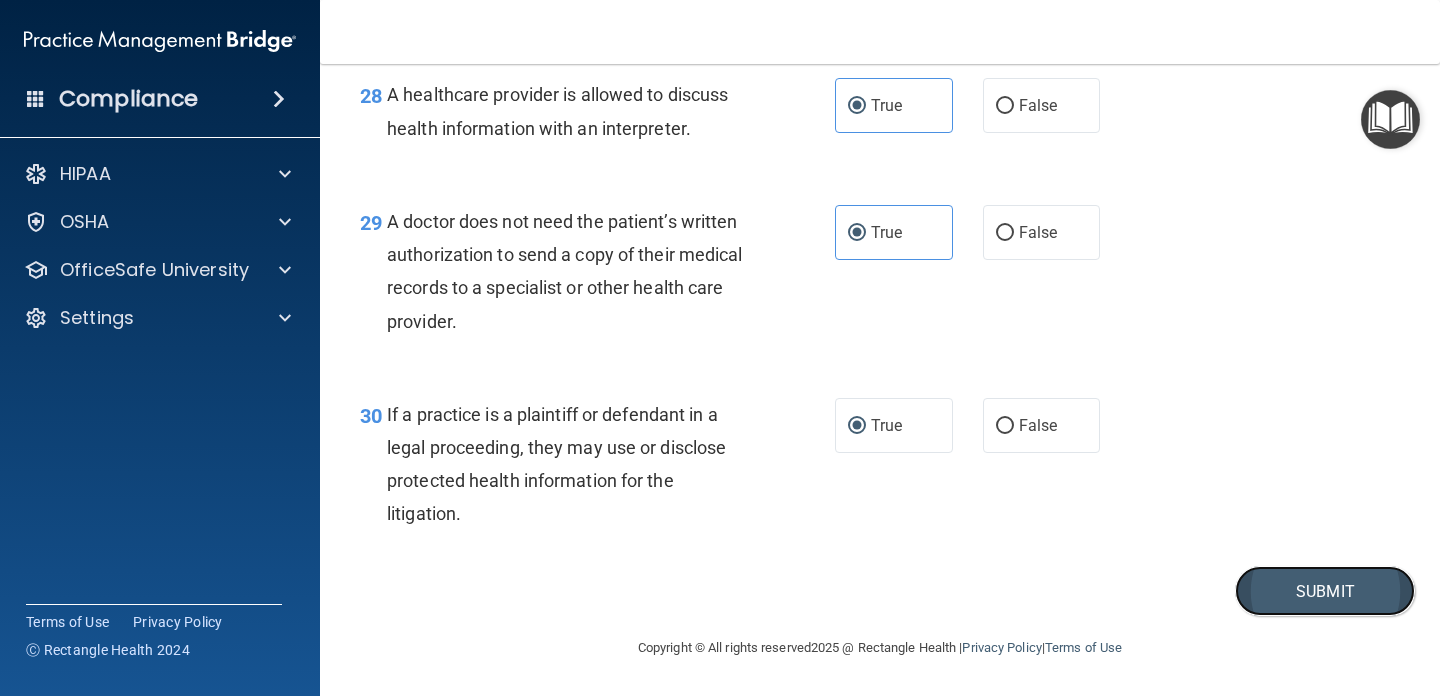 click on "Submit" at bounding box center (1325, 591) 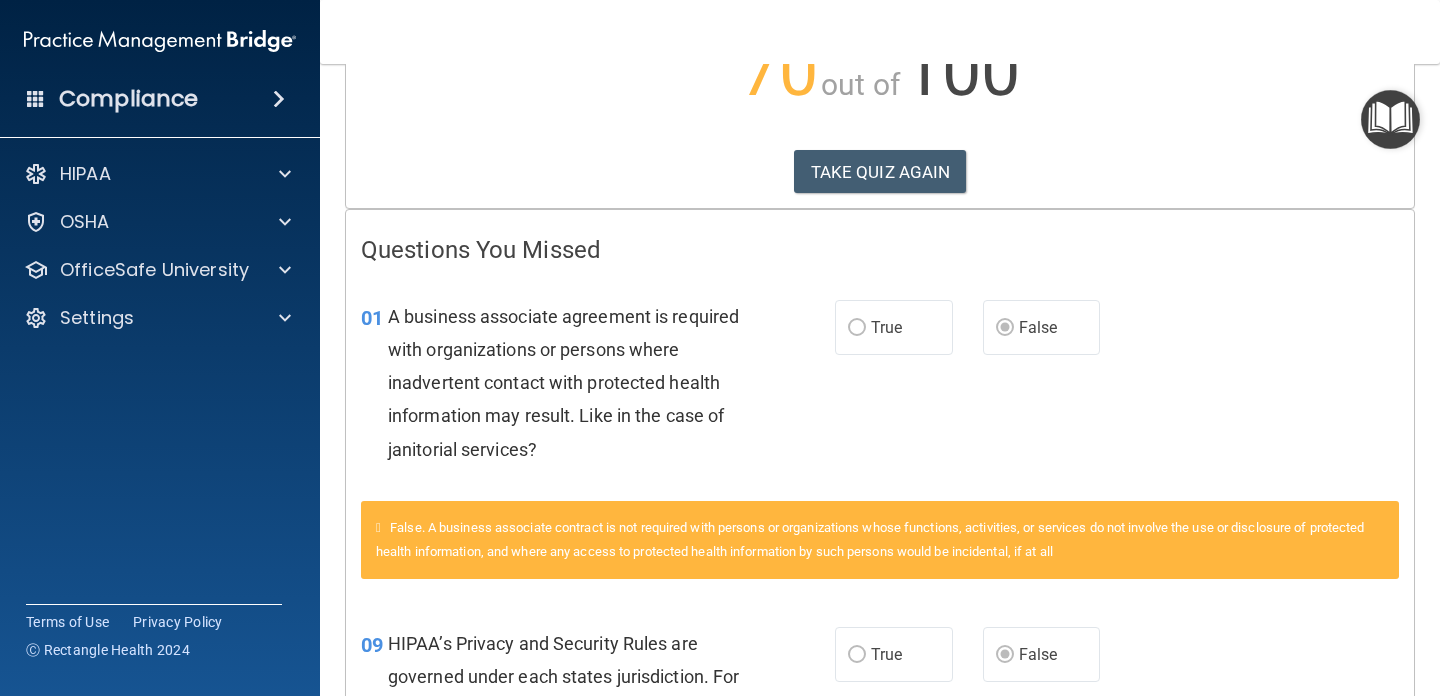 scroll, scrollTop: 0, scrollLeft: 0, axis: both 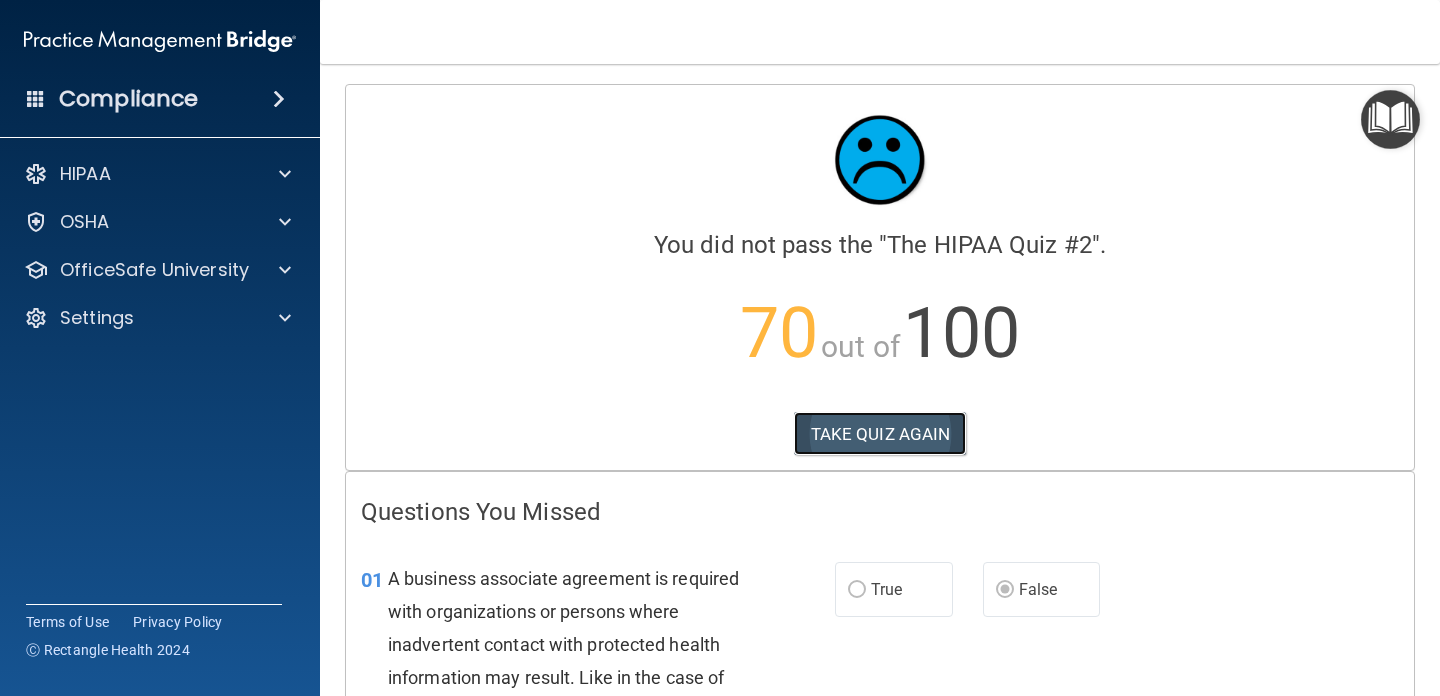 click on "TAKE QUIZ AGAIN" at bounding box center [880, 434] 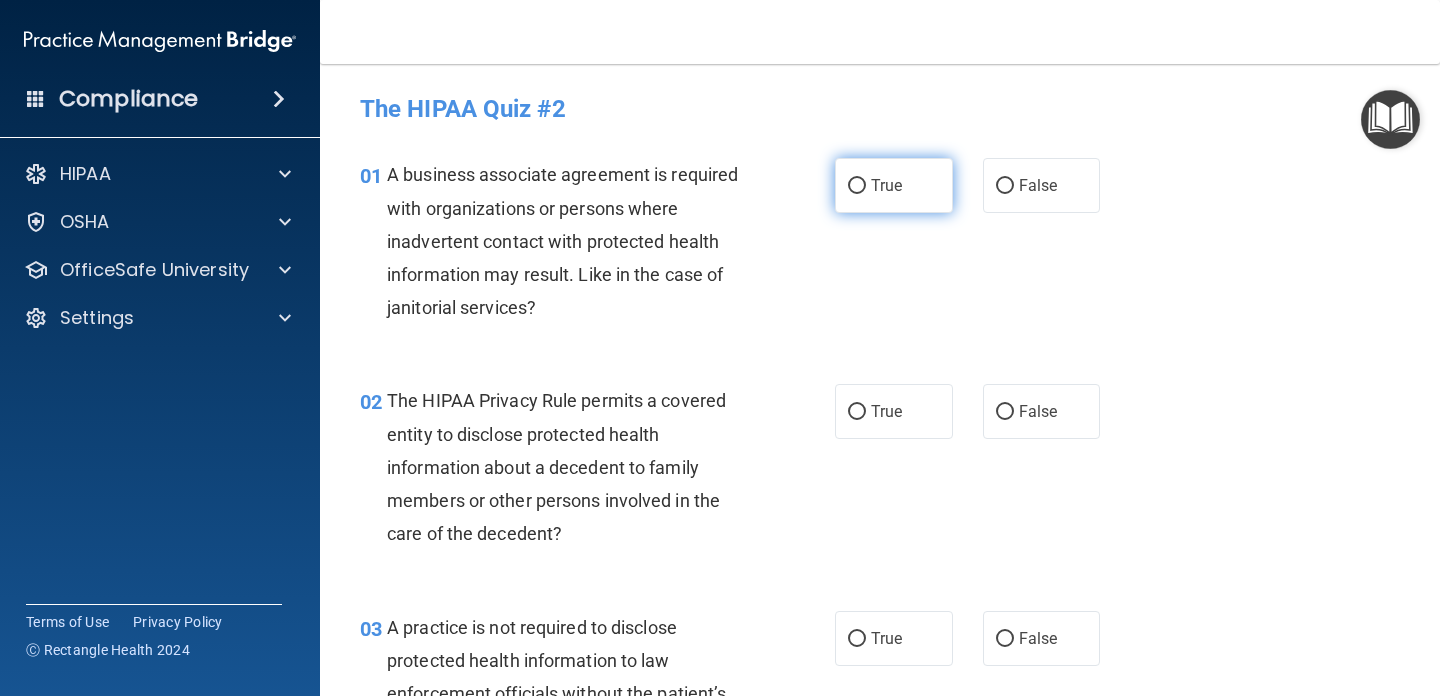 click on "True" at bounding box center [886, 185] 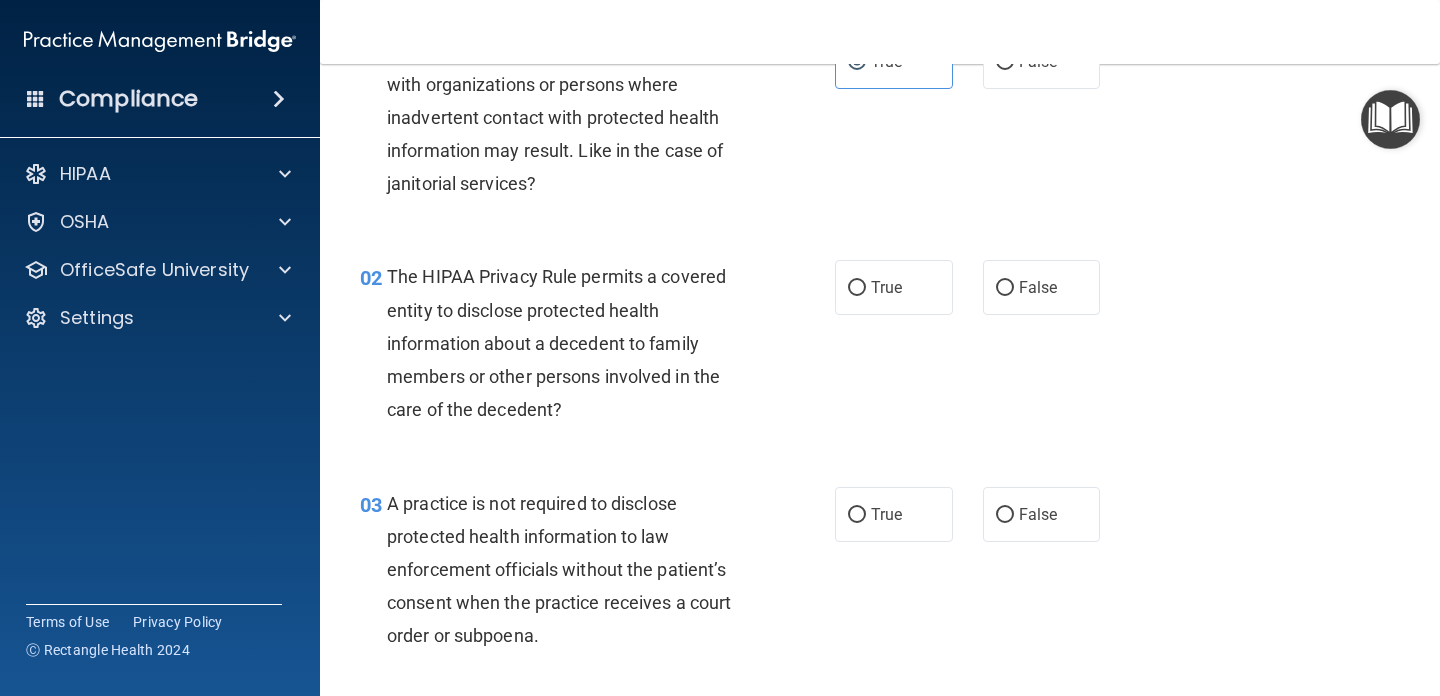 scroll, scrollTop: 135, scrollLeft: 0, axis: vertical 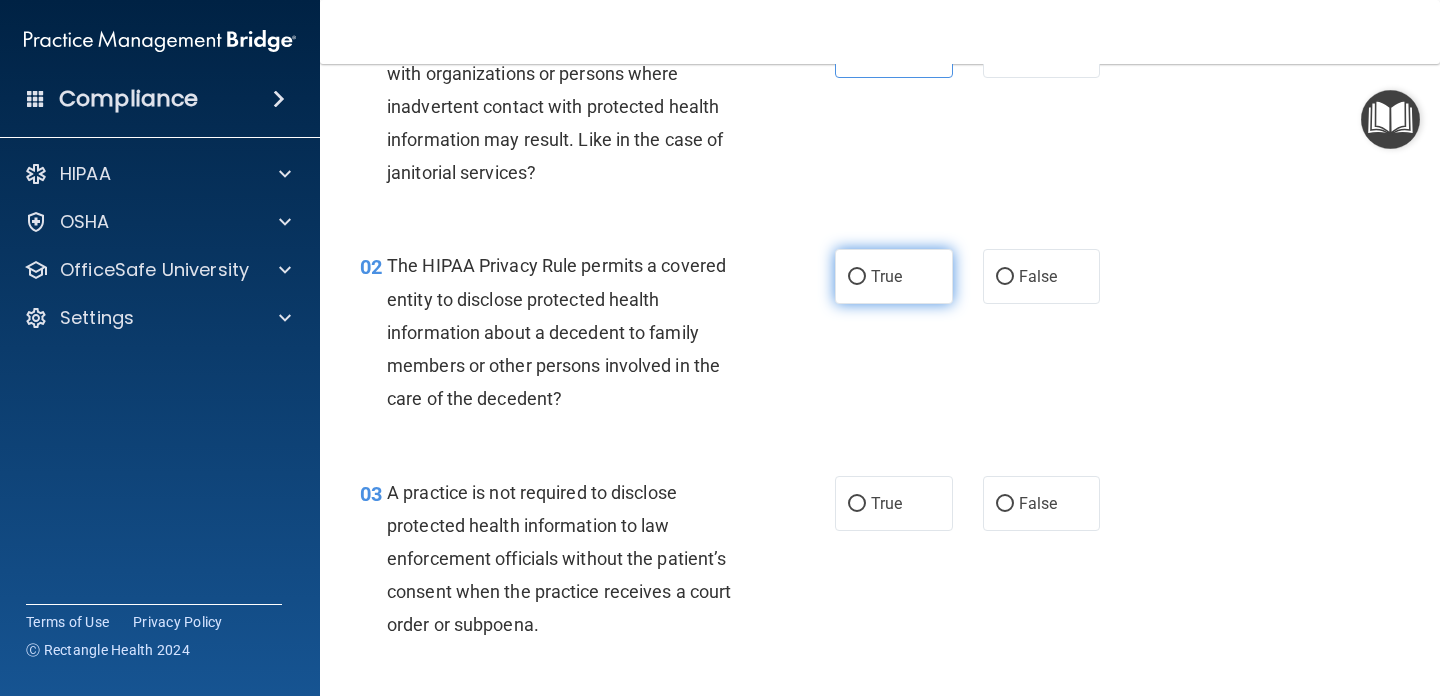 click on "True" at bounding box center (894, 276) 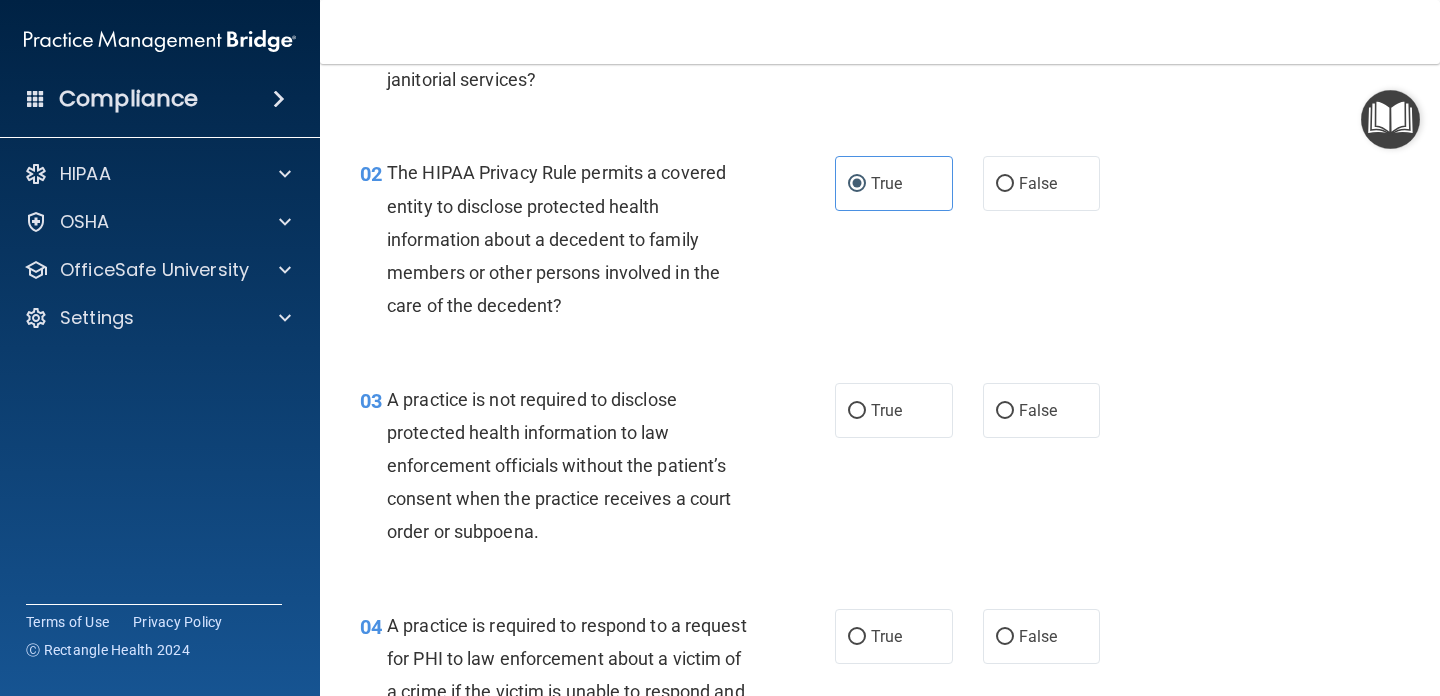 scroll, scrollTop: 238, scrollLeft: 0, axis: vertical 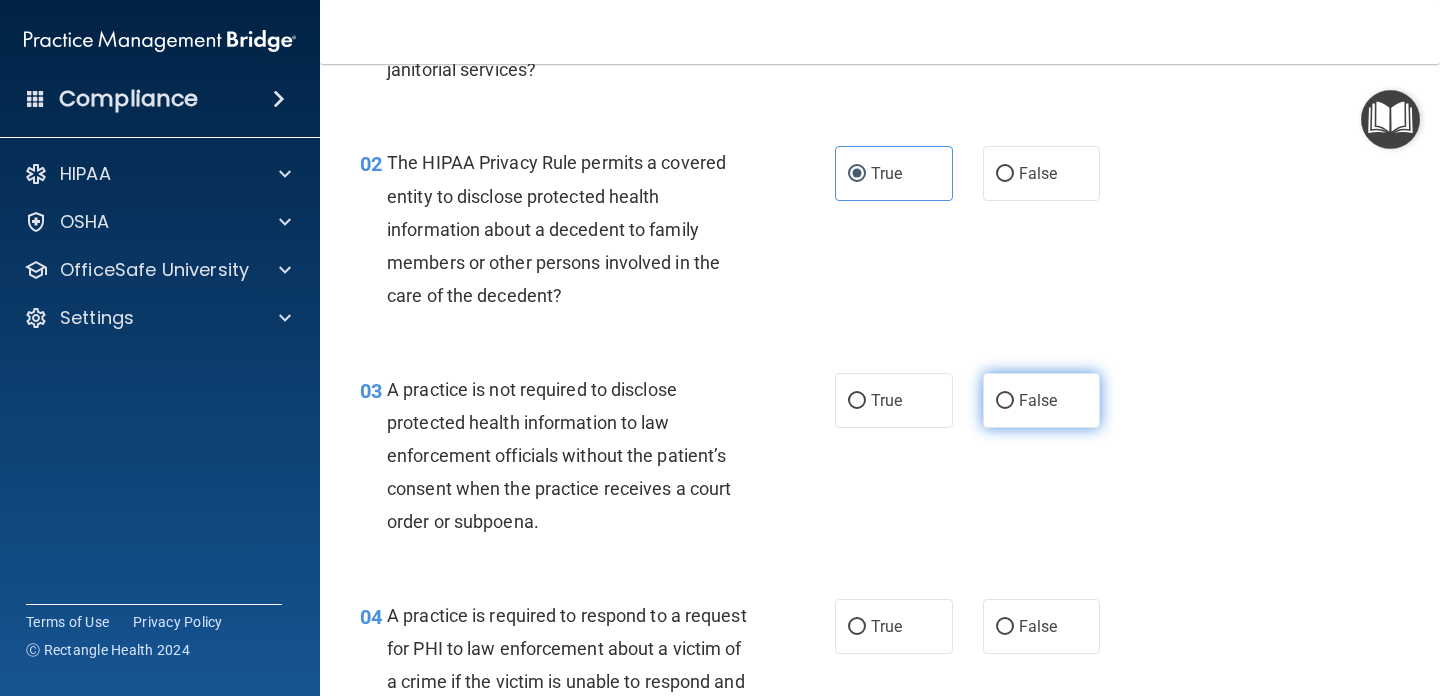 click on "False" at bounding box center [1005, 401] 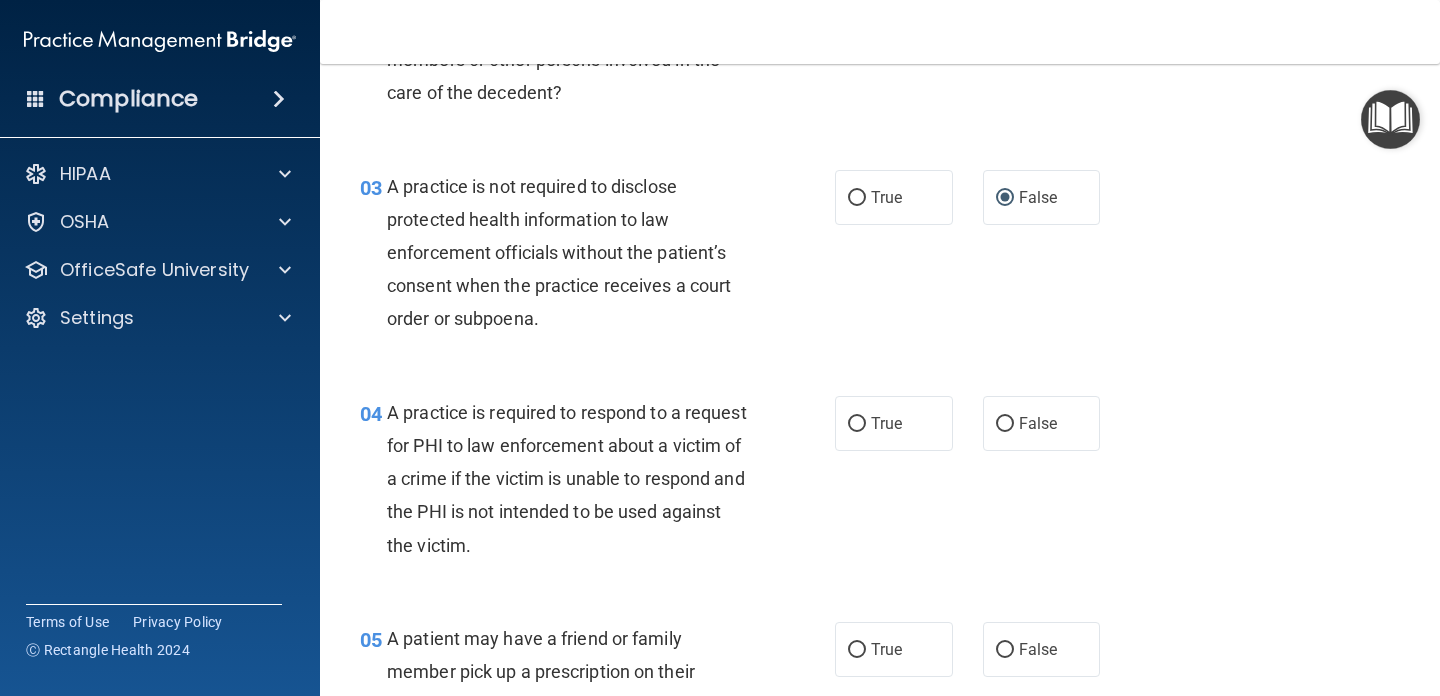 scroll, scrollTop: 443, scrollLeft: 0, axis: vertical 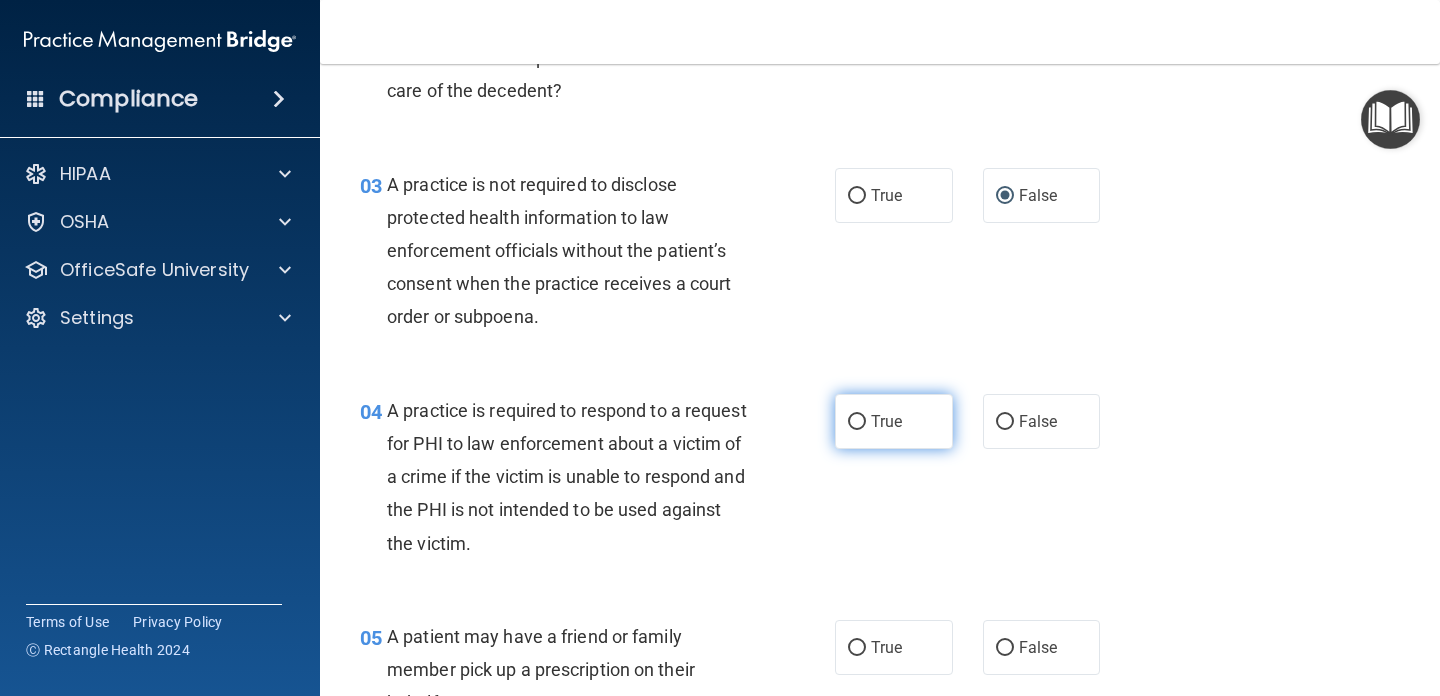 click on "True" at bounding box center (894, 421) 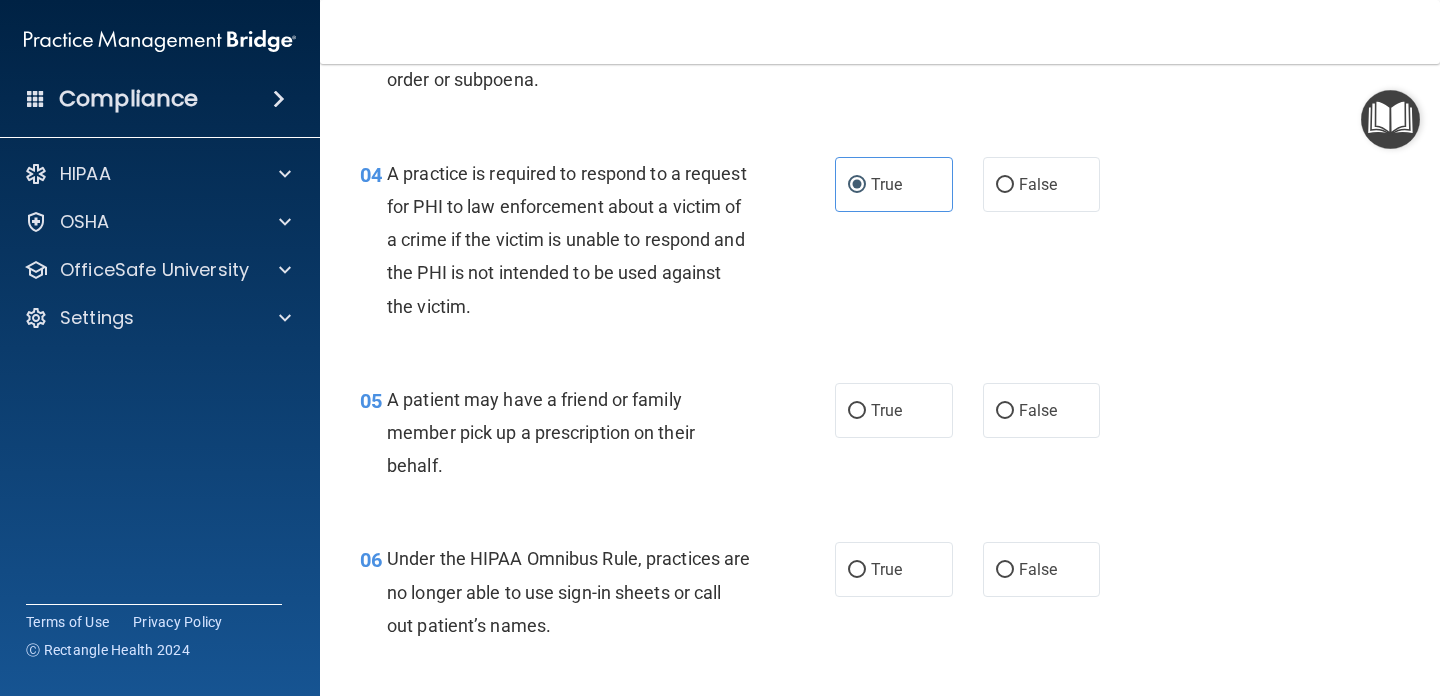 scroll, scrollTop: 683, scrollLeft: 0, axis: vertical 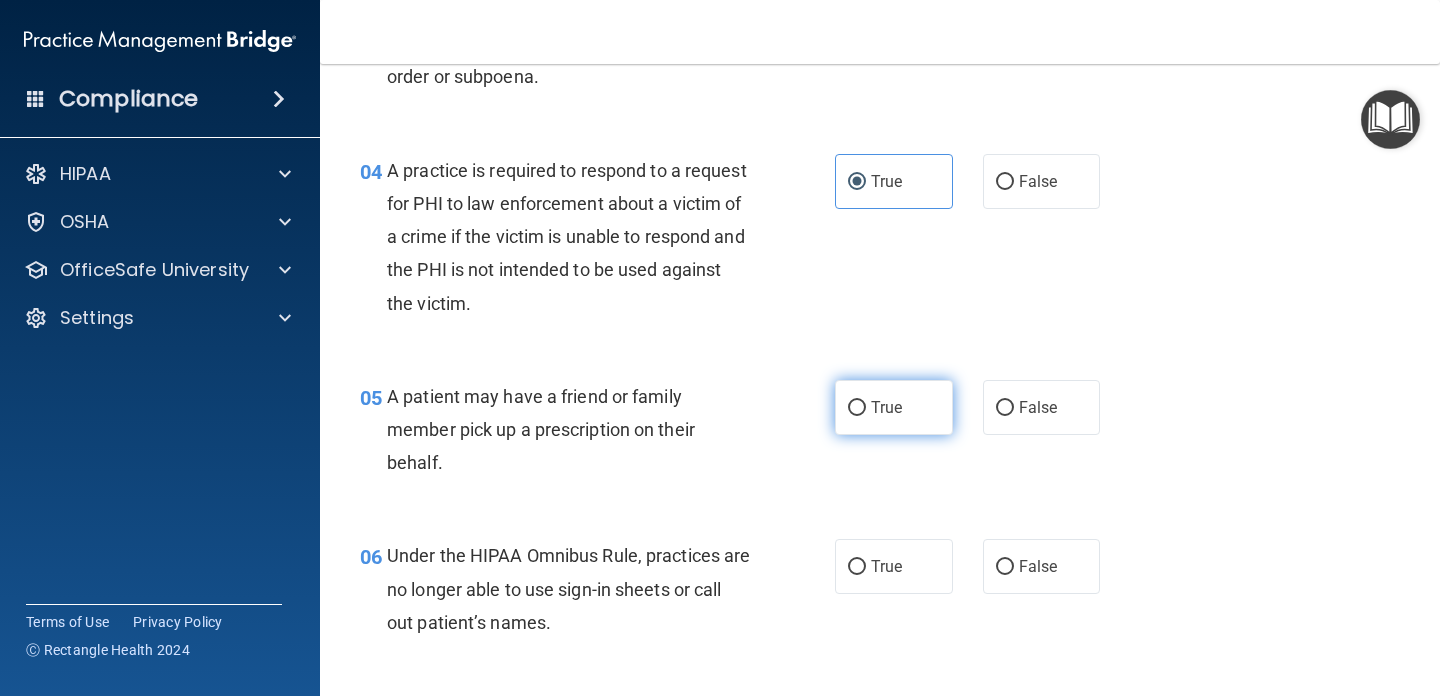 click on "True" at bounding box center [894, 407] 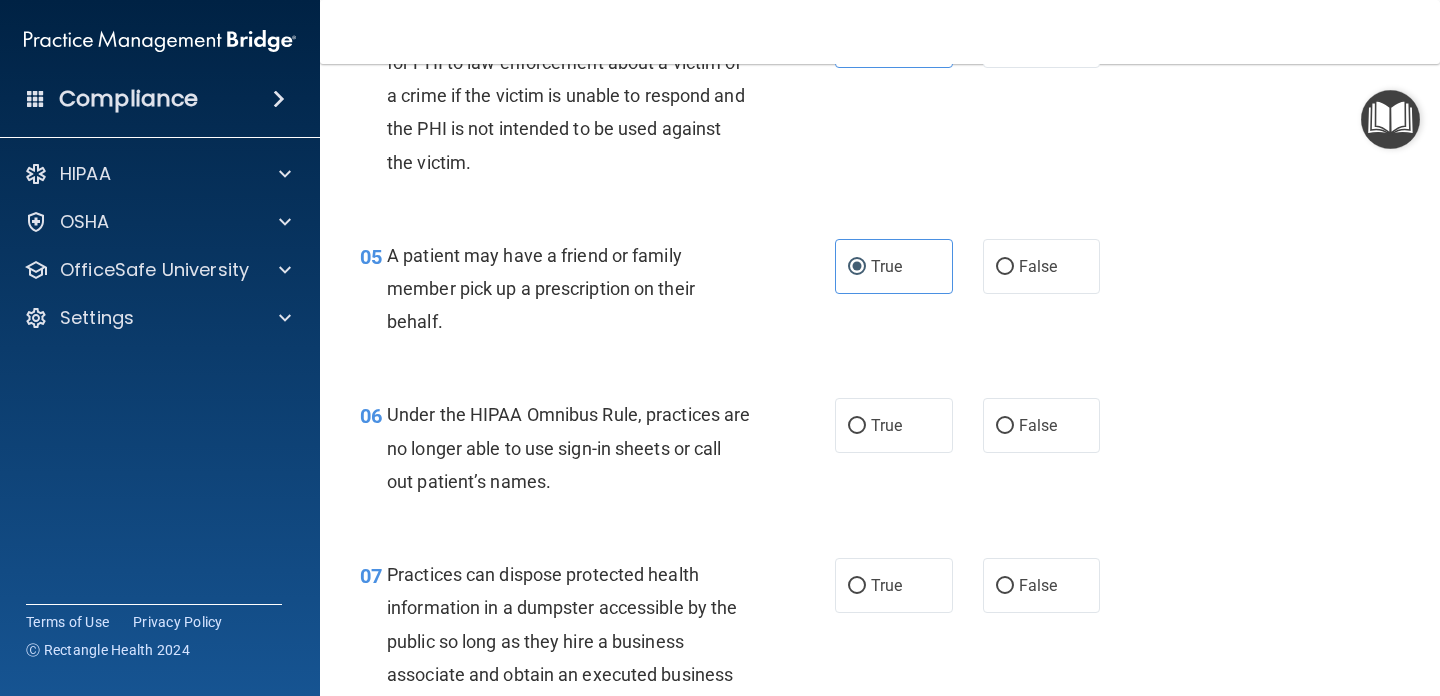 scroll, scrollTop: 827, scrollLeft: 0, axis: vertical 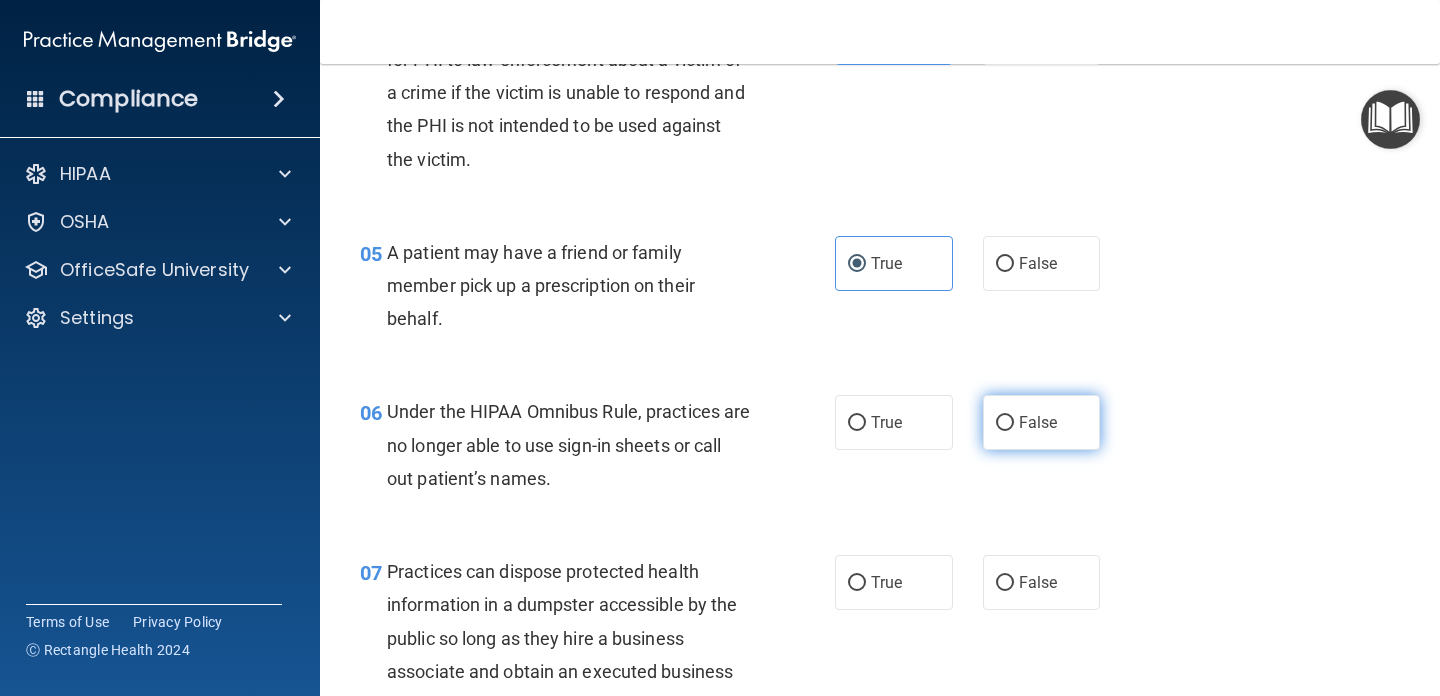 click on "False" at bounding box center (1042, 422) 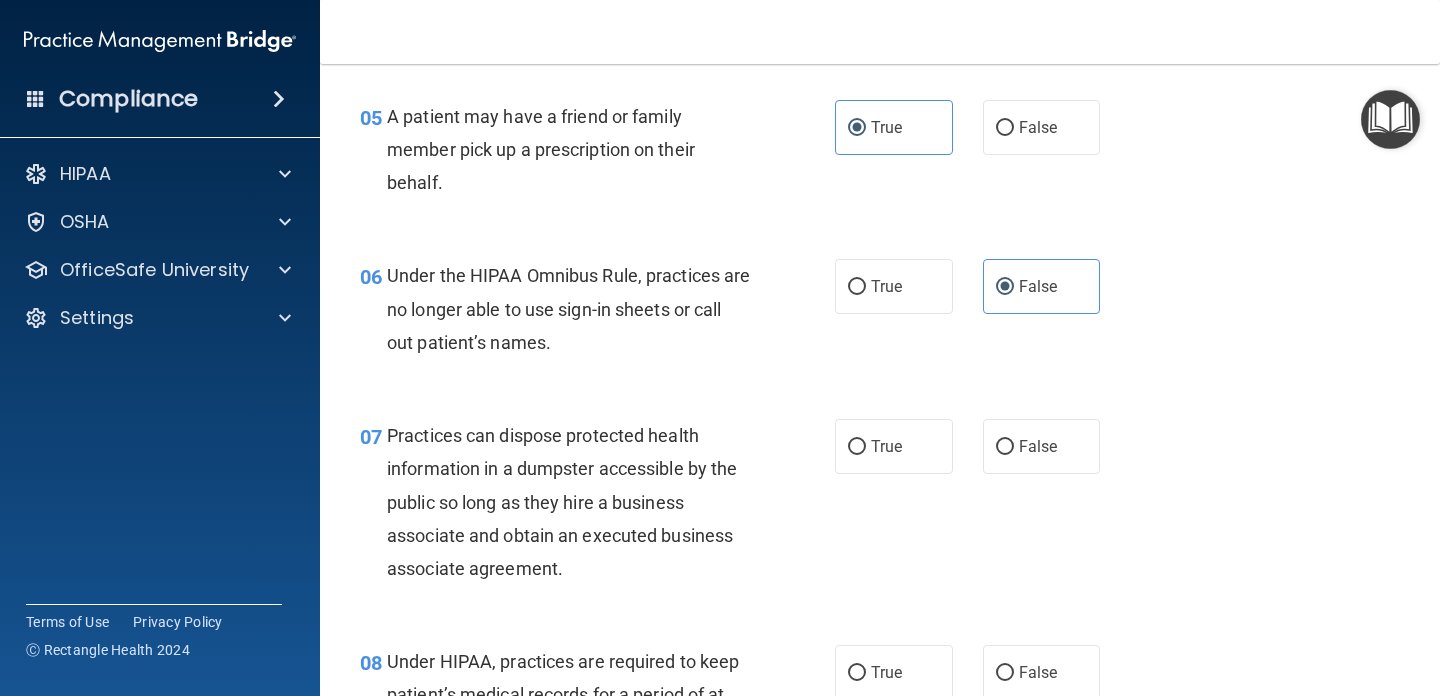 scroll, scrollTop: 973, scrollLeft: 0, axis: vertical 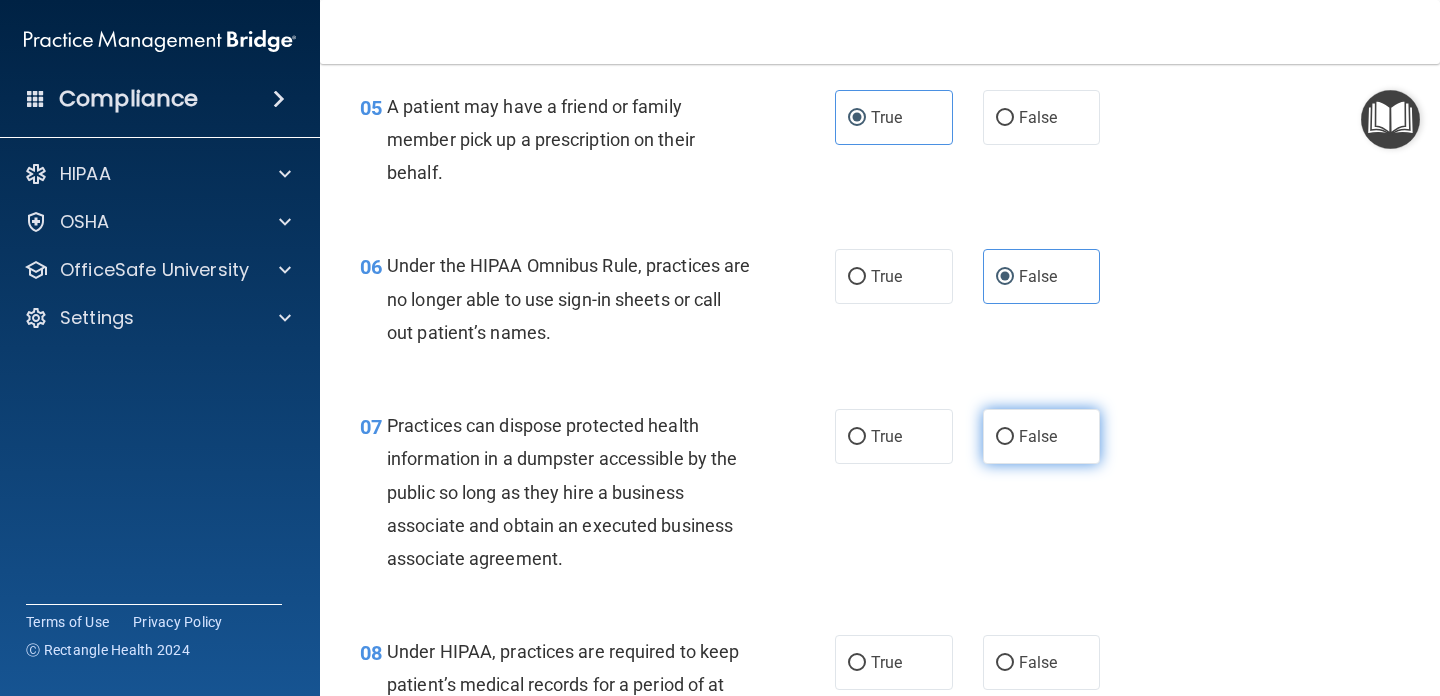 click on "False" at bounding box center (1042, 436) 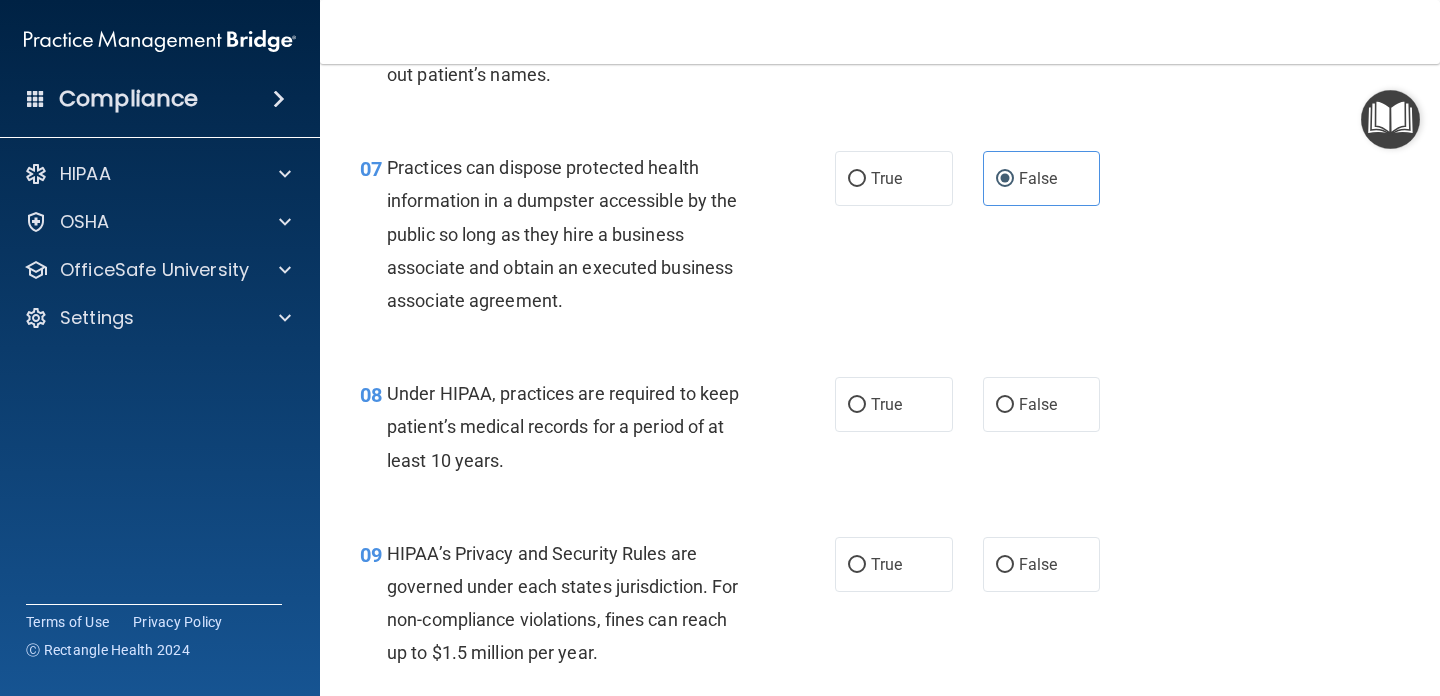 scroll, scrollTop: 1248, scrollLeft: 0, axis: vertical 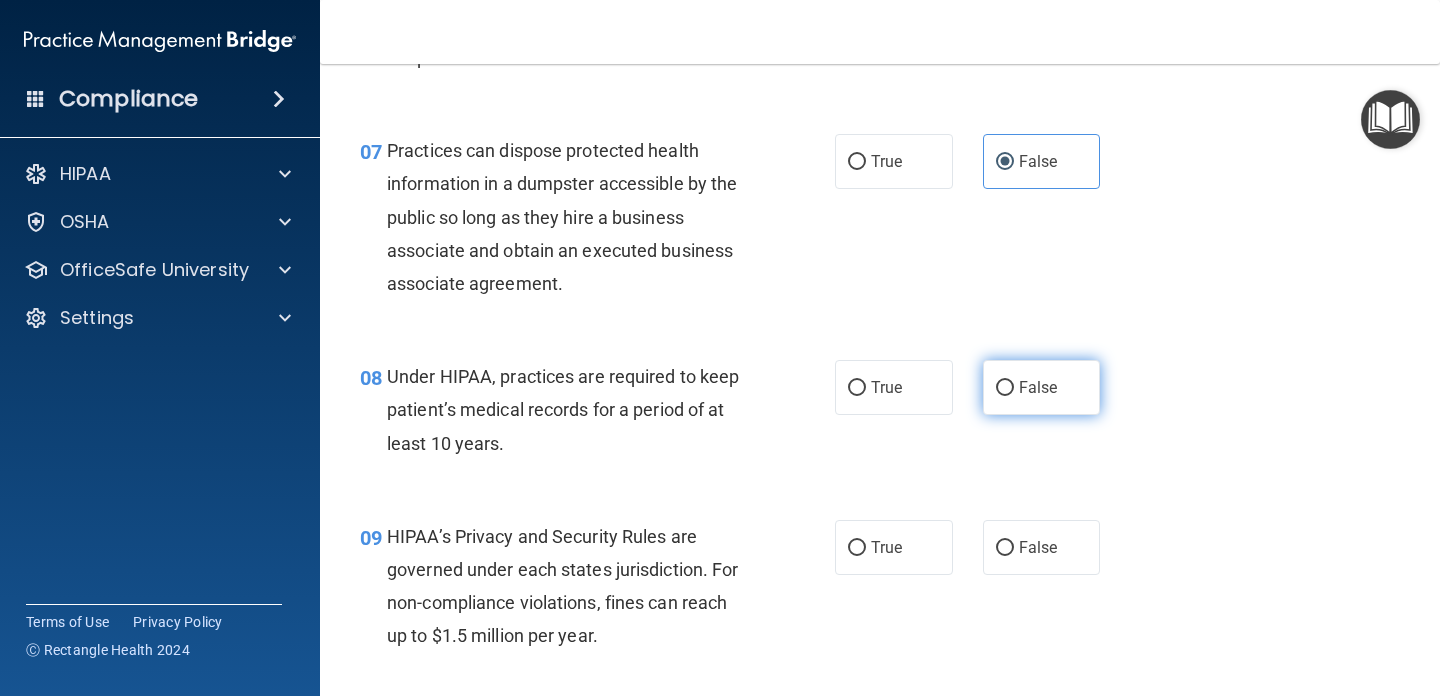 click on "False" at bounding box center (1042, 387) 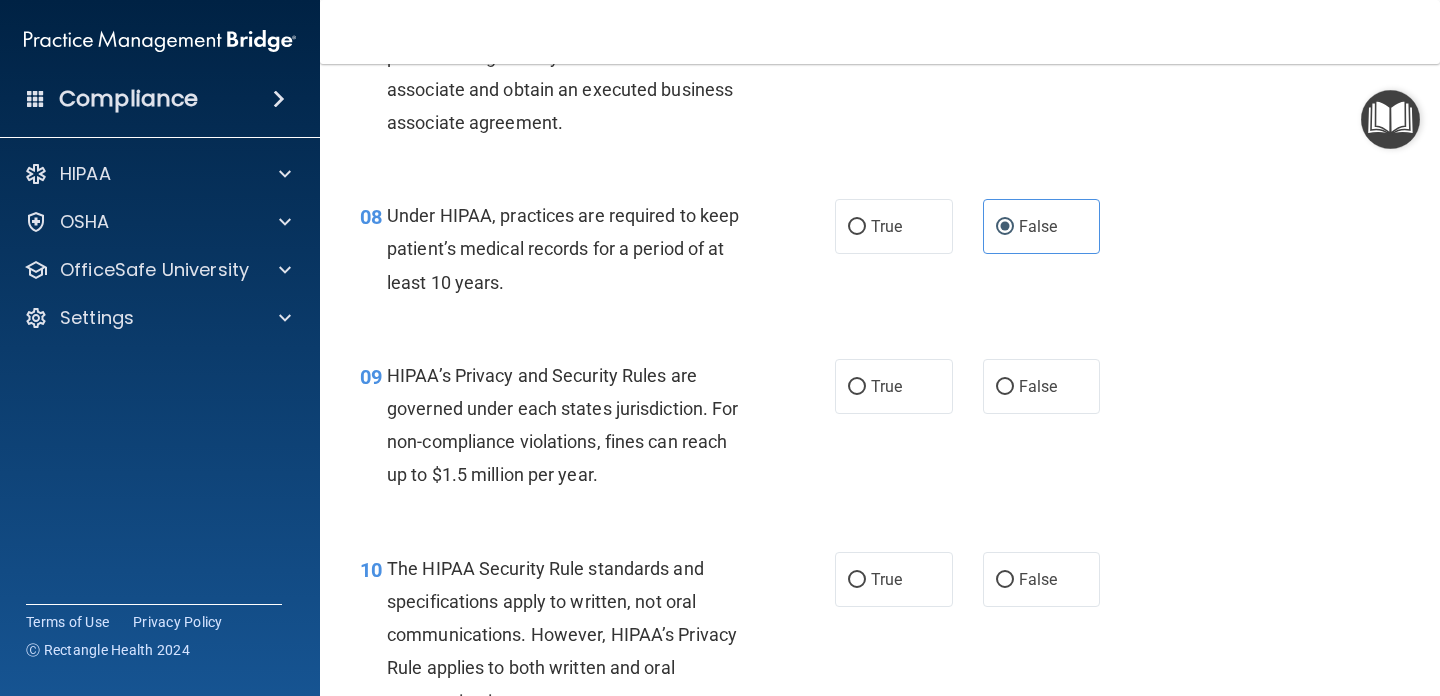 scroll, scrollTop: 1433, scrollLeft: 0, axis: vertical 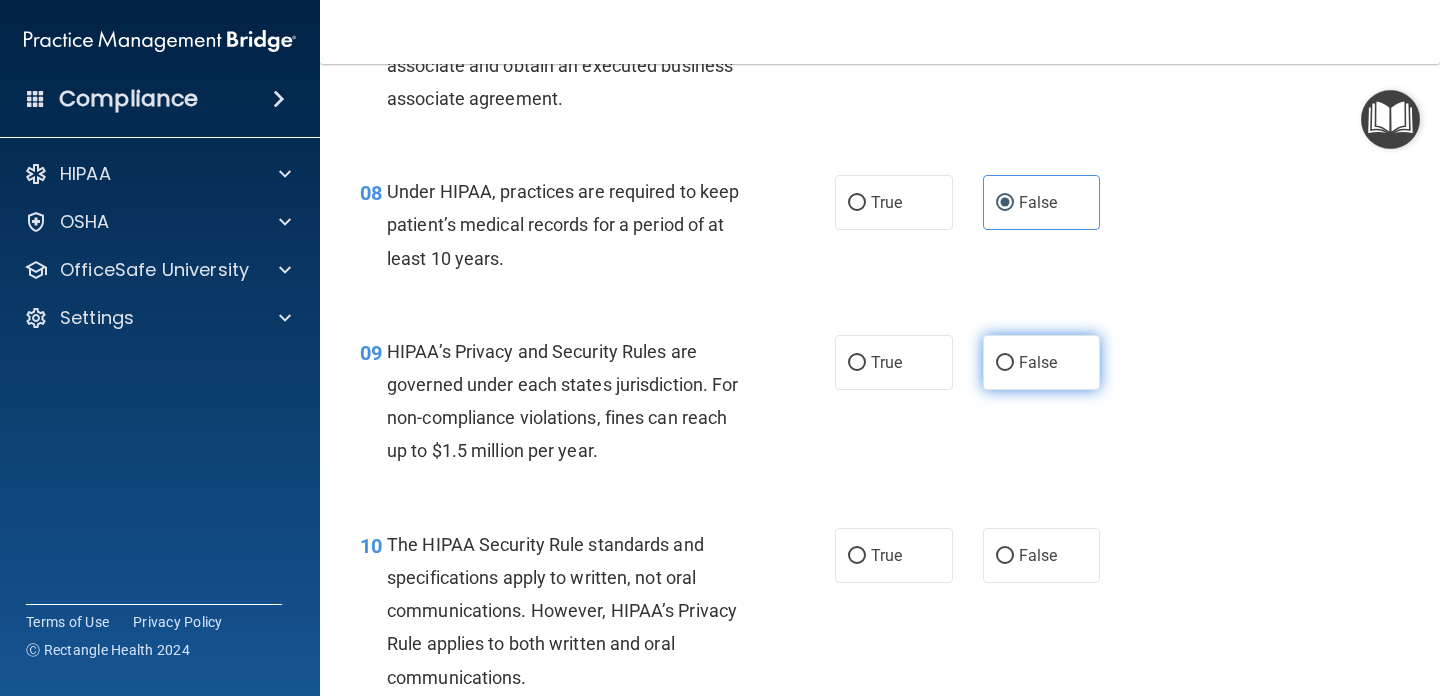 click on "False" at bounding box center (1038, 362) 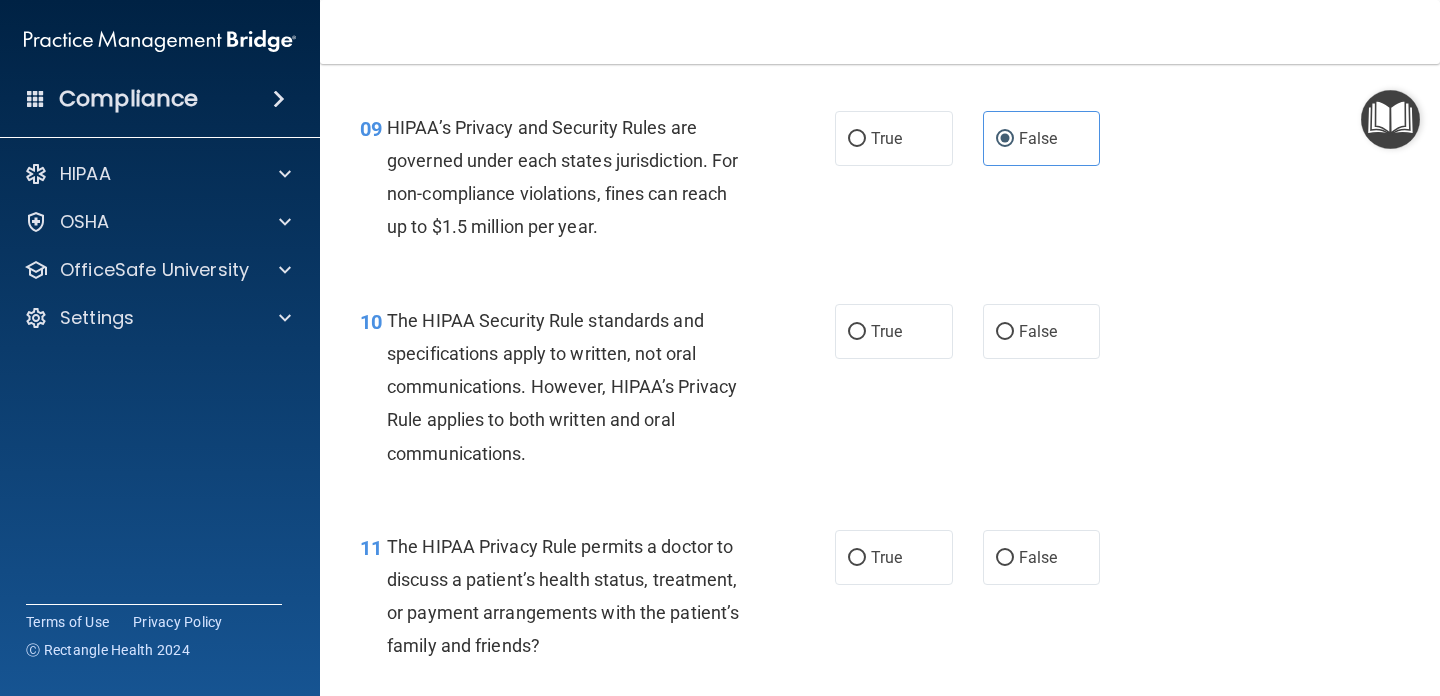 scroll, scrollTop: 1722, scrollLeft: 0, axis: vertical 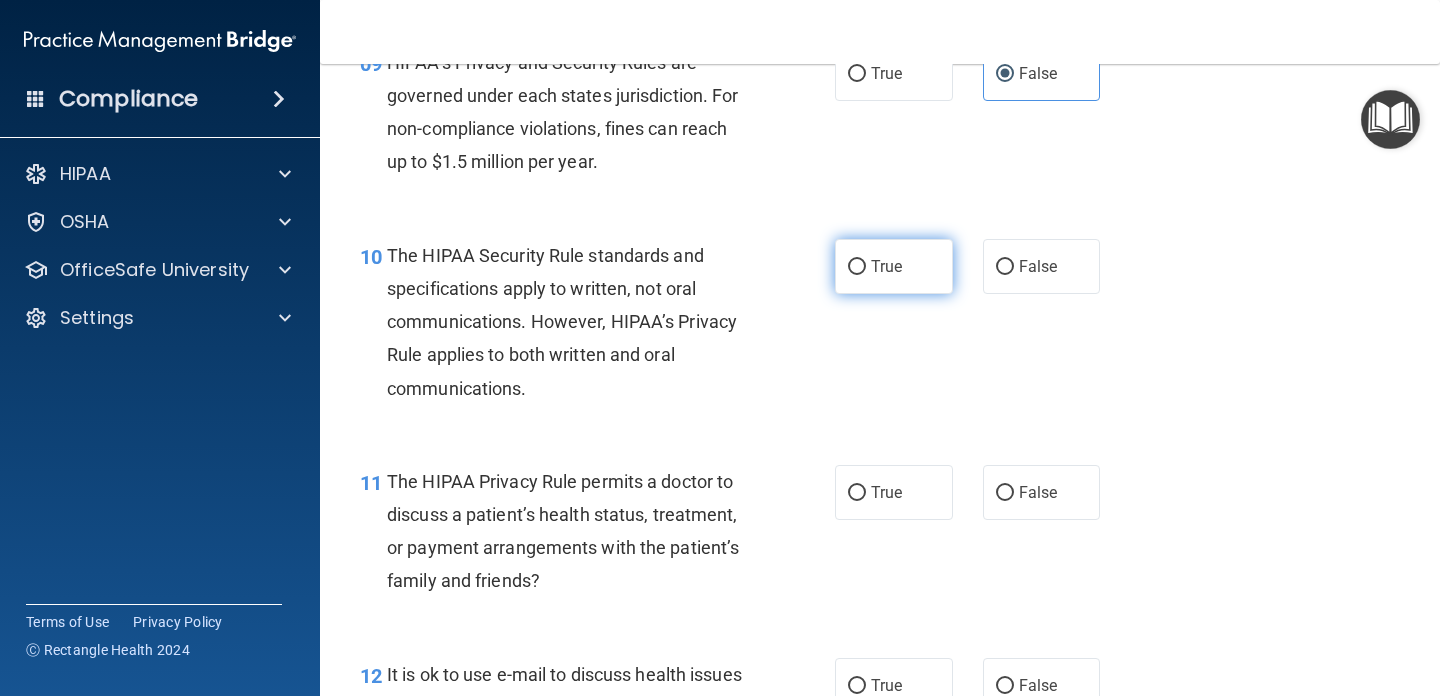 click on "True" at bounding box center [886, 266] 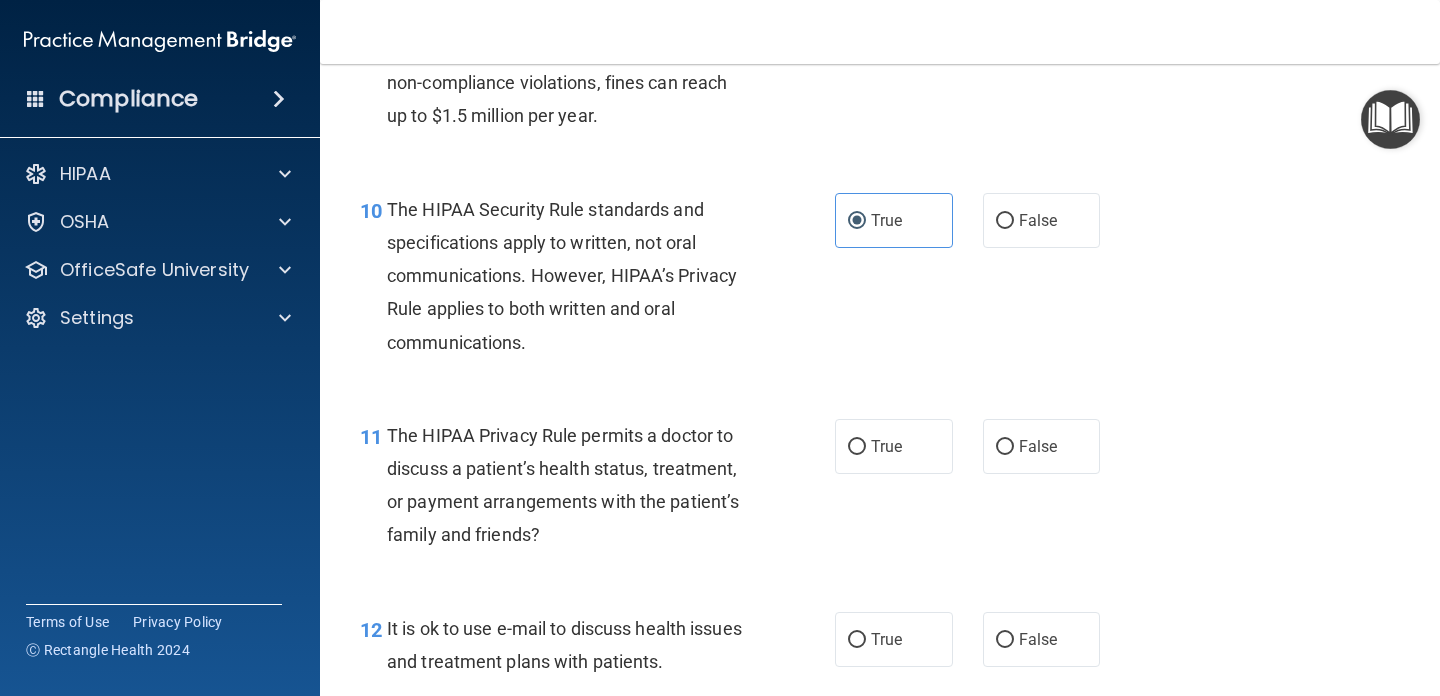 scroll, scrollTop: 1771, scrollLeft: 0, axis: vertical 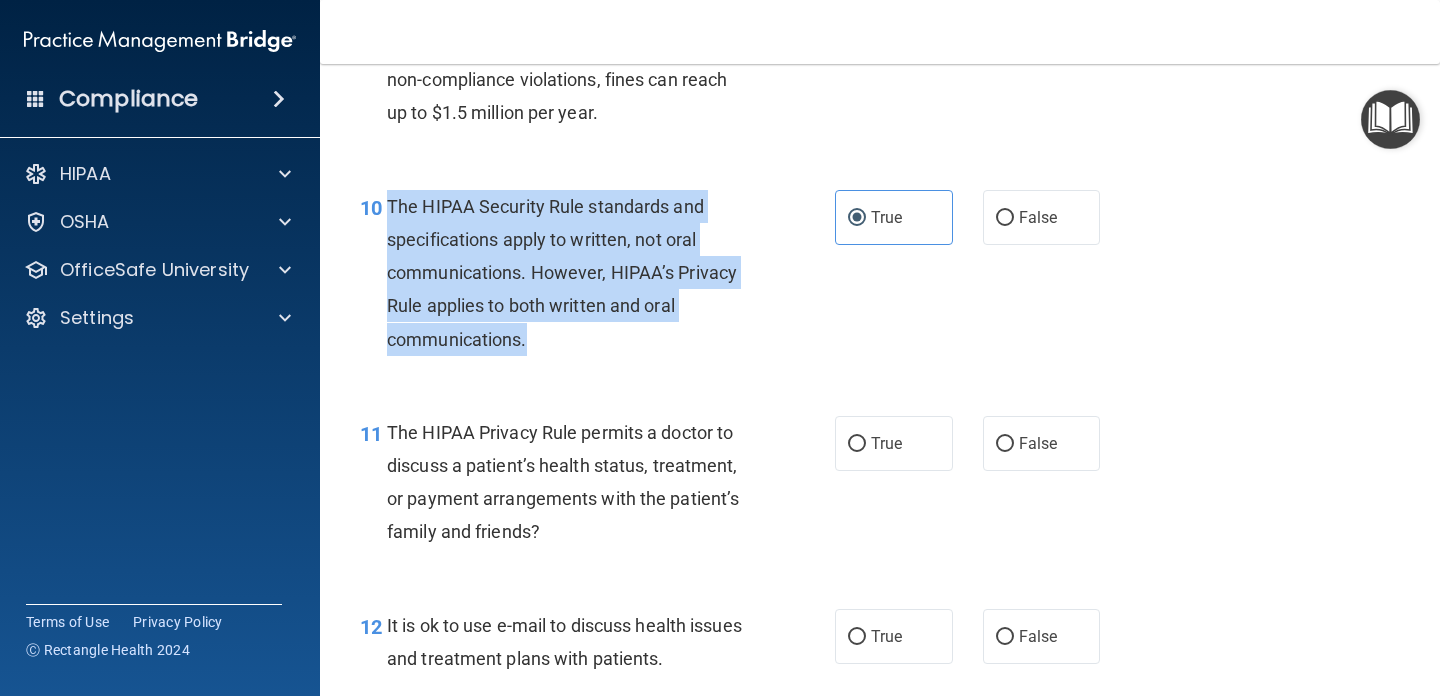 drag, startPoint x: 390, startPoint y: 203, endPoint x: 575, endPoint y: 332, distance: 225.53491 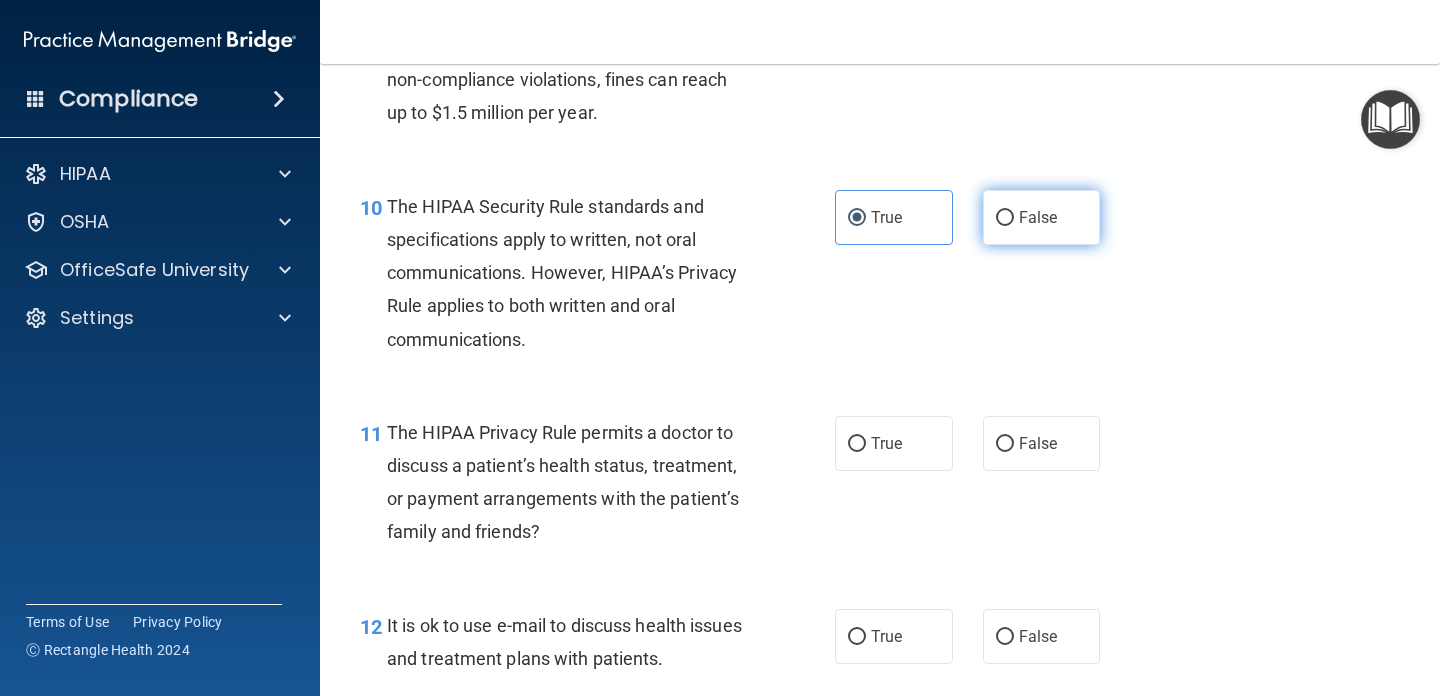 click on "False" at bounding box center (1038, 217) 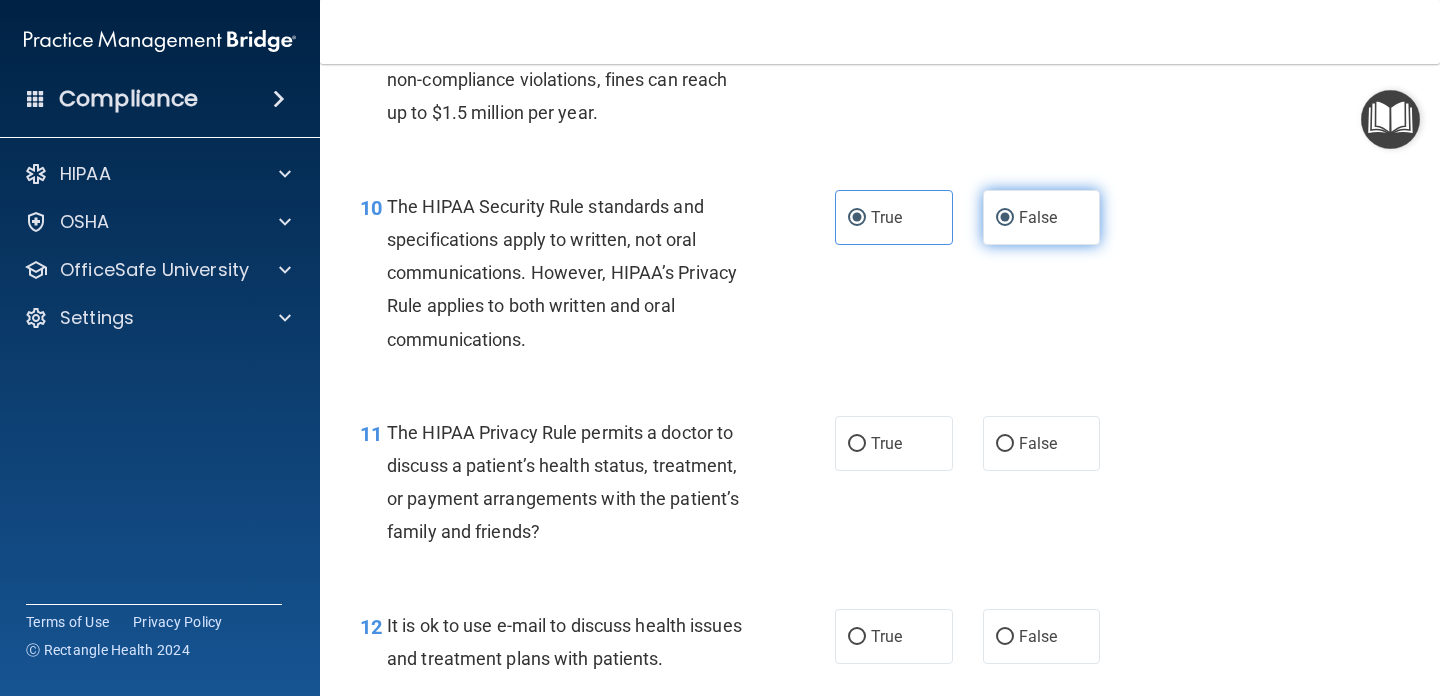 radio on "false" 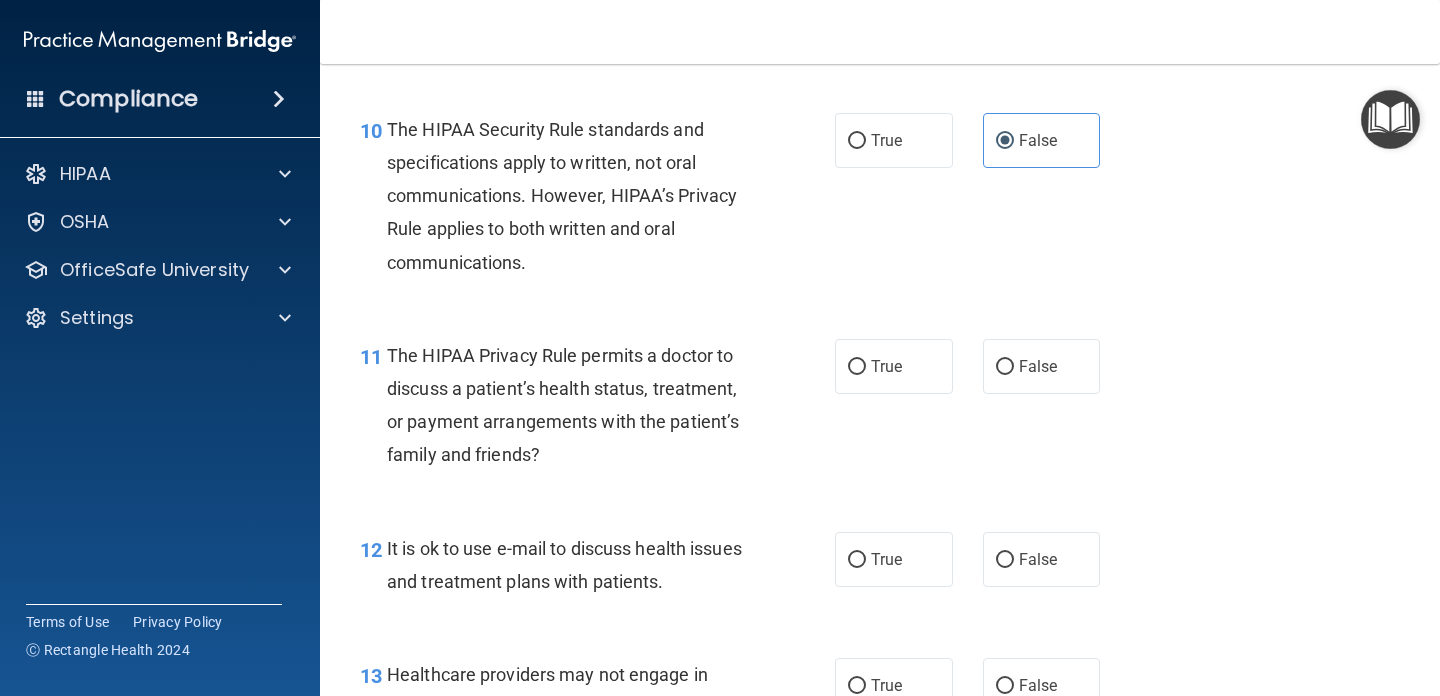 scroll, scrollTop: 1850, scrollLeft: 0, axis: vertical 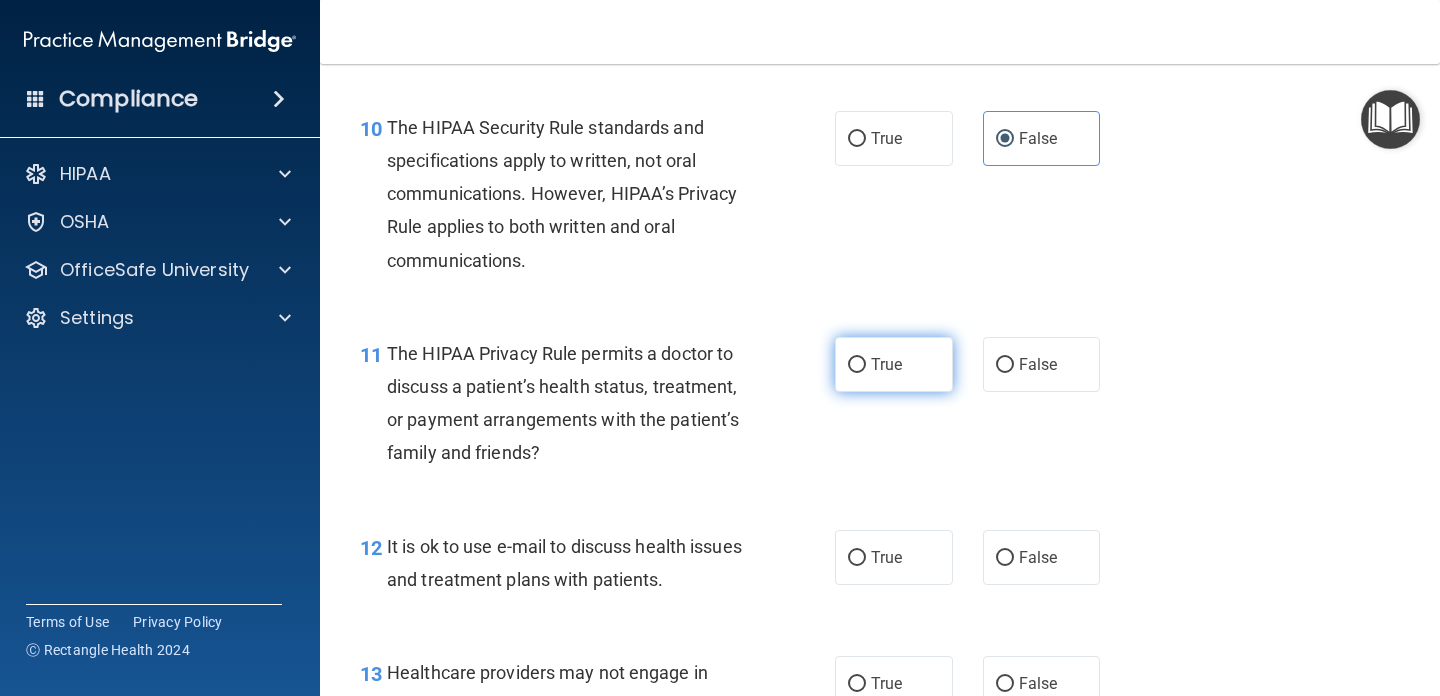 click on "True" at bounding box center (857, 365) 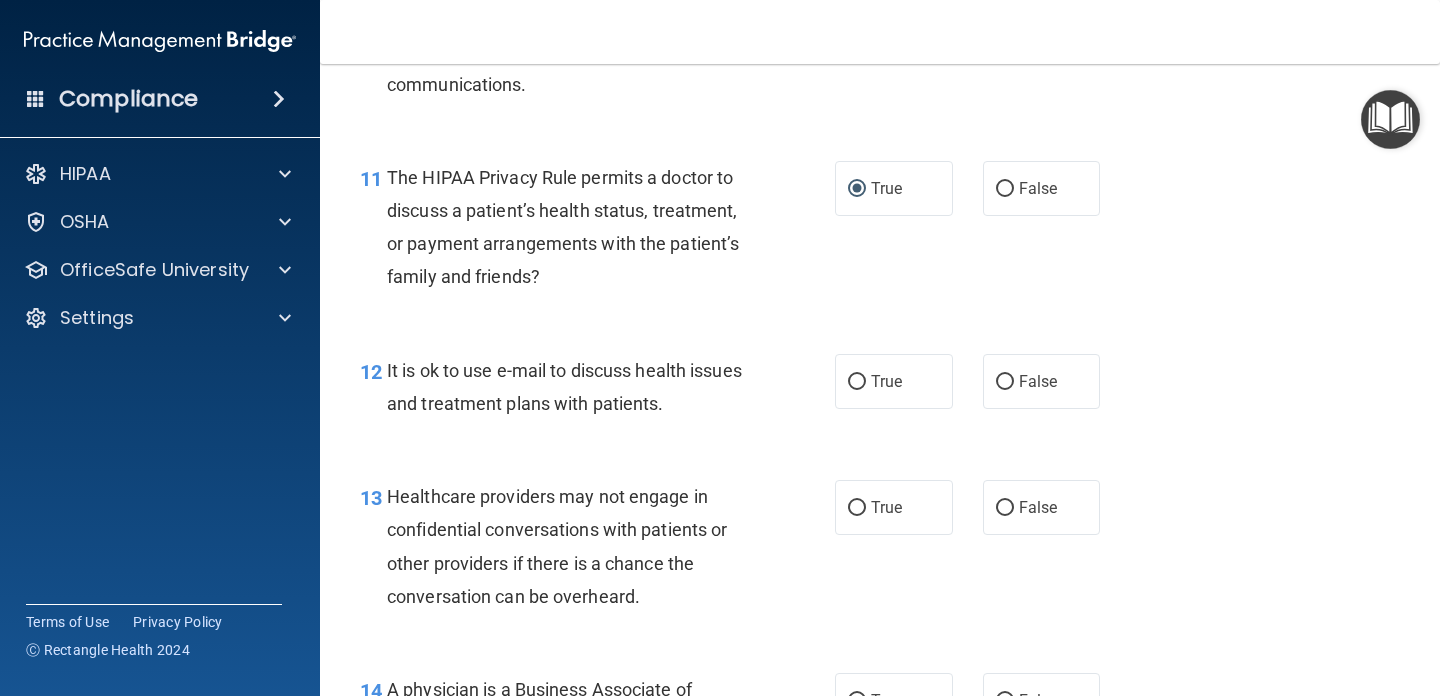 scroll, scrollTop: 2040, scrollLeft: 0, axis: vertical 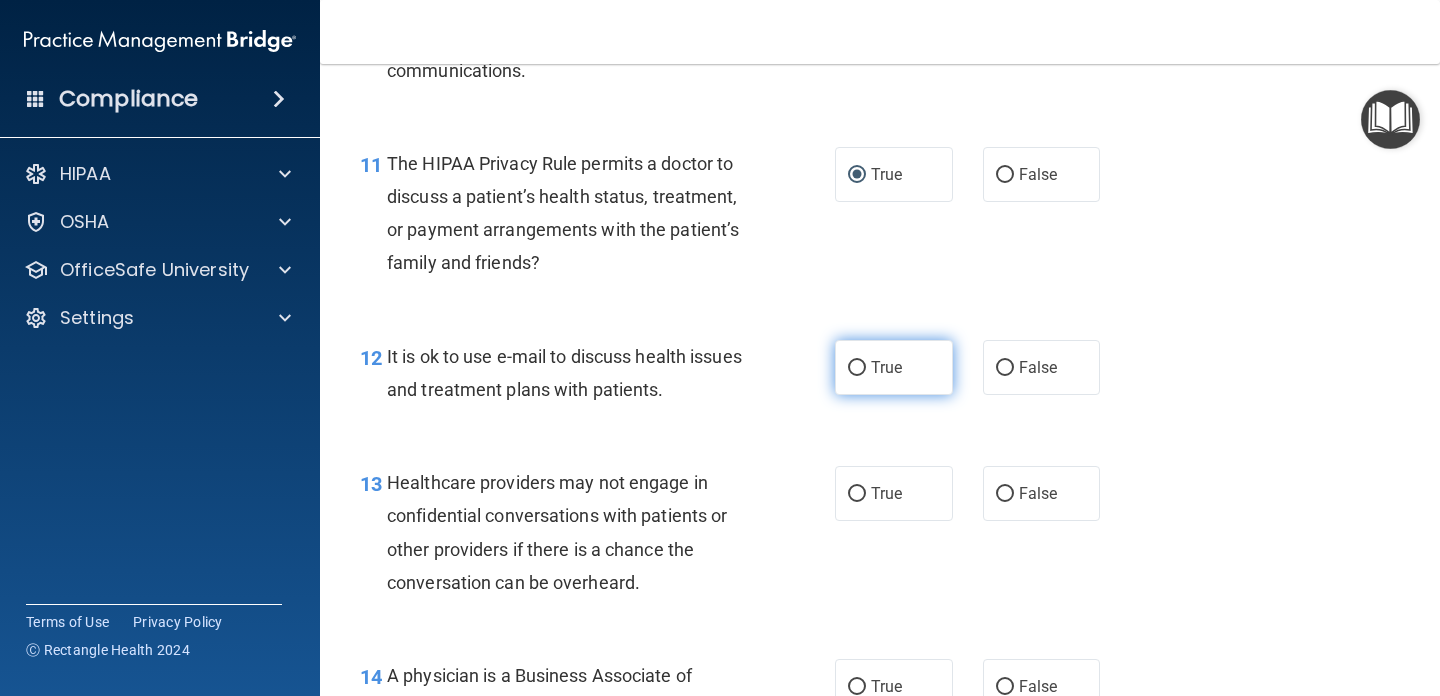 click on "True" at bounding box center [857, 368] 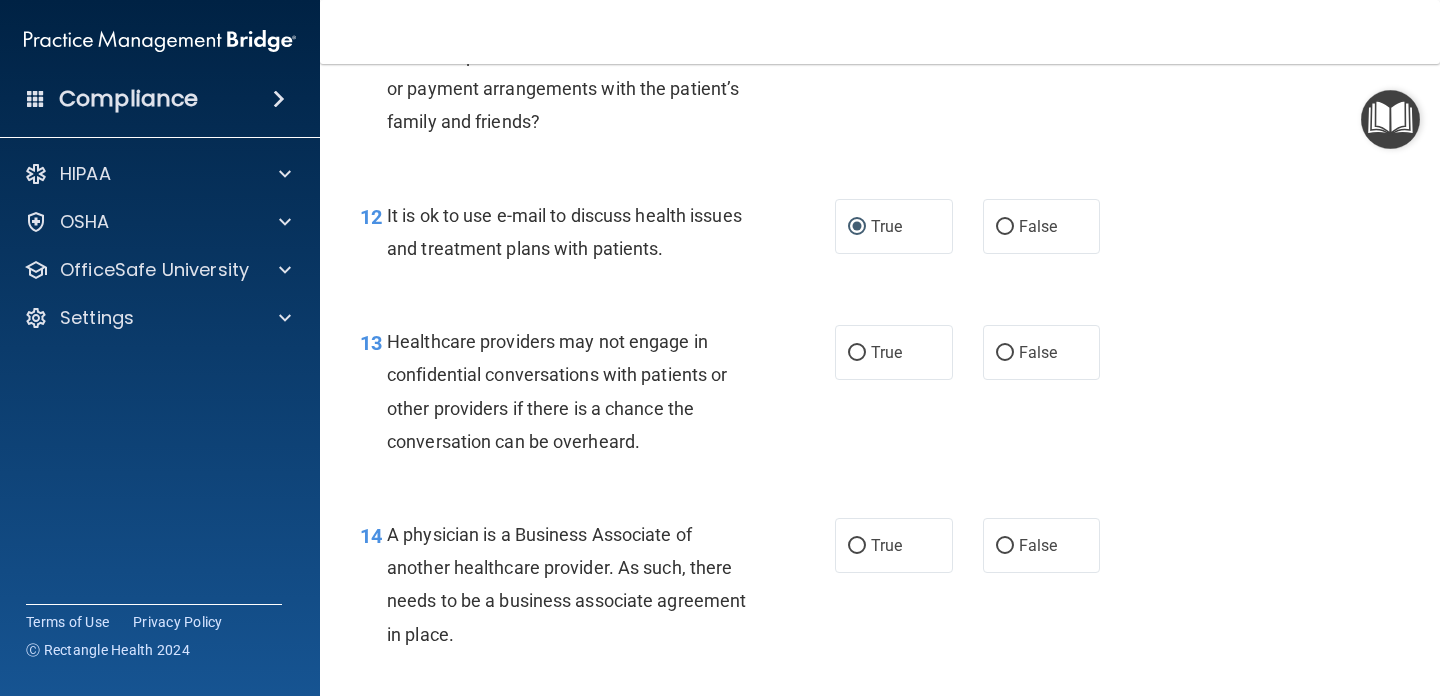 scroll, scrollTop: 2182, scrollLeft: 0, axis: vertical 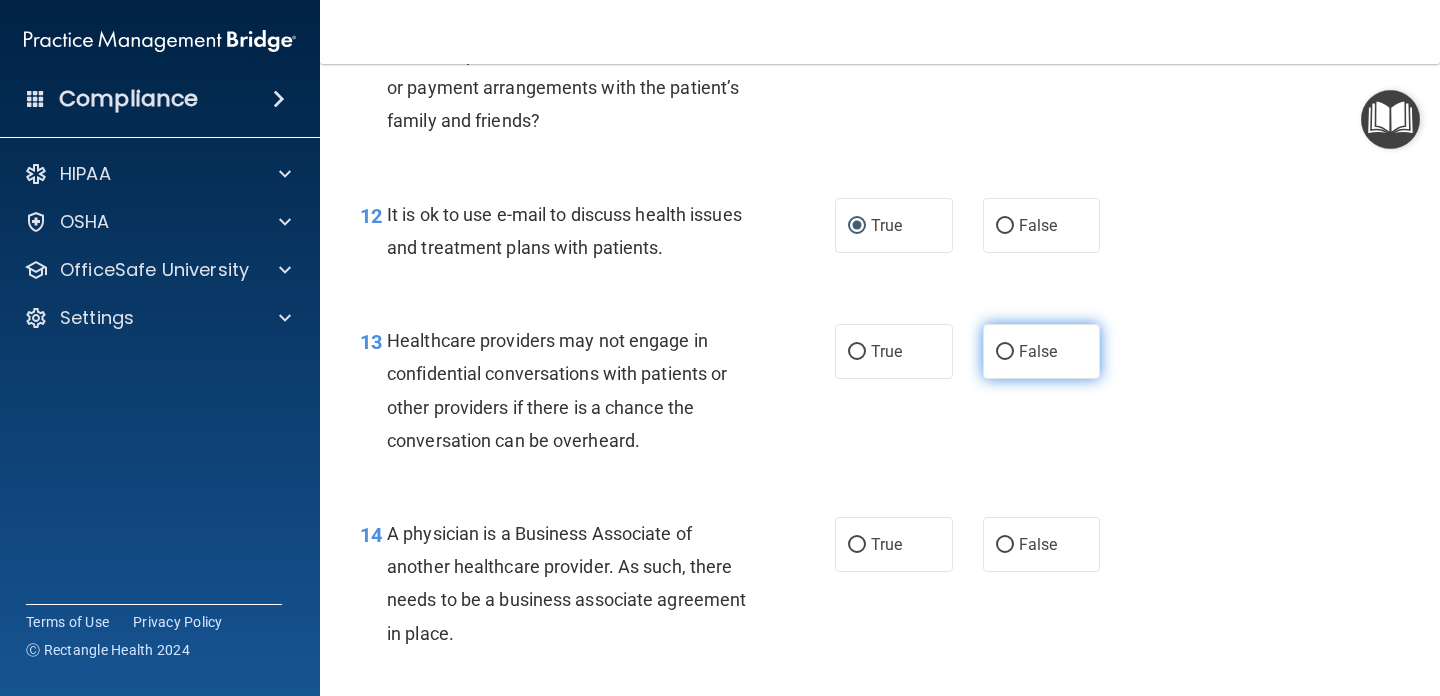 click on "False" at bounding box center [1005, 352] 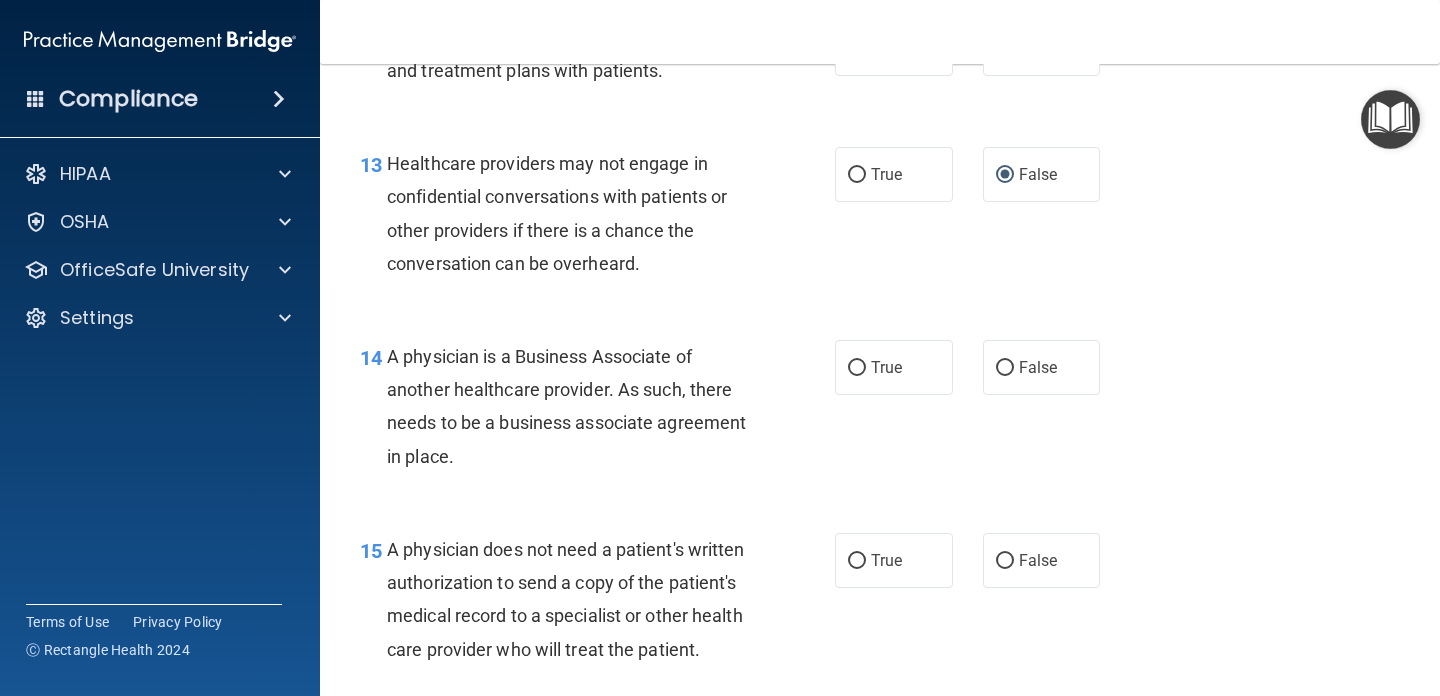 scroll, scrollTop: 2374, scrollLeft: 0, axis: vertical 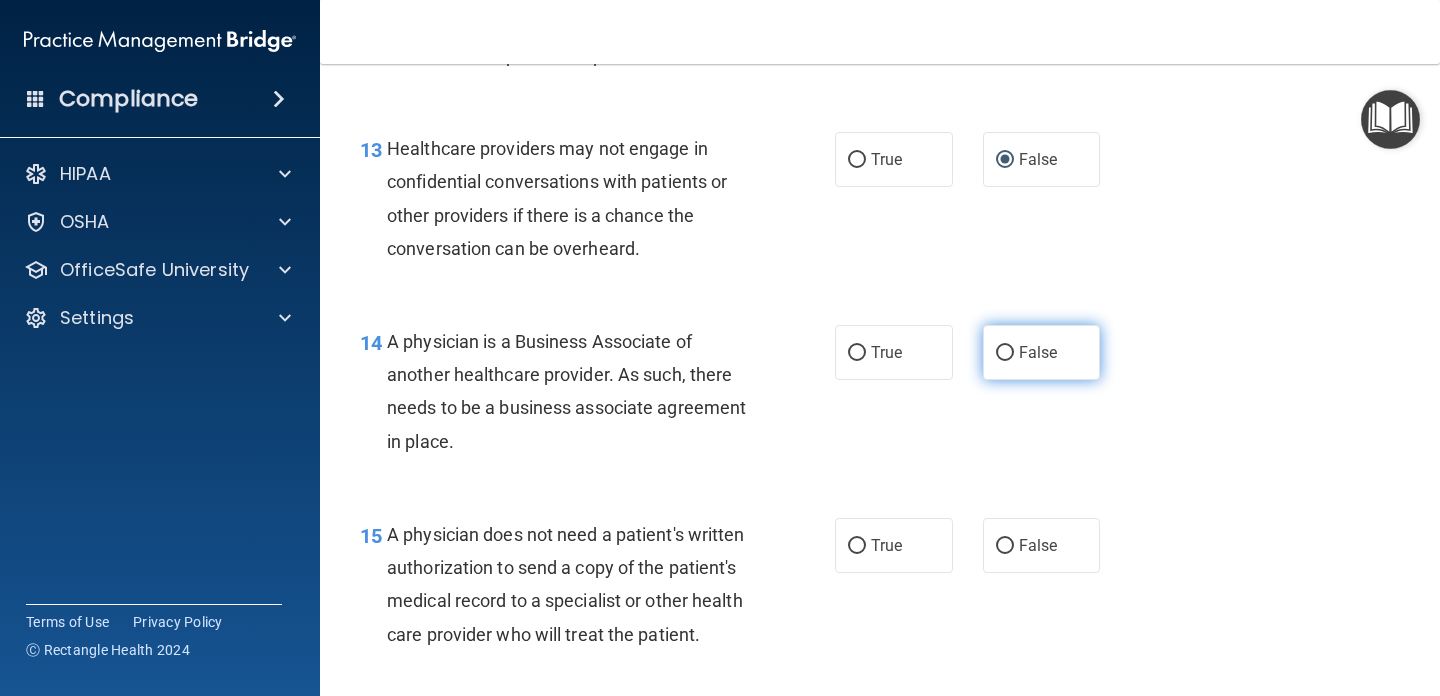 click on "False" at bounding box center [1038, 352] 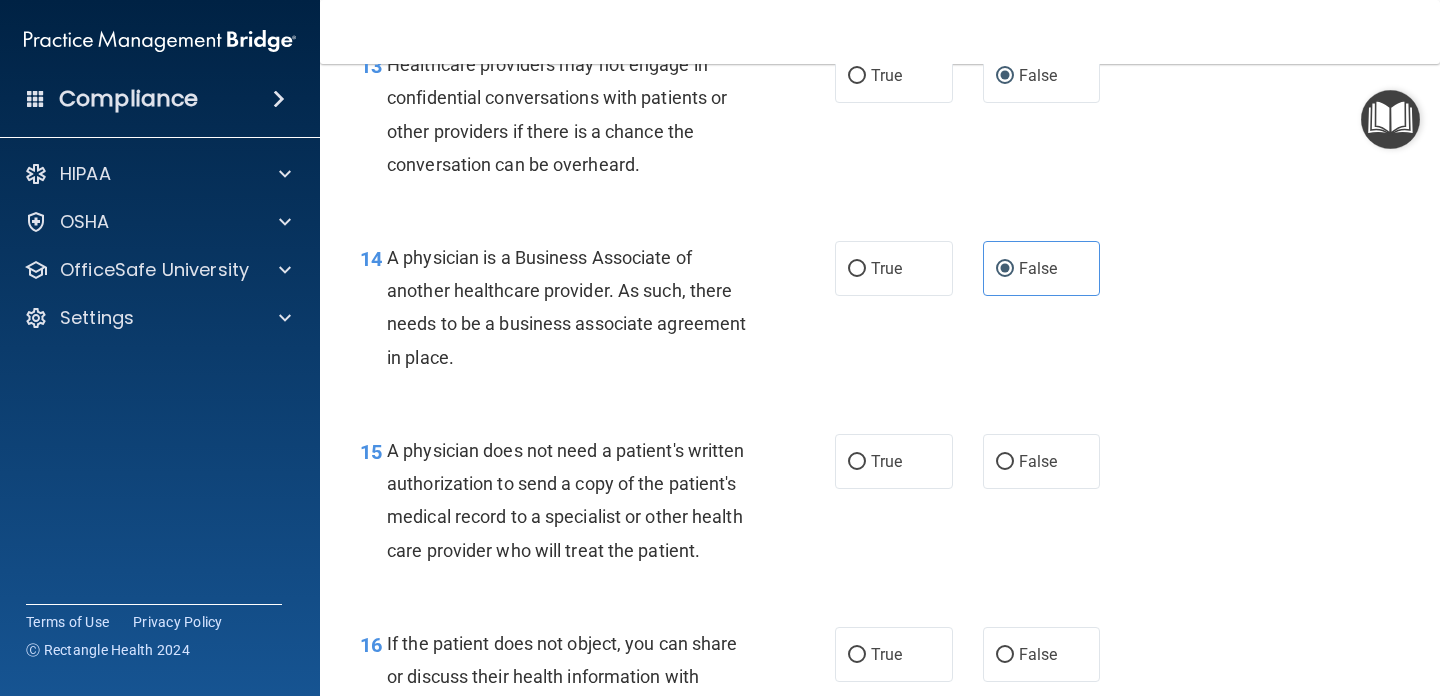 scroll, scrollTop: 2500, scrollLeft: 0, axis: vertical 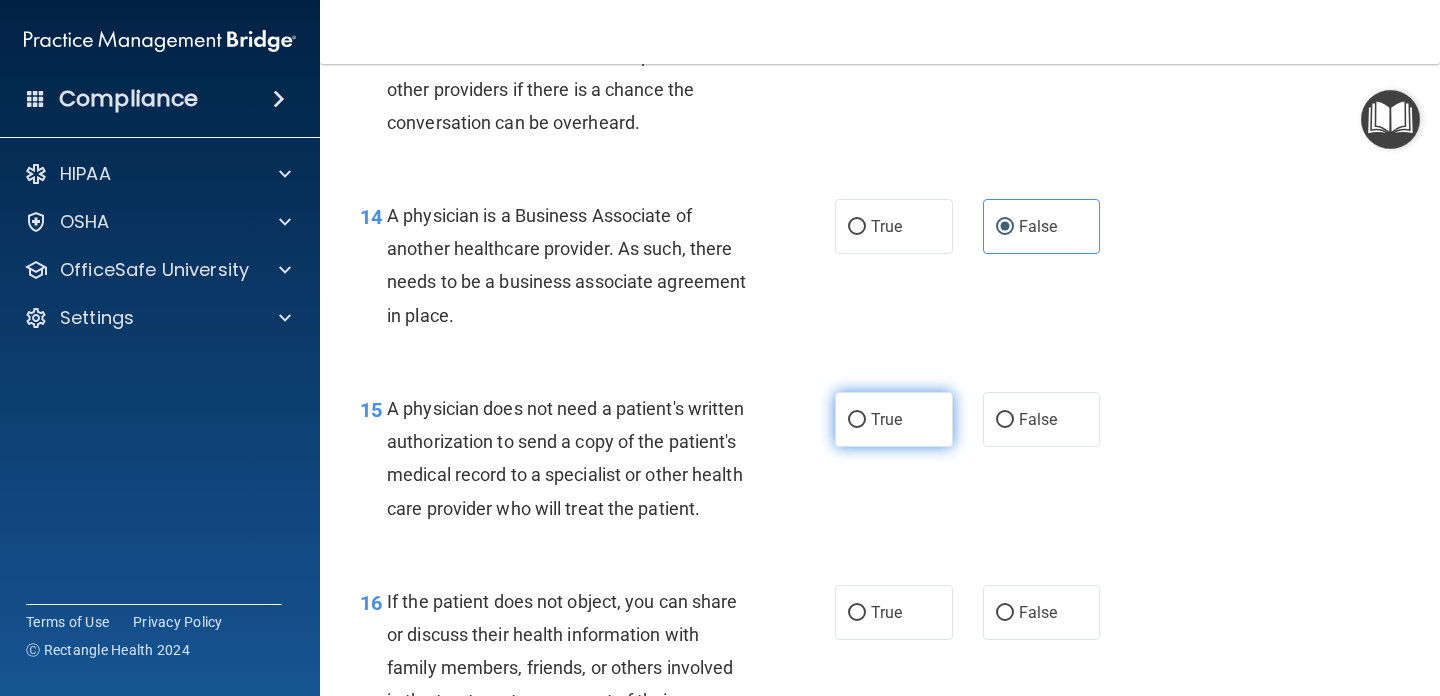 click on "True" at bounding box center [894, 419] 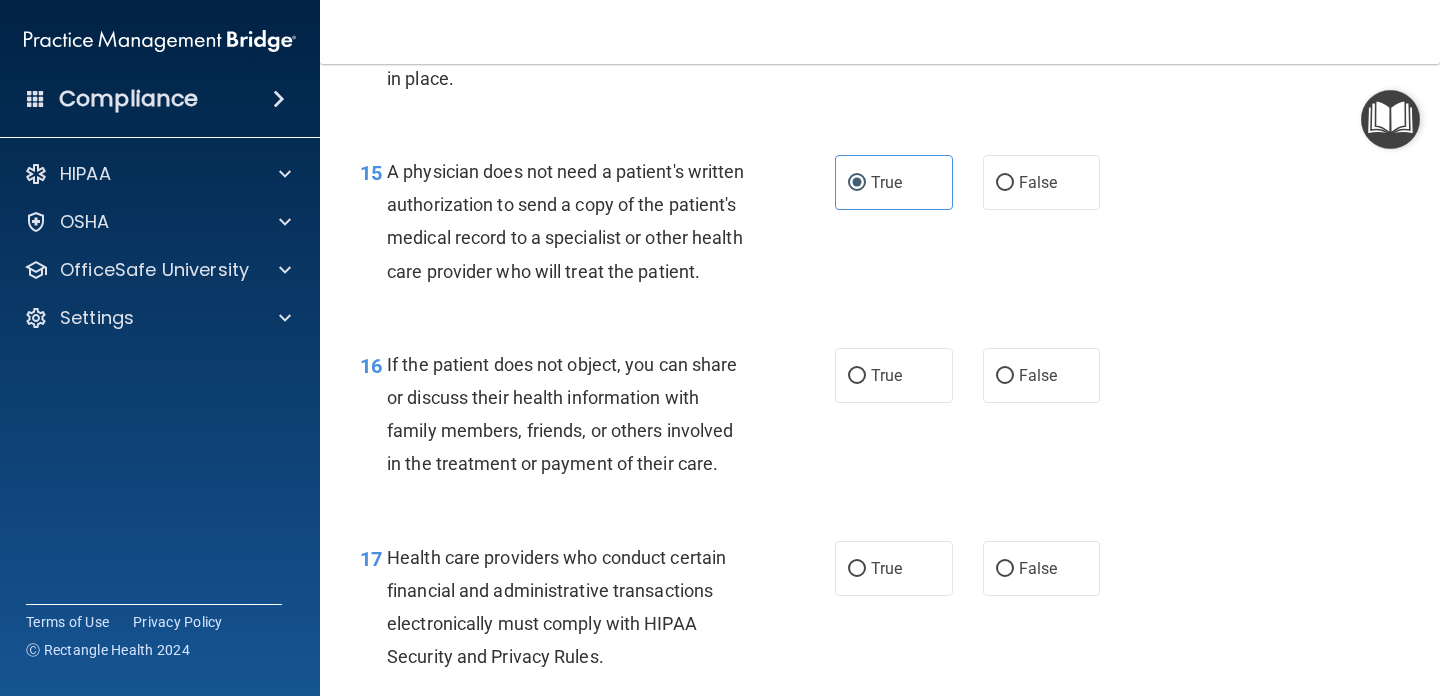 scroll, scrollTop: 2739, scrollLeft: 0, axis: vertical 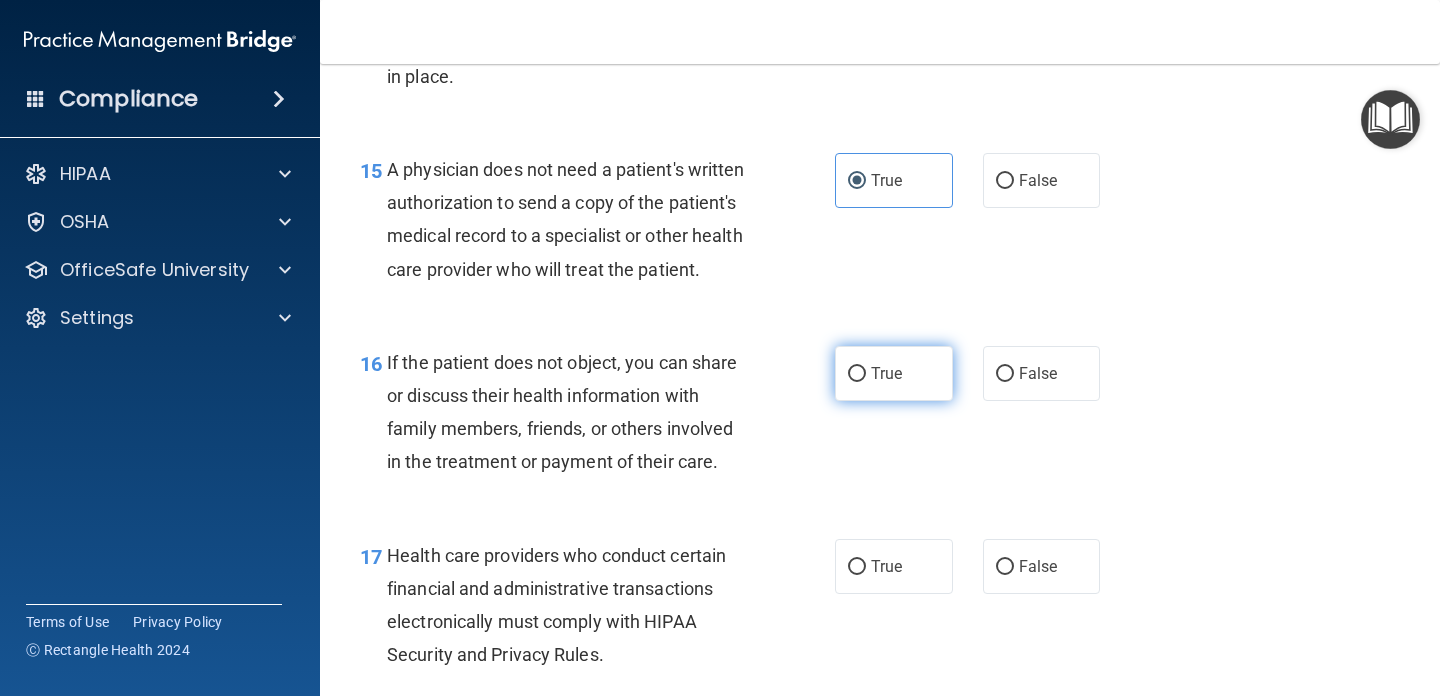 click on "True" at bounding box center [886, 373] 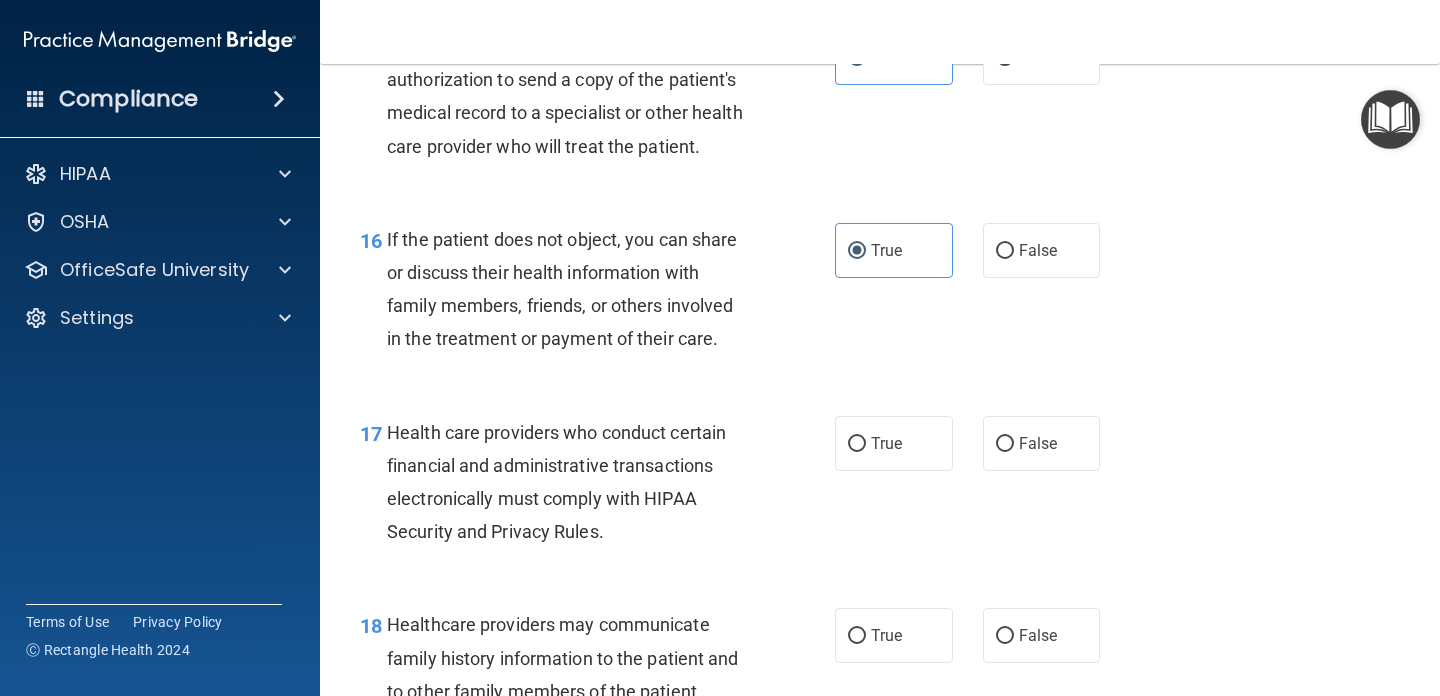 scroll, scrollTop: 2870, scrollLeft: 0, axis: vertical 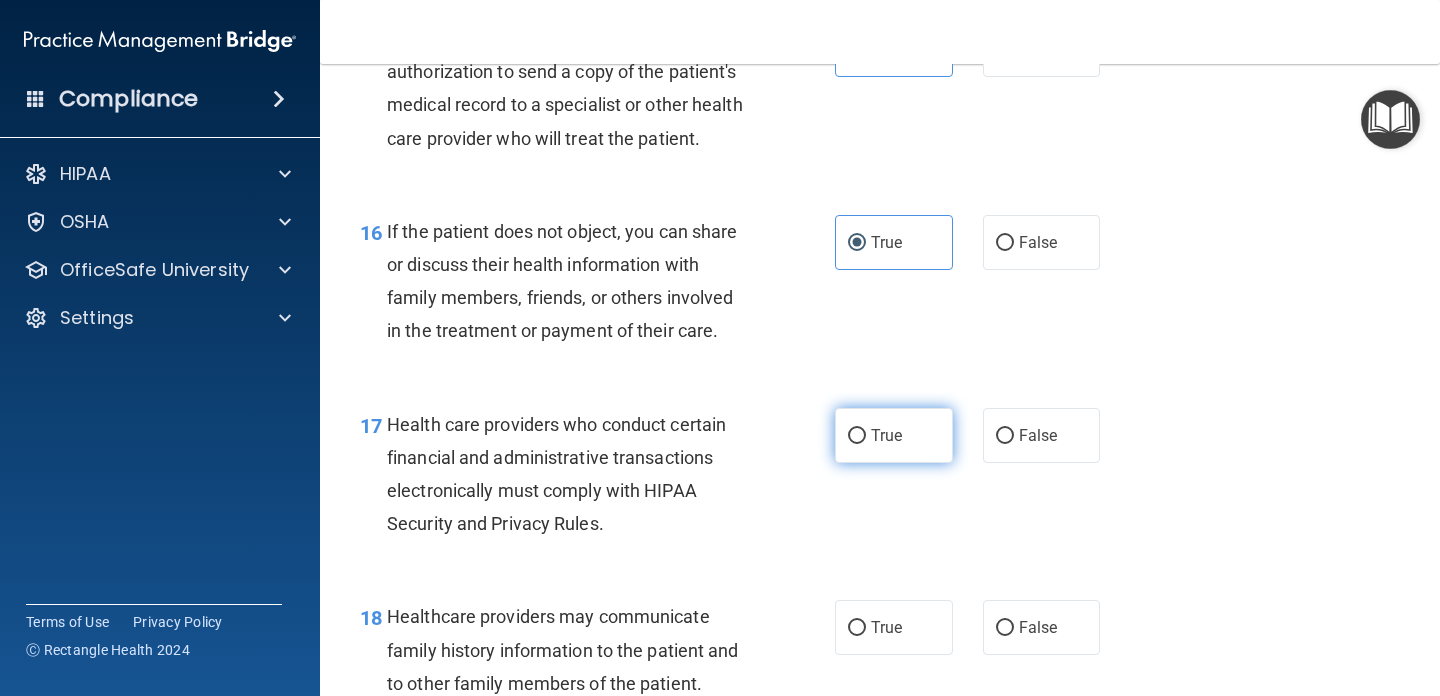 click on "True" at bounding box center (894, 435) 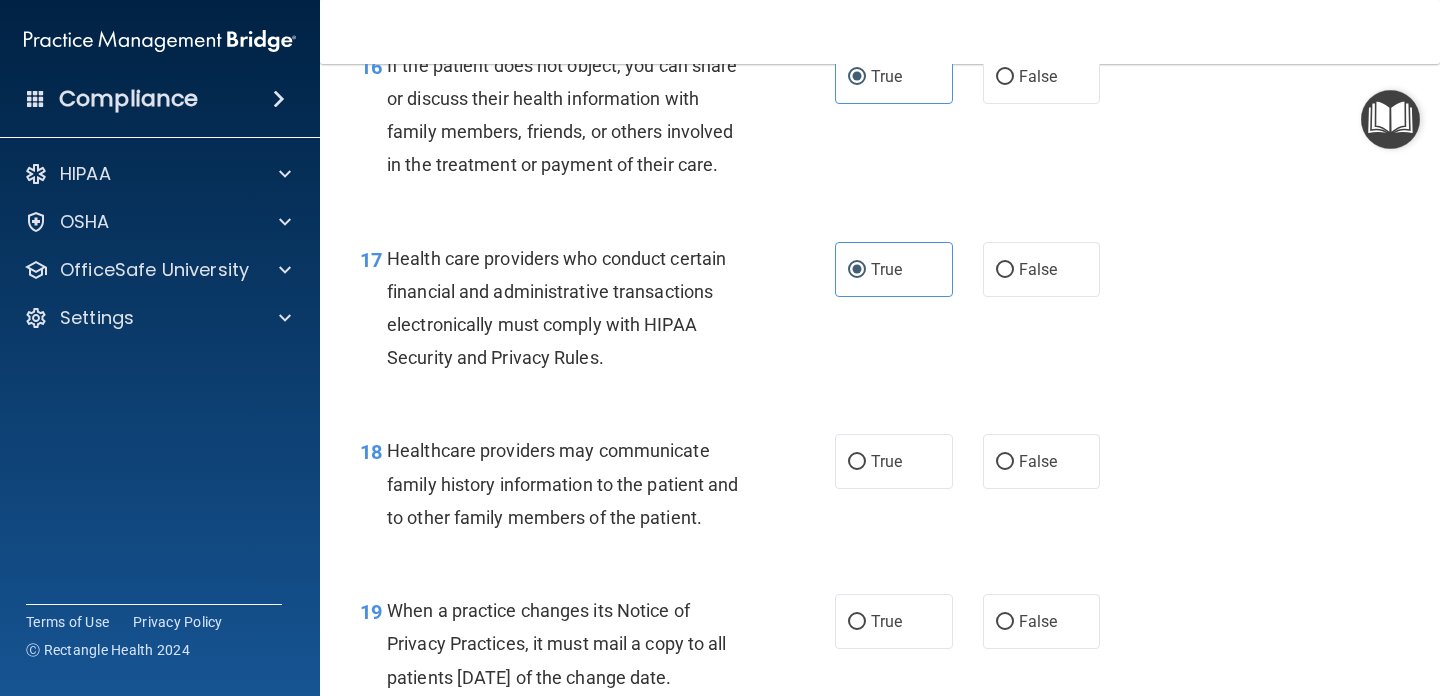 scroll, scrollTop: 3038, scrollLeft: 0, axis: vertical 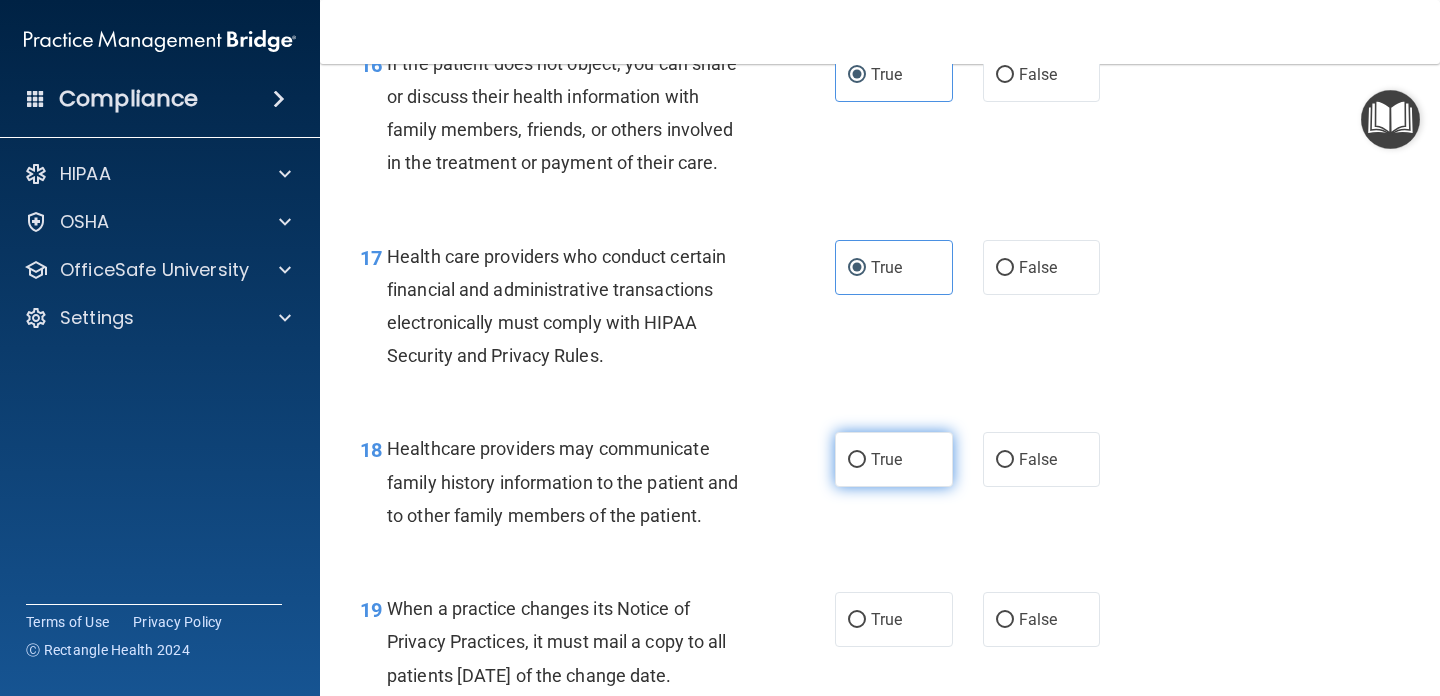 click on "True" at bounding box center [886, 459] 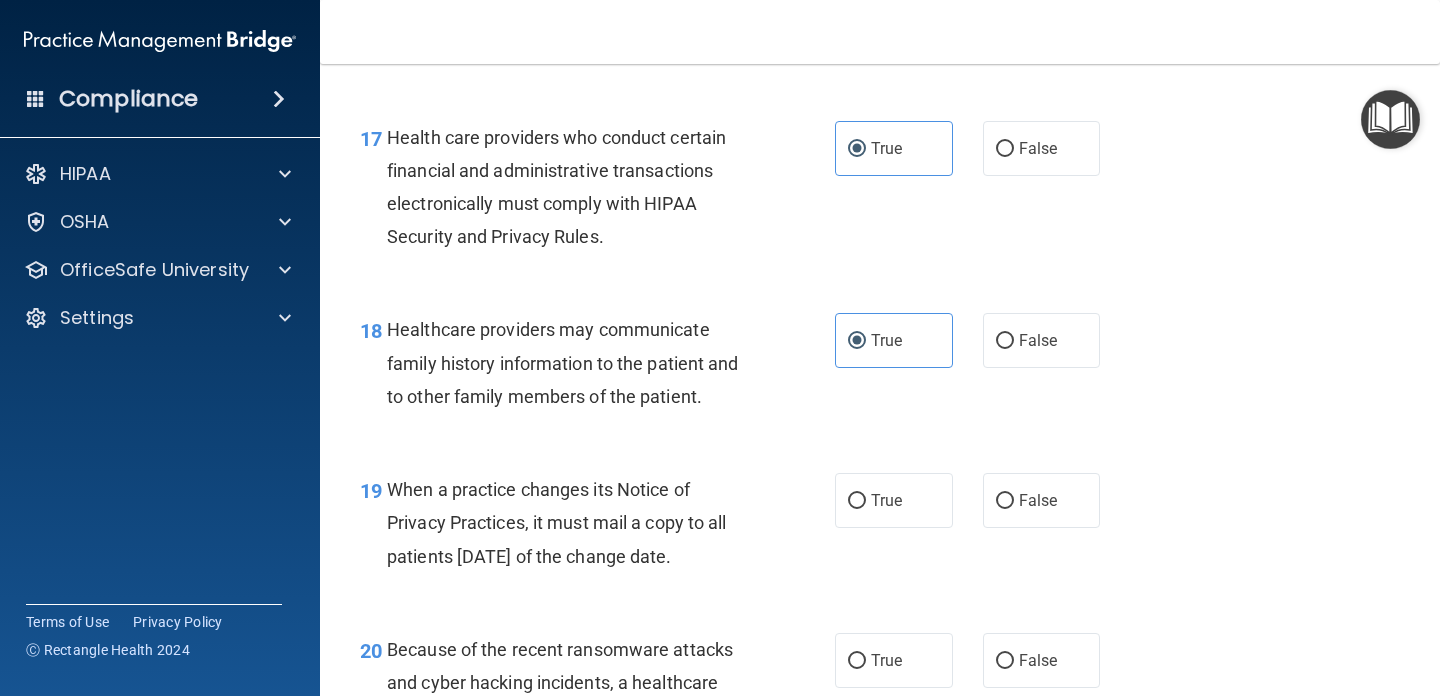 scroll, scrollTop: 3200, scrollLeft: 0, axis: vertical 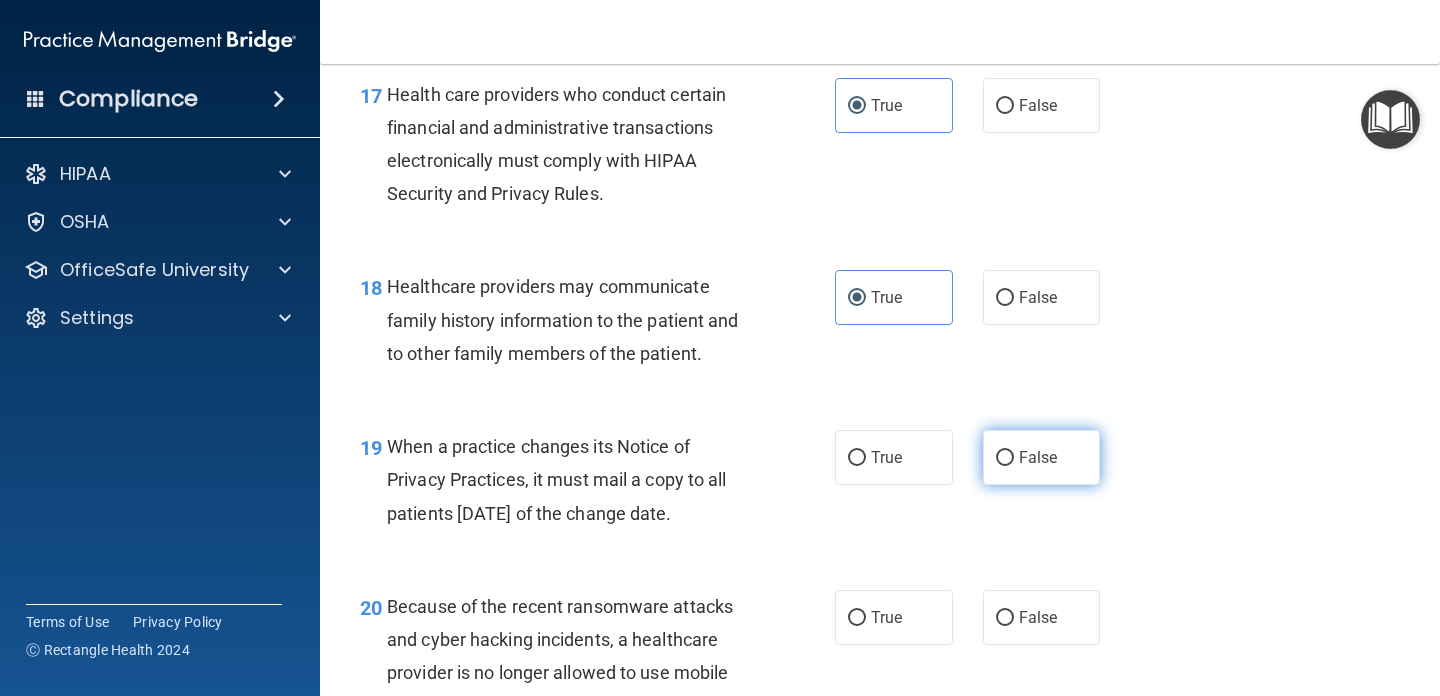 click on "False" at bounding box center (1042, 457) 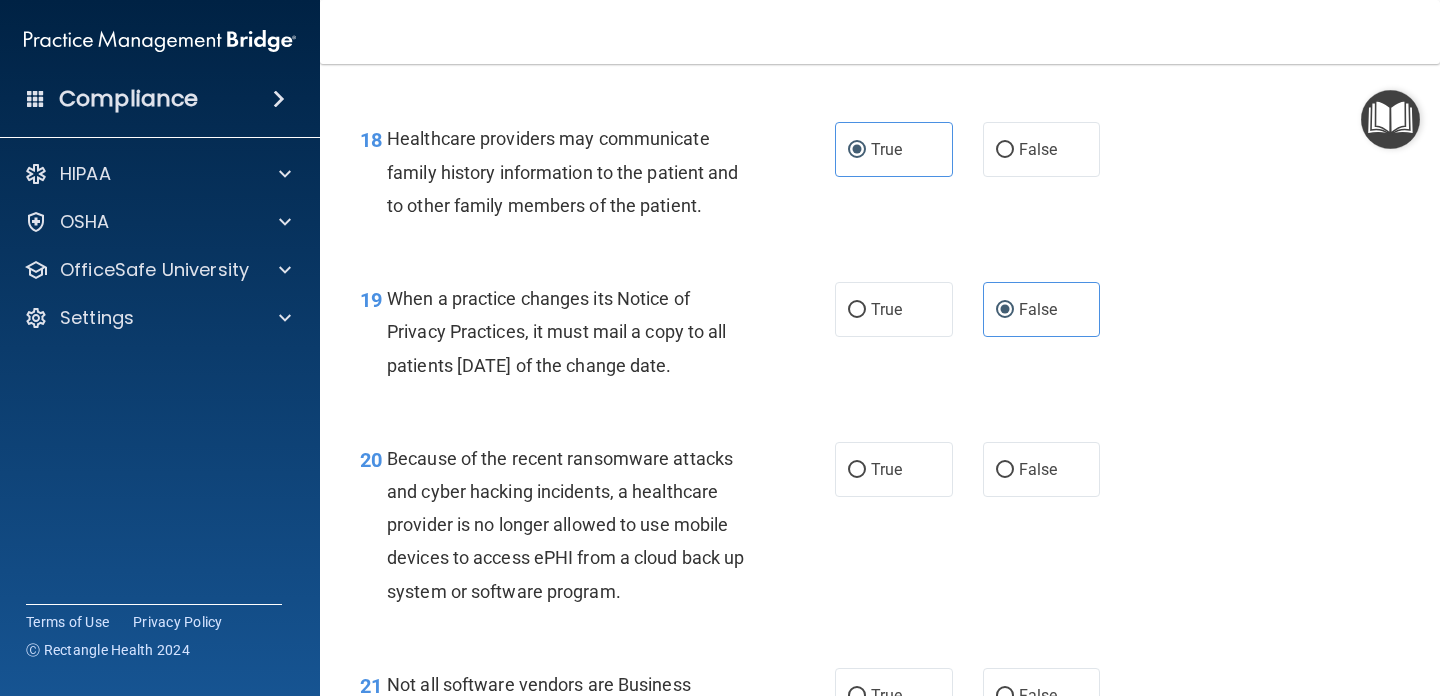 scroll, scrollTop: 3356, scrollLeft: 0, axis: vertical 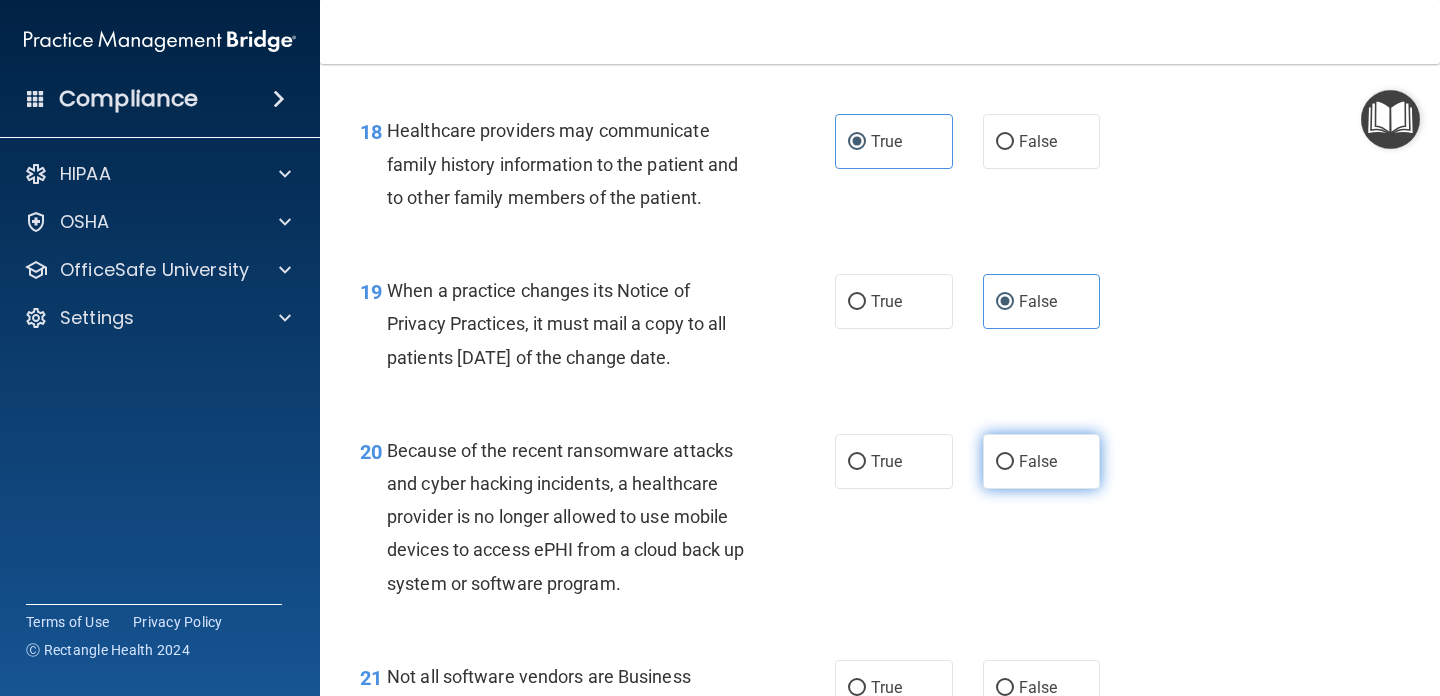 click on "False" at bounding box center [1038, 461] 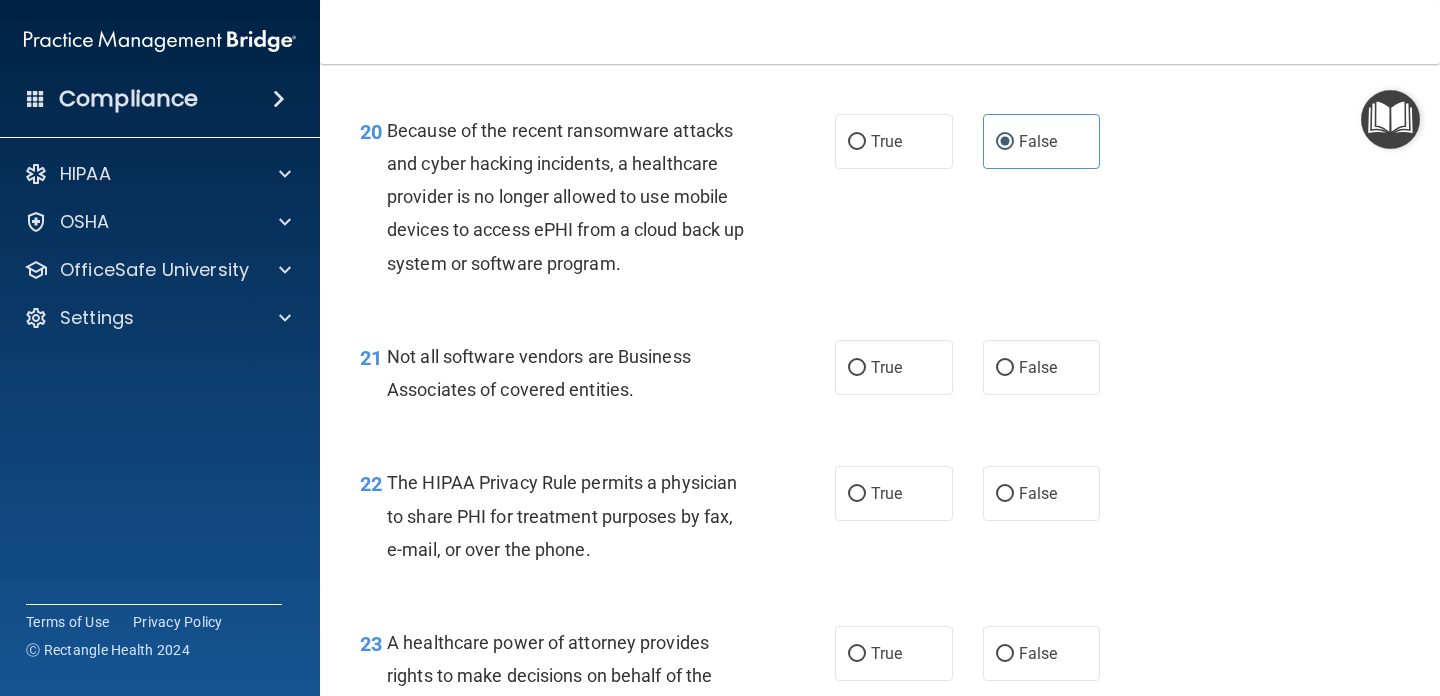 scroll, scrollTop: 3689, scrollLeft: 0, axis: vertical 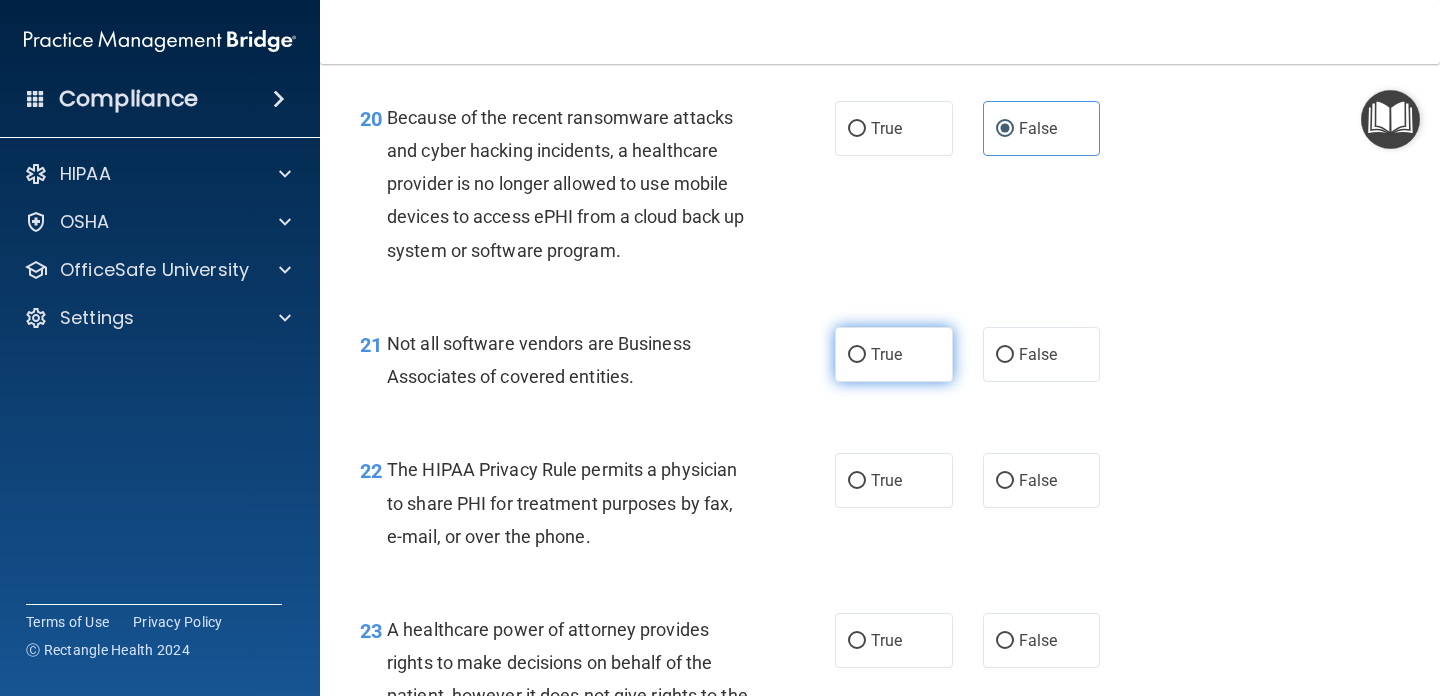 click on "True" at bounding box center (894, 354) 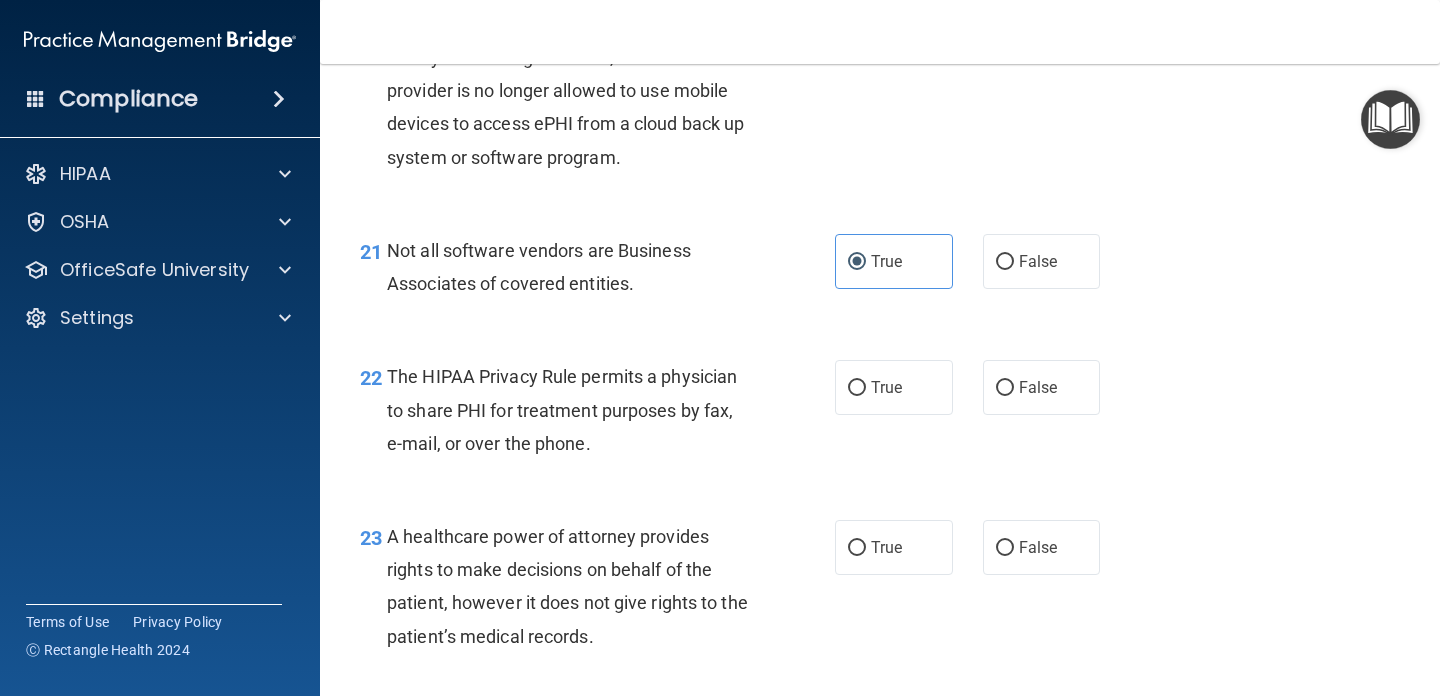 scroll, scrollTop: 3788, scrollLeft: 0, axis: vertical 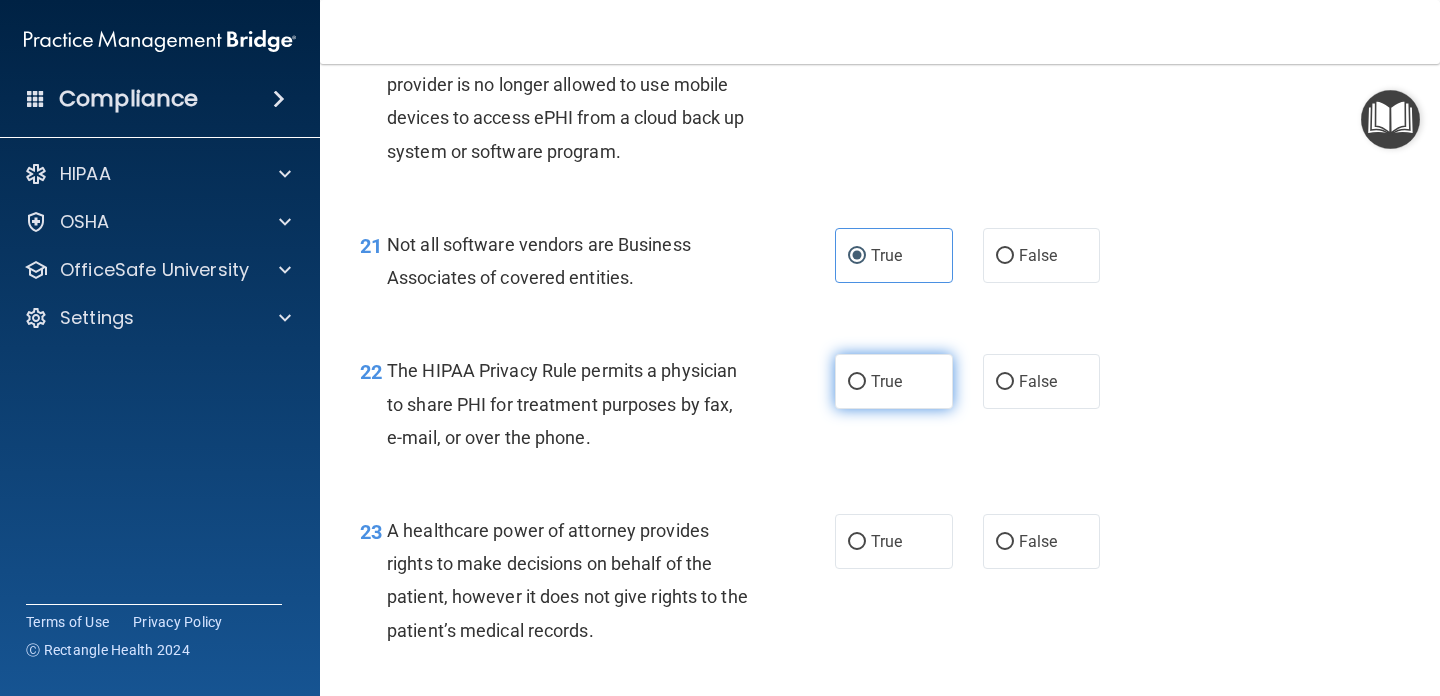 click on "True" at bounding box center (886, 381) 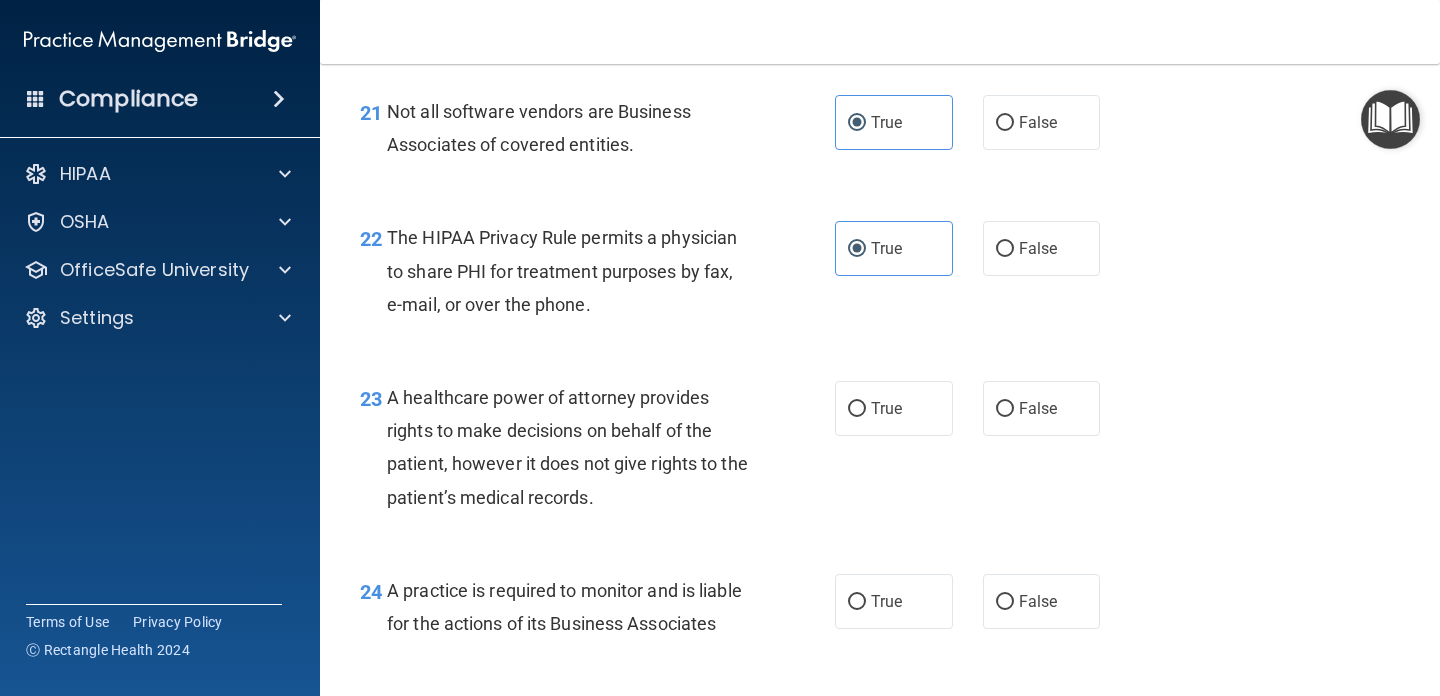 scroll, scrollTop: 3930, scrollLeft: 0, axis: vertical 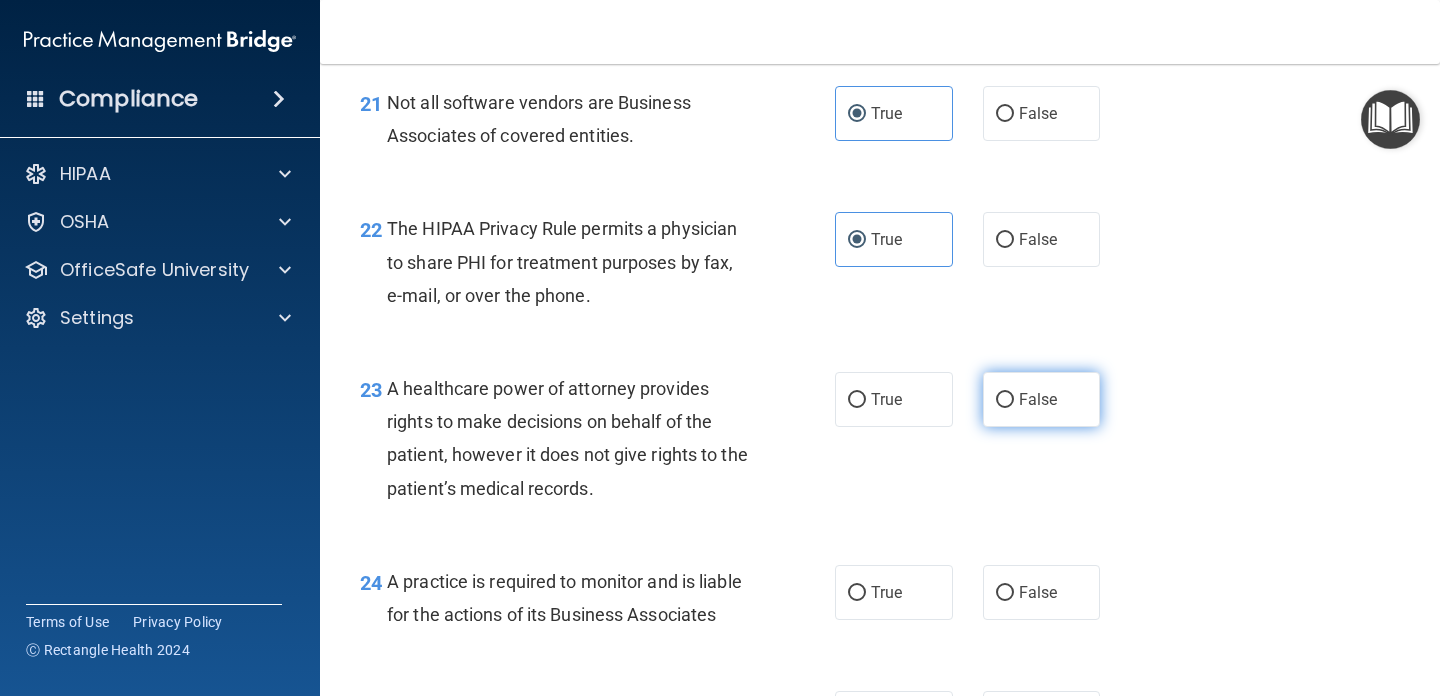 click on "False" at bounding box center [1038, 399] 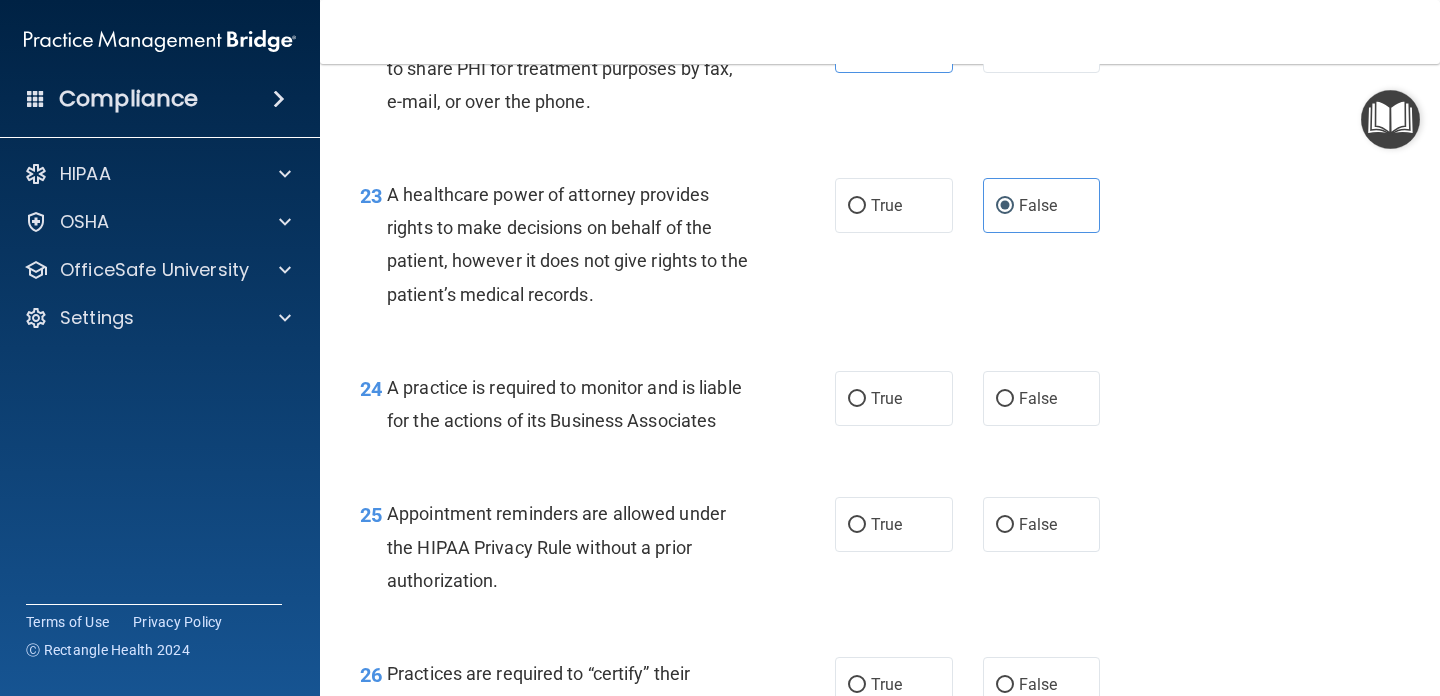 scroll, scrollTop: 4125, scrollLeft: 0, axis: vertical 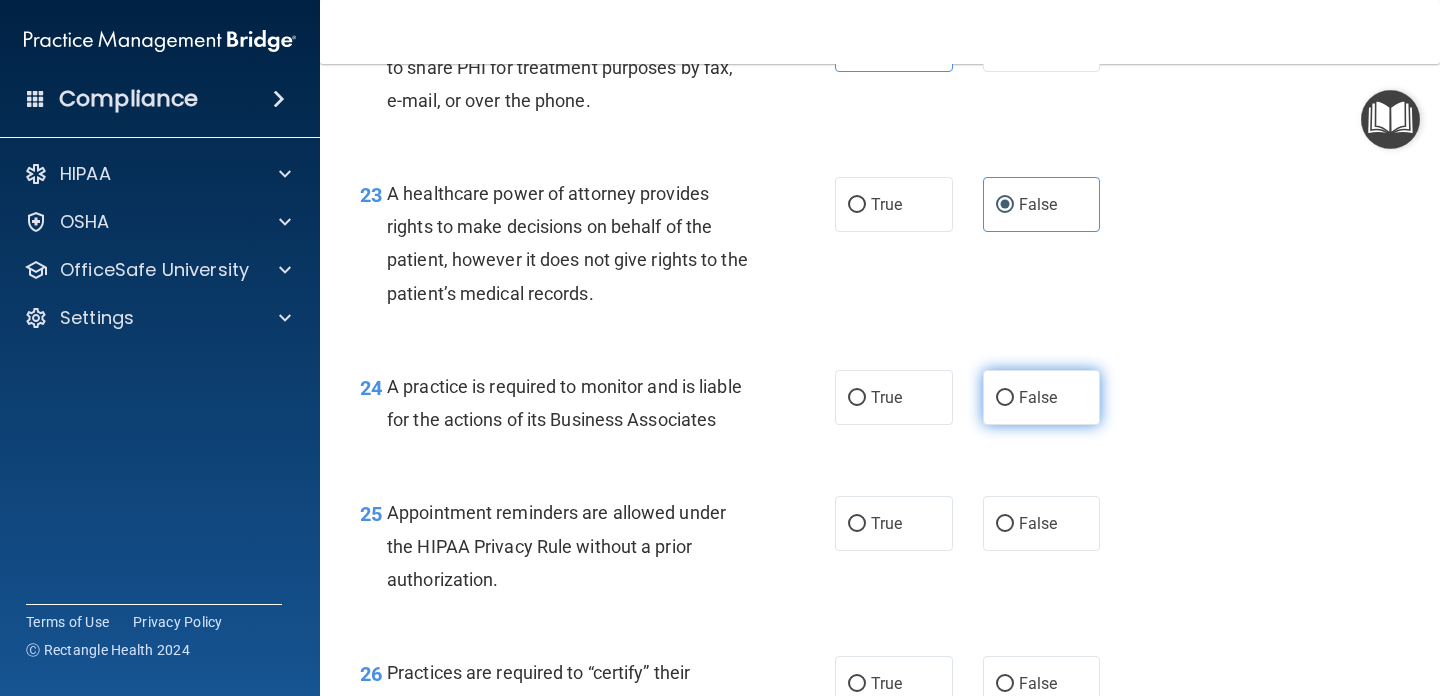 click on "False" at bounding box center [1042, 397] 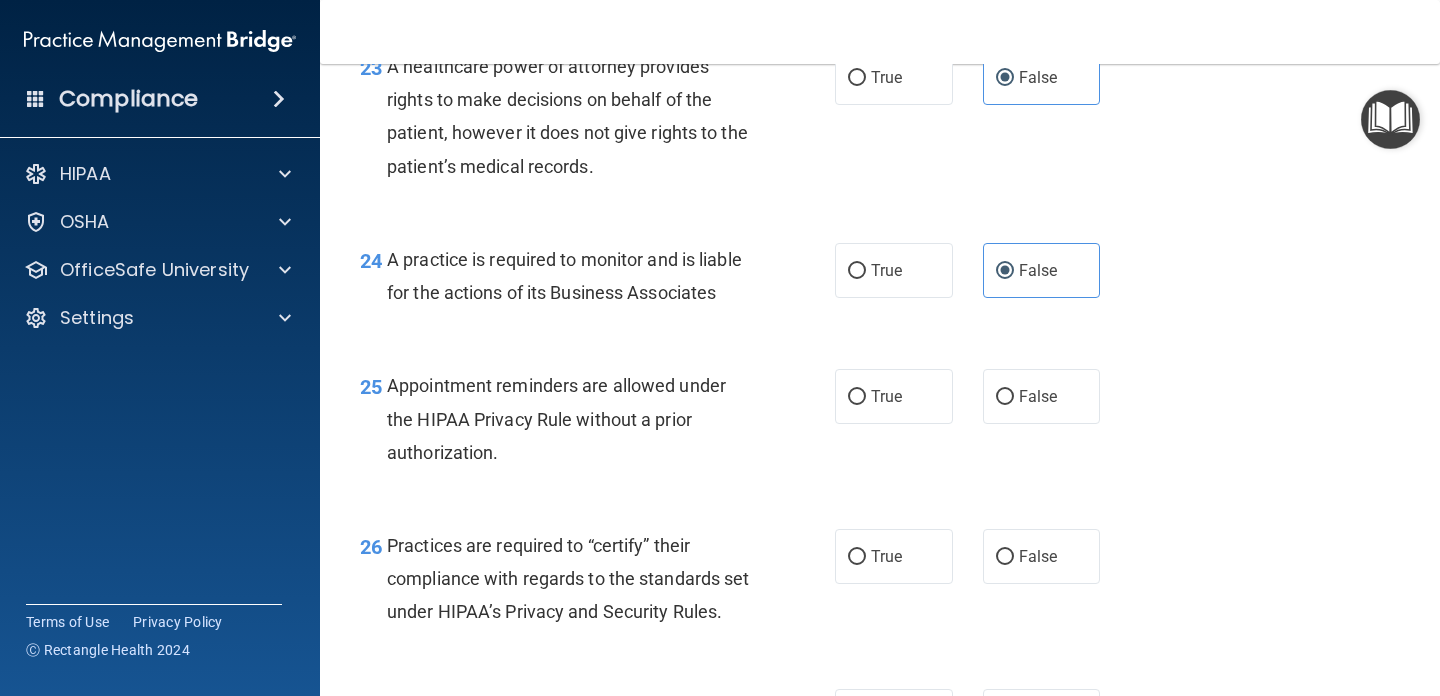scroll, scrollTop: 4253, scrollLeft: 0, axis: vertical 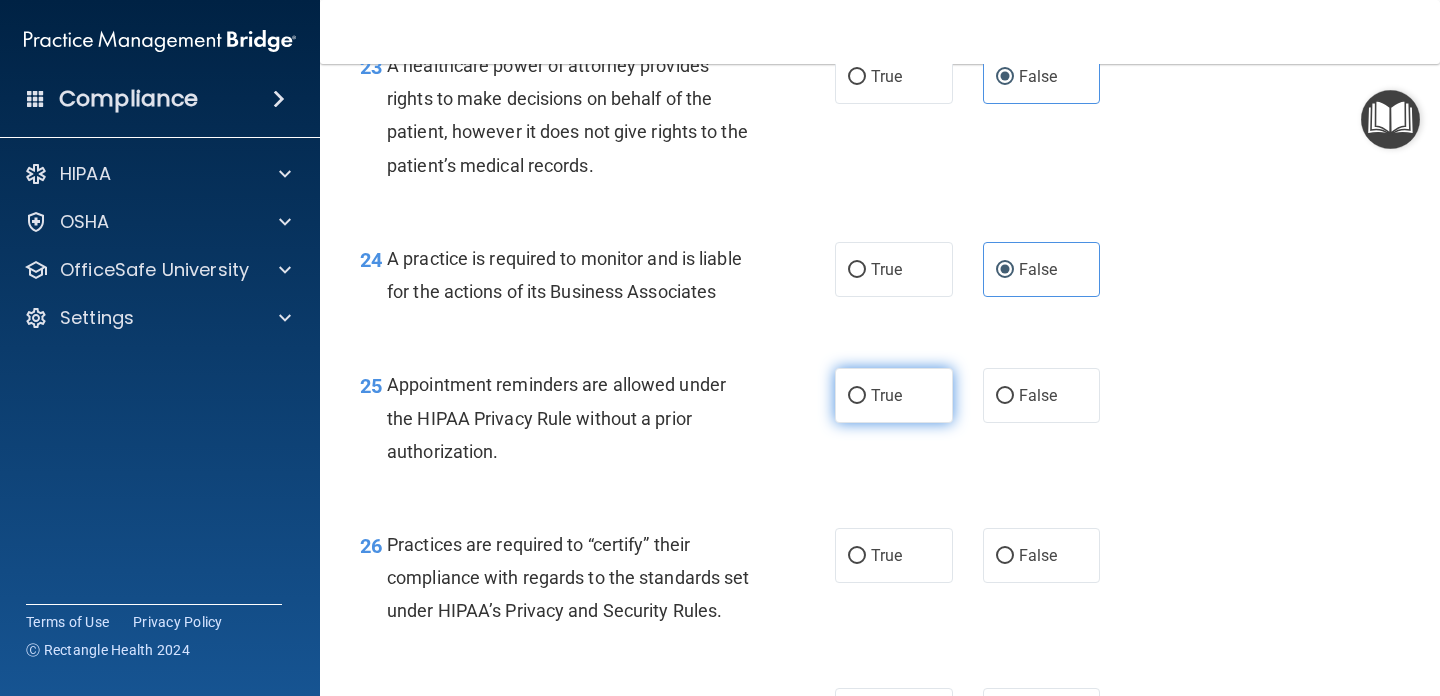 click on "True" at bounding box center (894, 395) 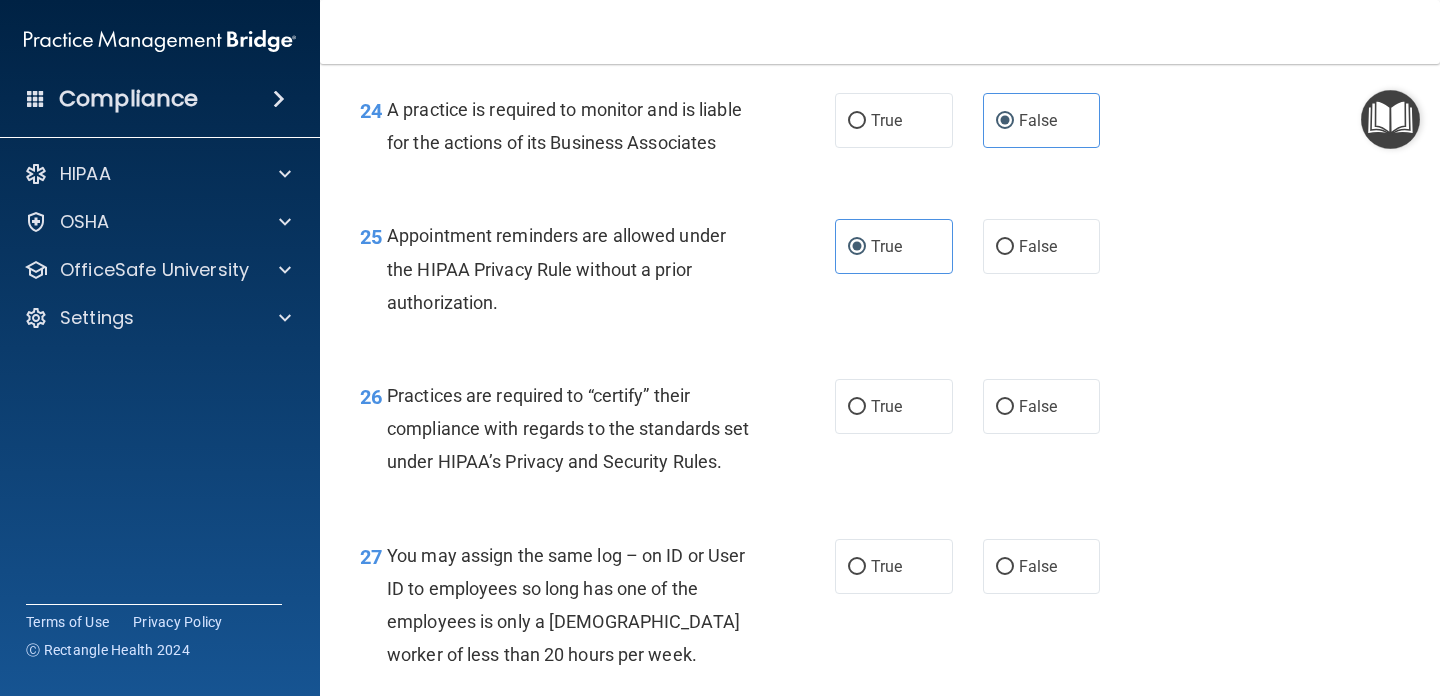 scroll, scrollTop: 4408, scrollLeft: 0, axis: vertical 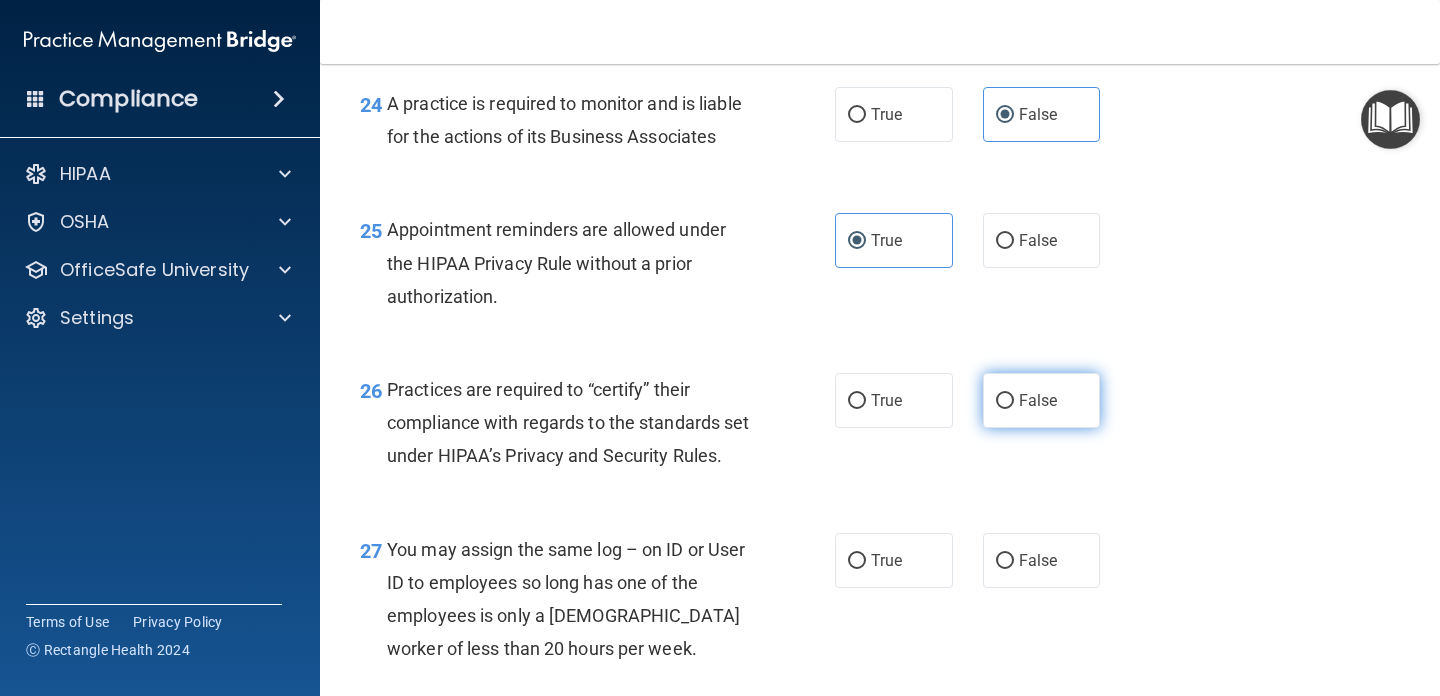 click on "False" at bounding box center [1042, 400] 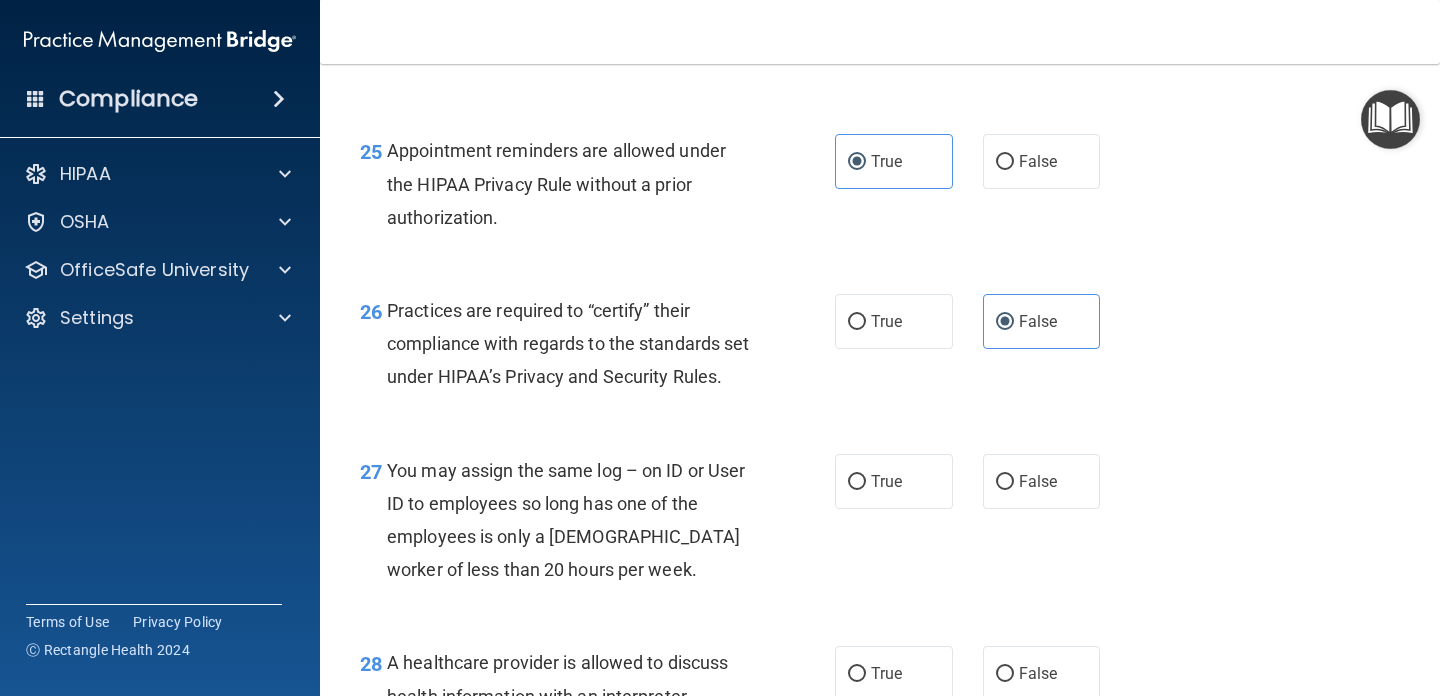 scroll, scrollTop: 4545, scrollLeft: 0, axis: vertical 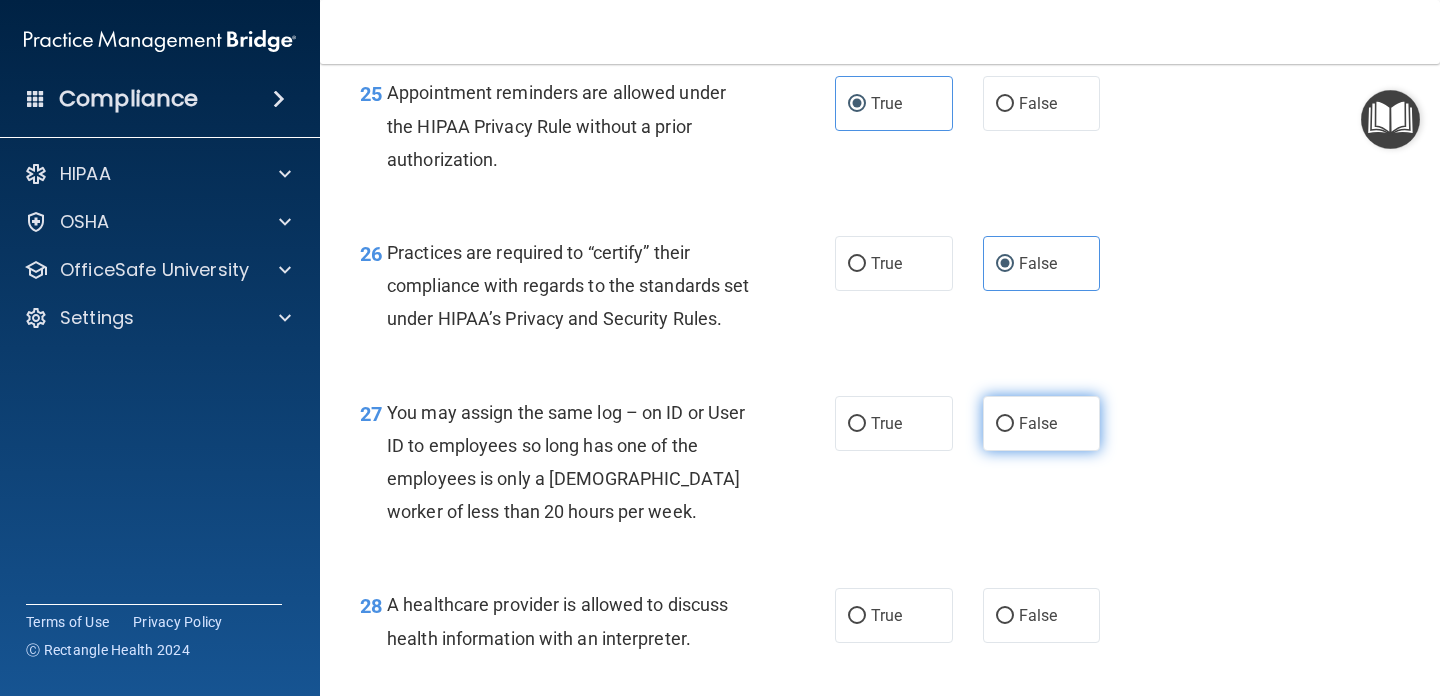 click on "False" at bounding box center [1042, 423] 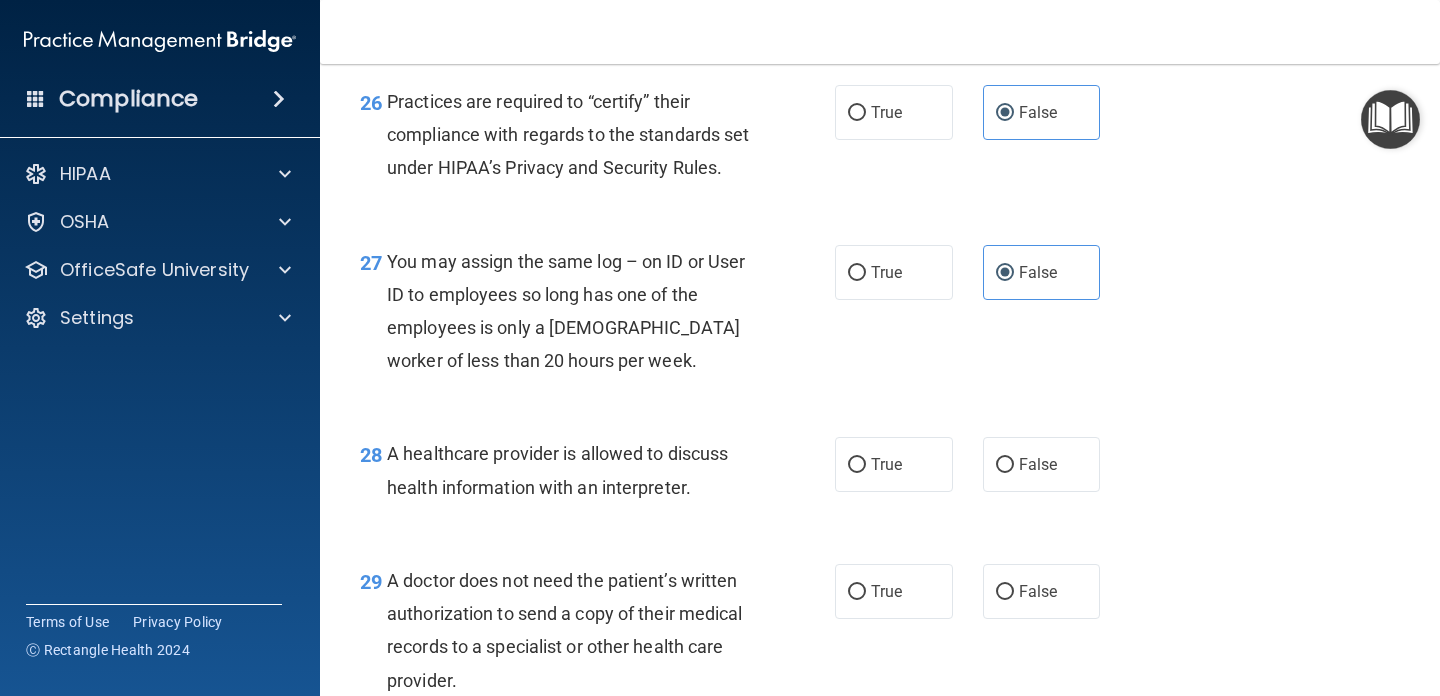 scroll, scrollTop: 4729, scrollLeft: 0, axis: vertical 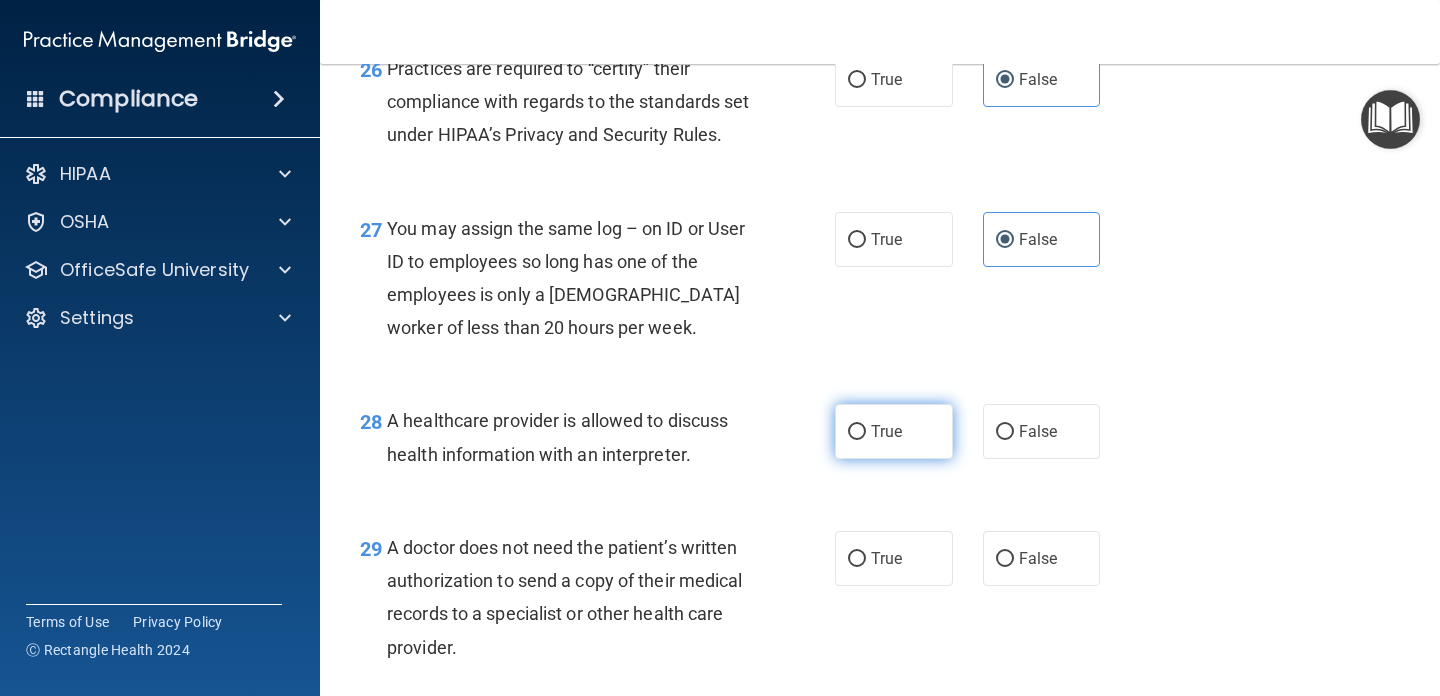 click on "True" at bounding box center (894, 431) 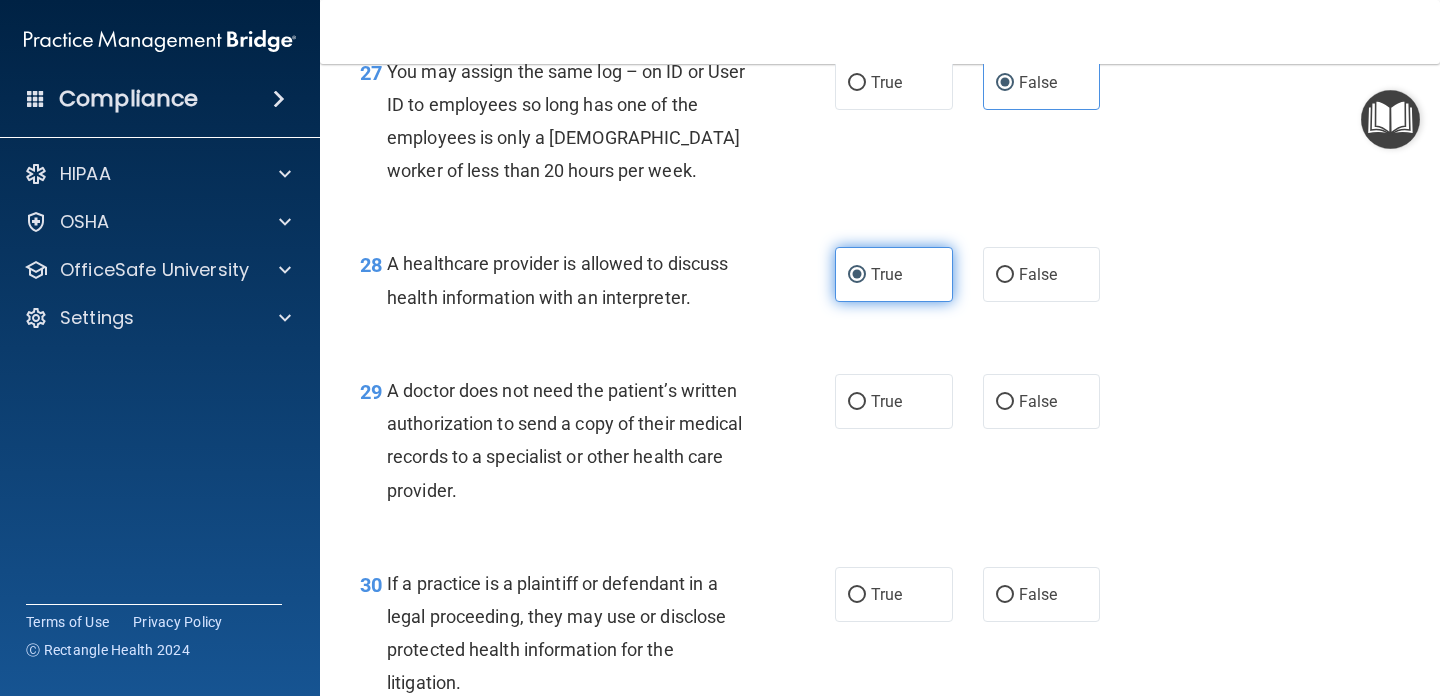 scroll, scrollTop: 4892, scrollLeft: 0, axis: vertical 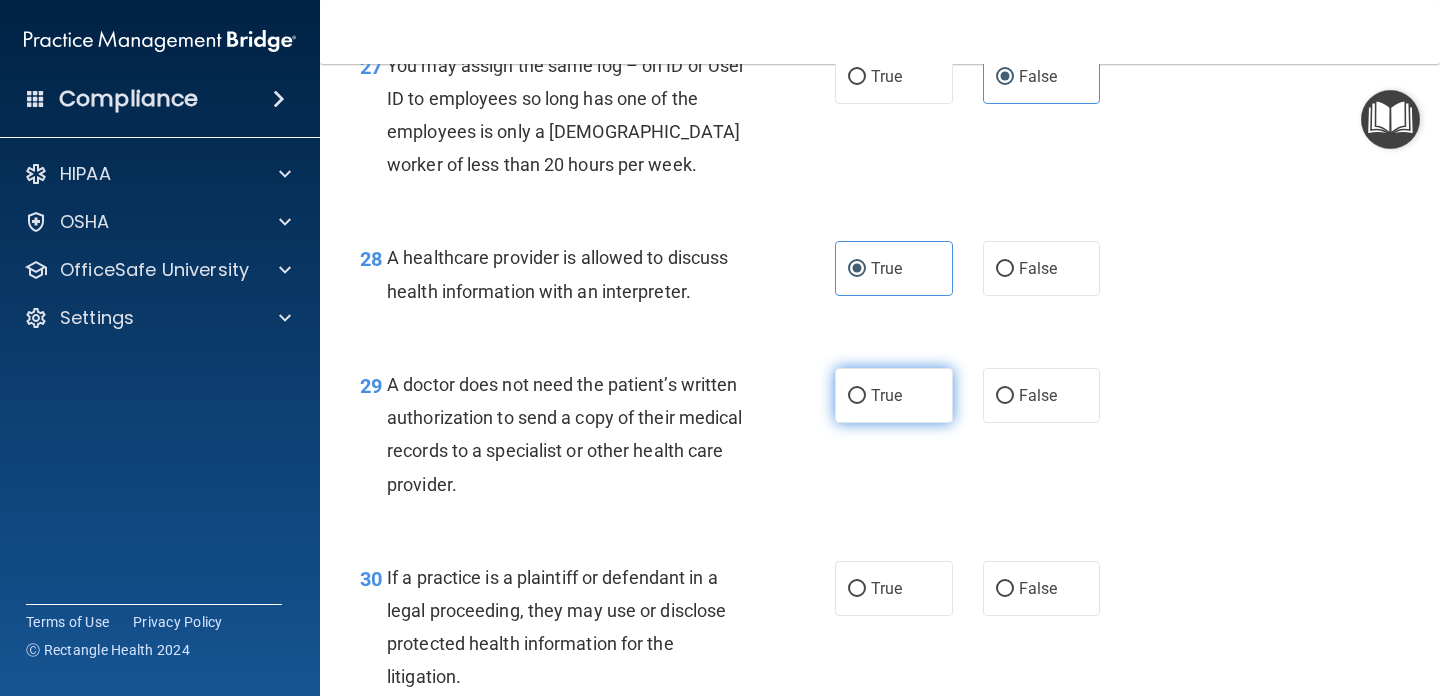 click on "True" at bounding box center [886, 395] 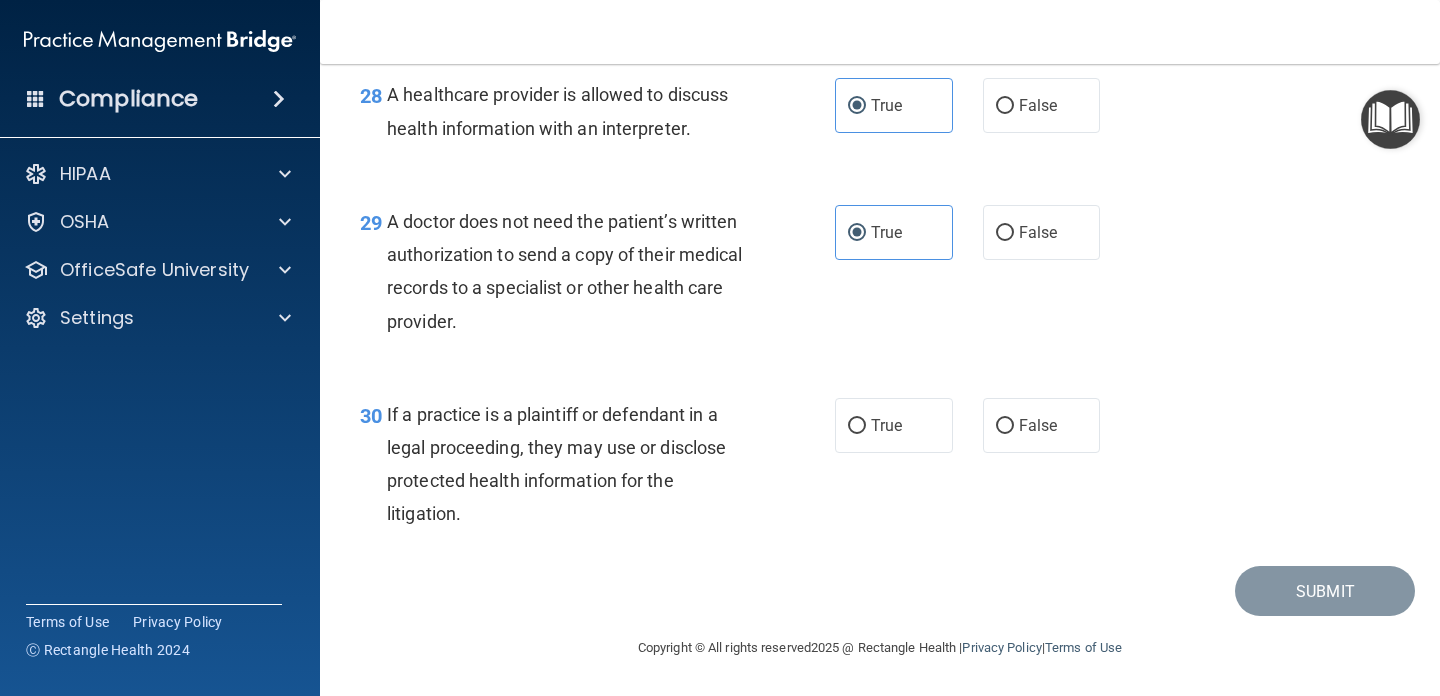 scroll, scrollTop: 5087, scrollLeft: 0, axis: vertical 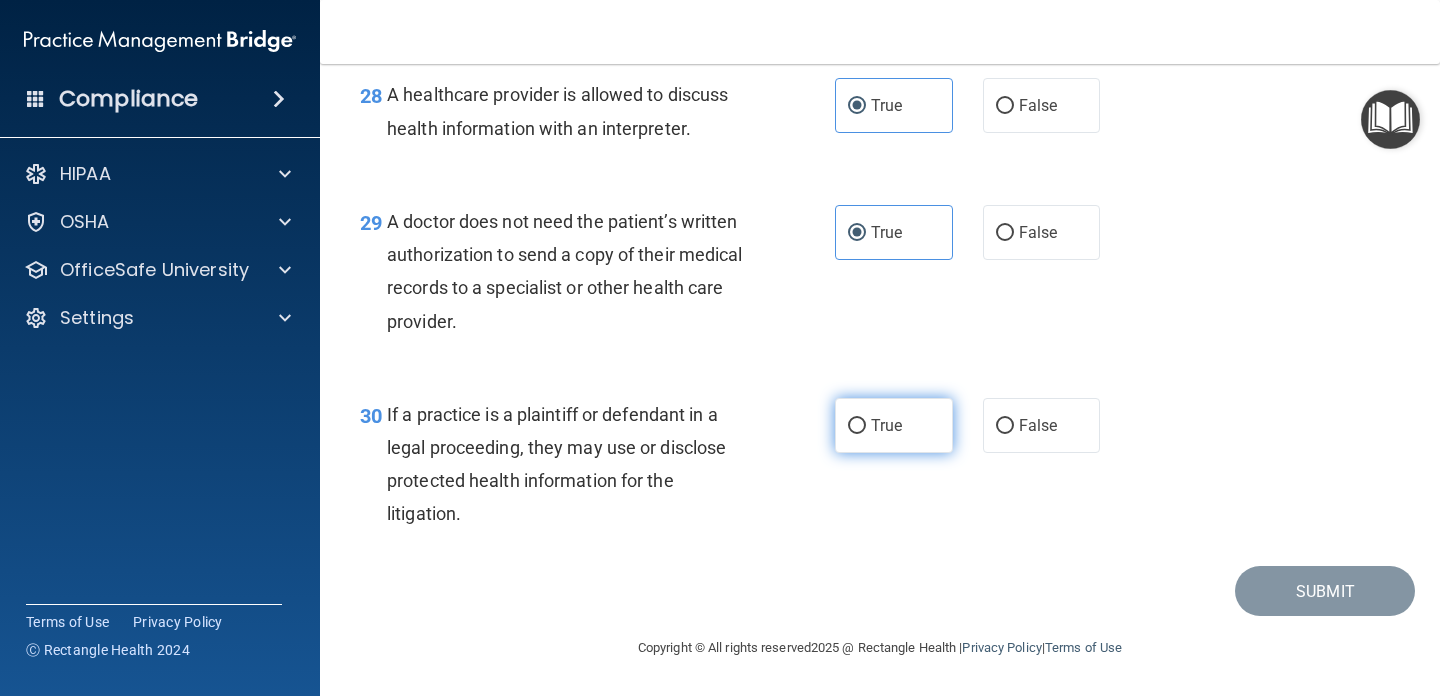 click on "True" at bounding box center [886, 425] 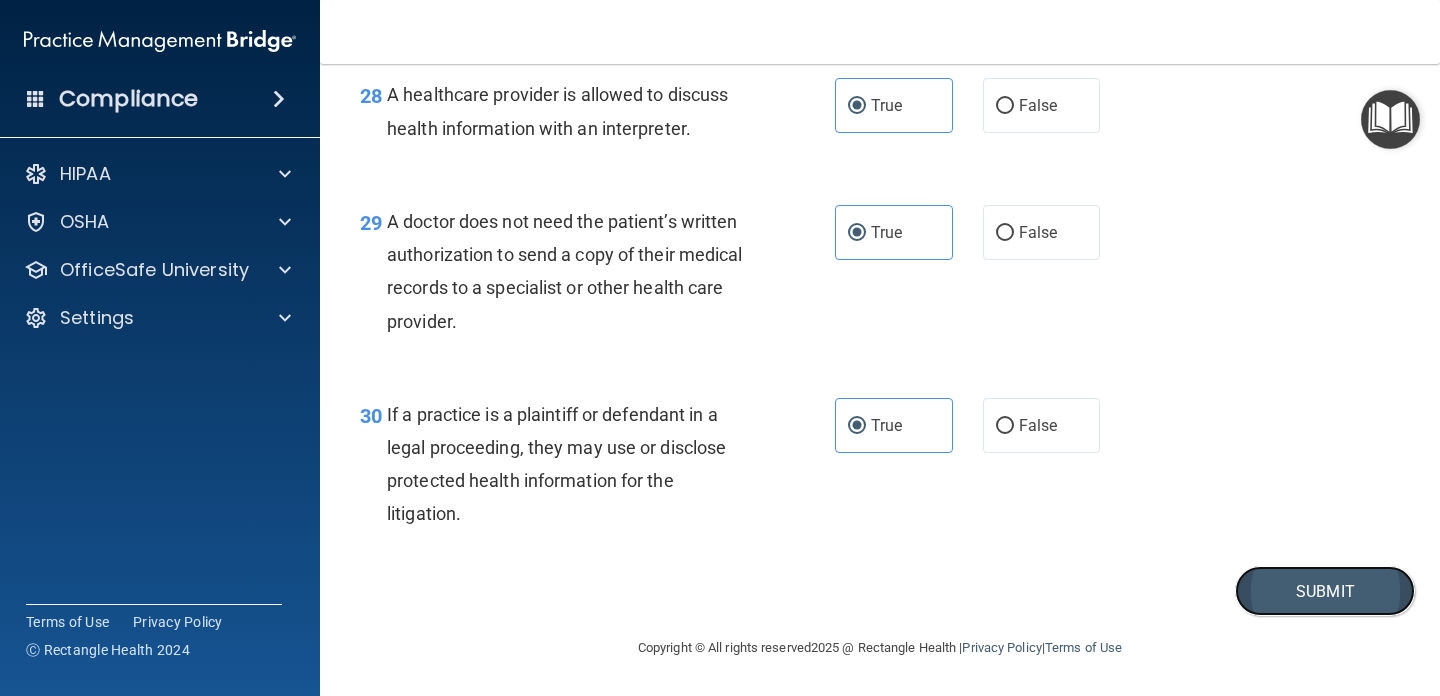 click on "Submit" at bounding box center [1325, 591] 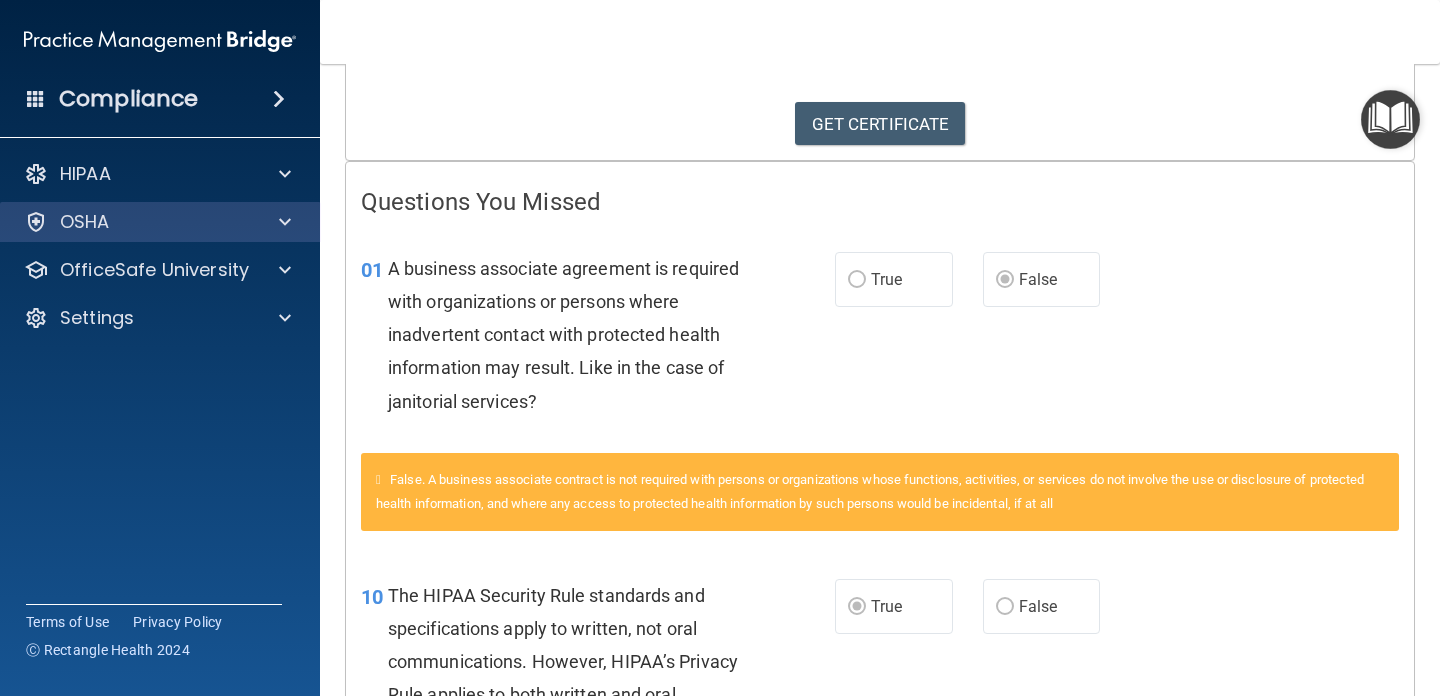 scroll, scrollTop: 369, scrollLeft: 0, axis: vertical 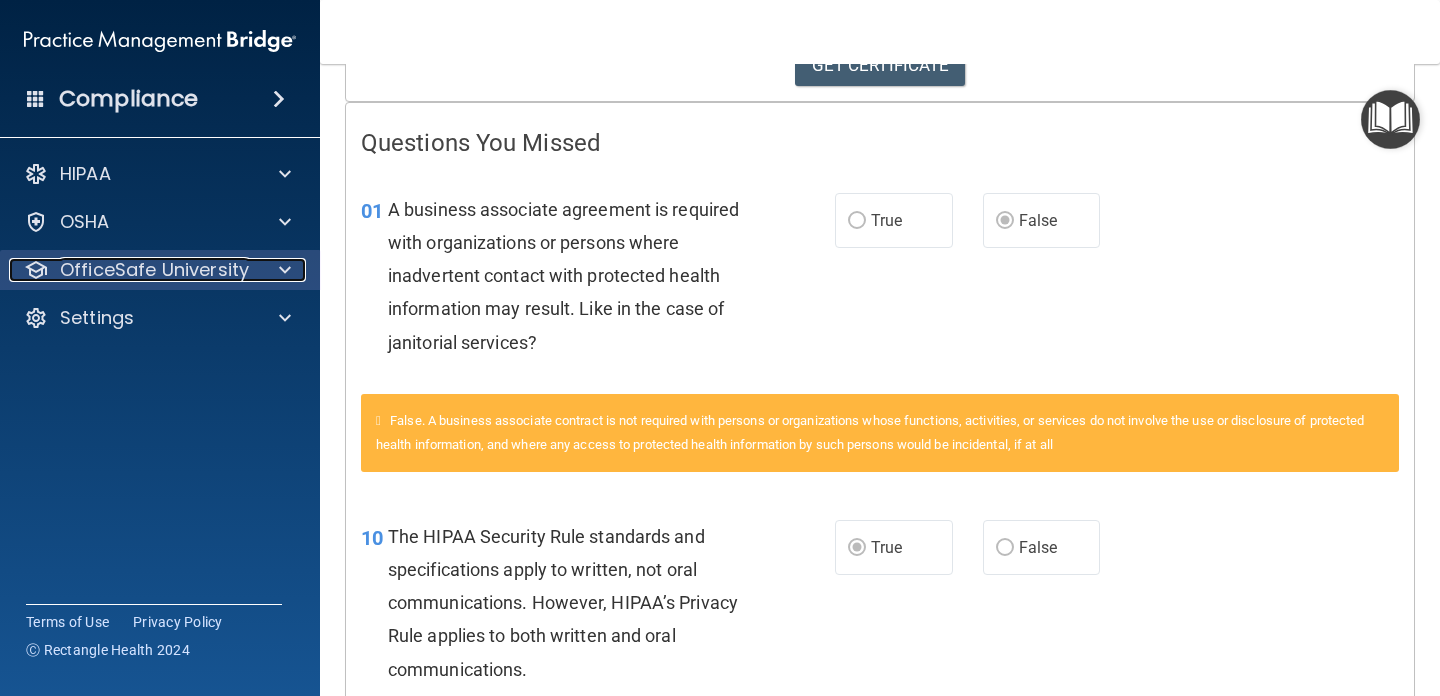 click on "OfficeSafe University" at bounding box center [133, 270] 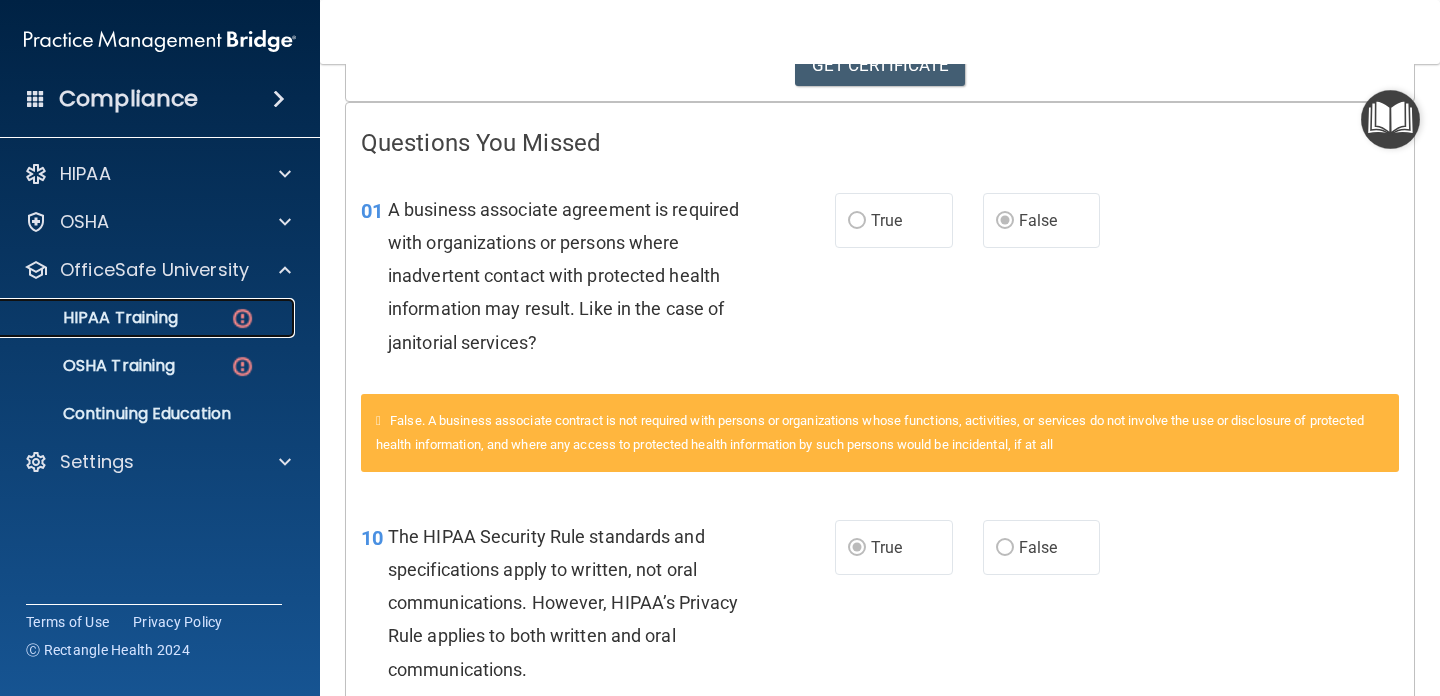 click at bounding box center [242, 318] 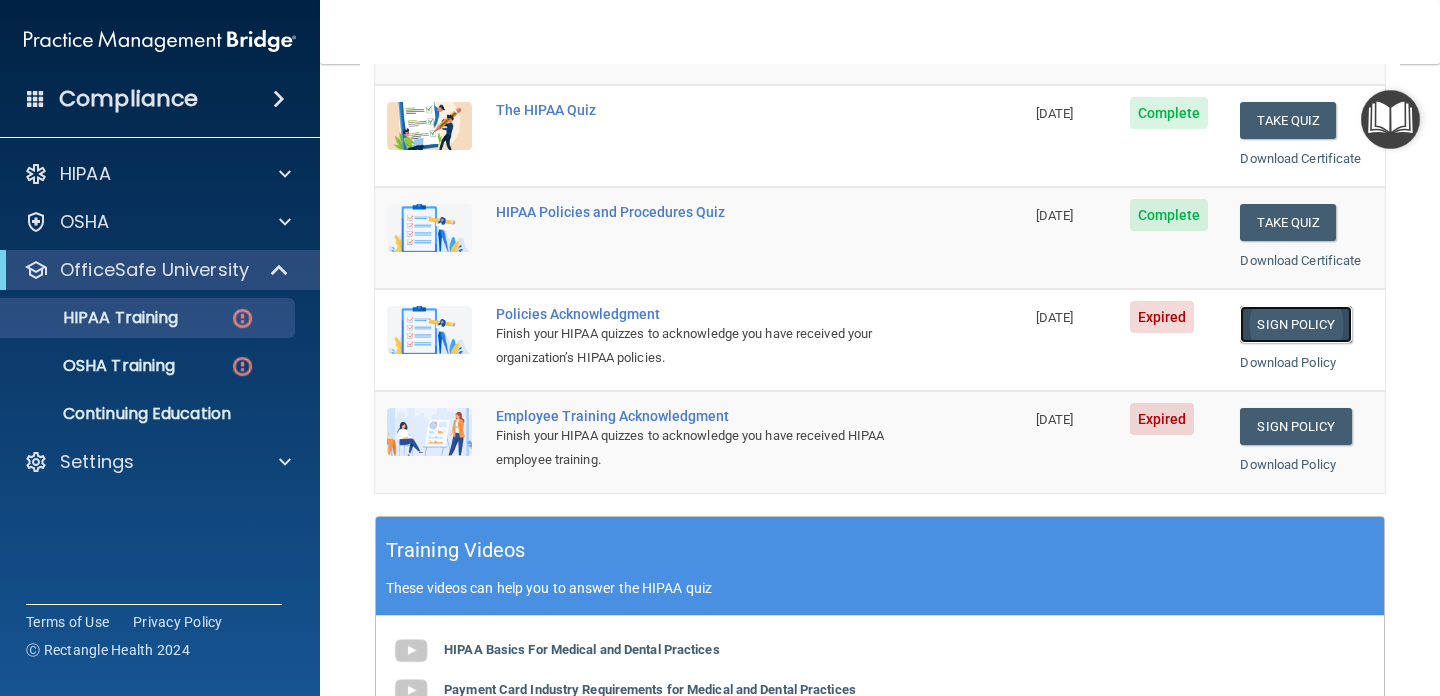 click on "Sign Policy" at bounding box center (1295, 324) 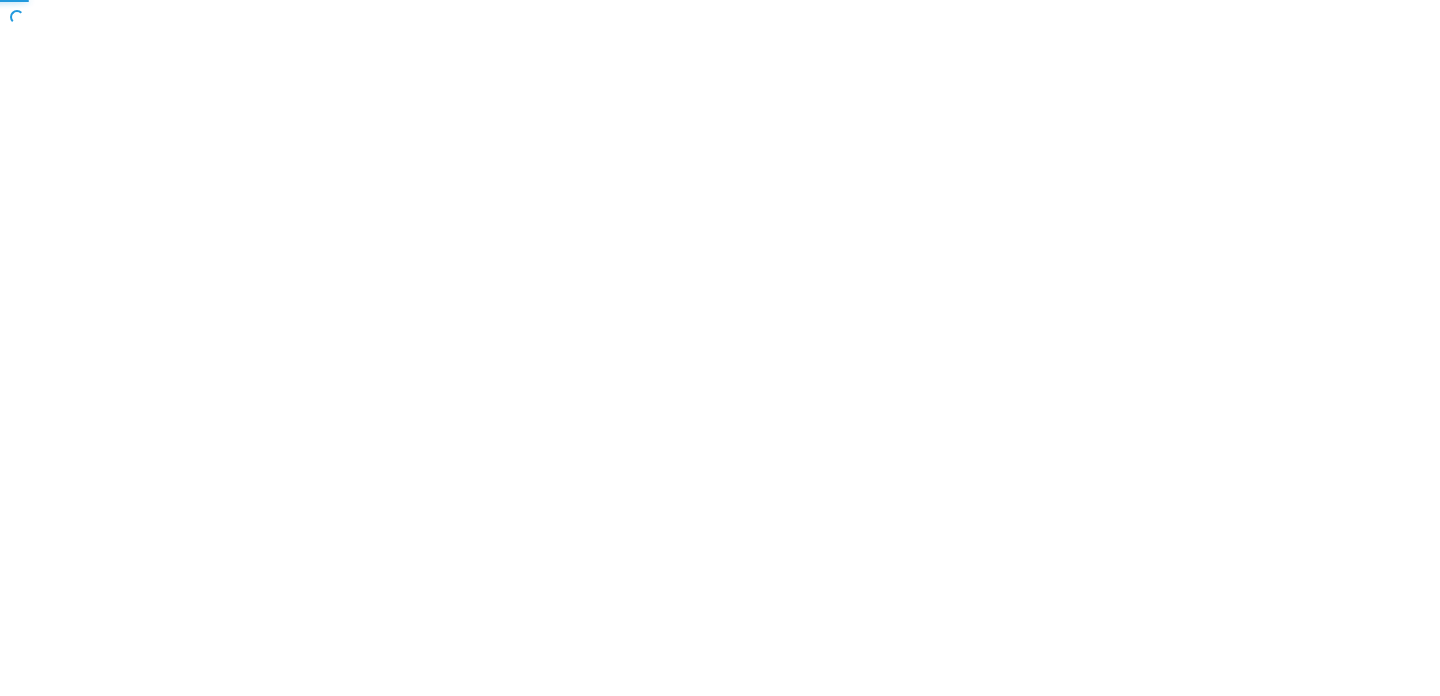 scroll, scrollTop: 0, scrollLeft: 0, axis: both 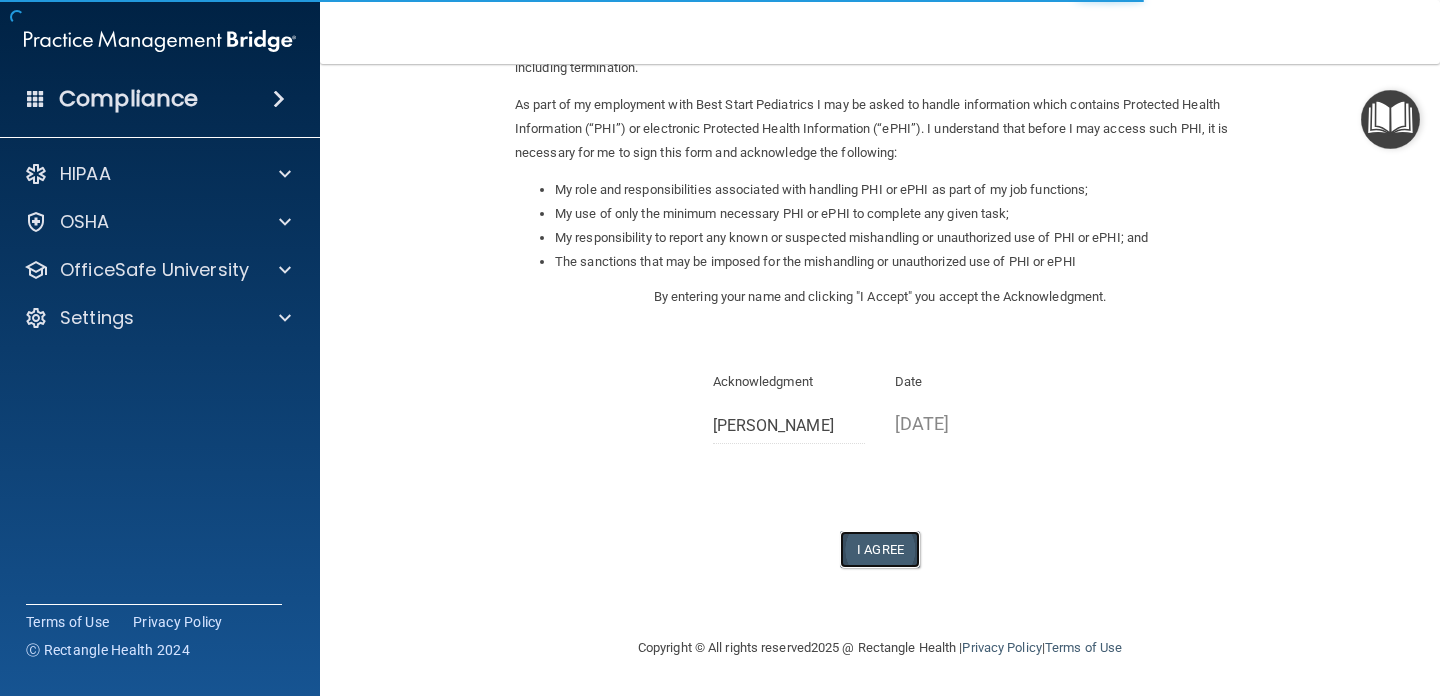 click on "I Agree" at bounding box center (880, 549) 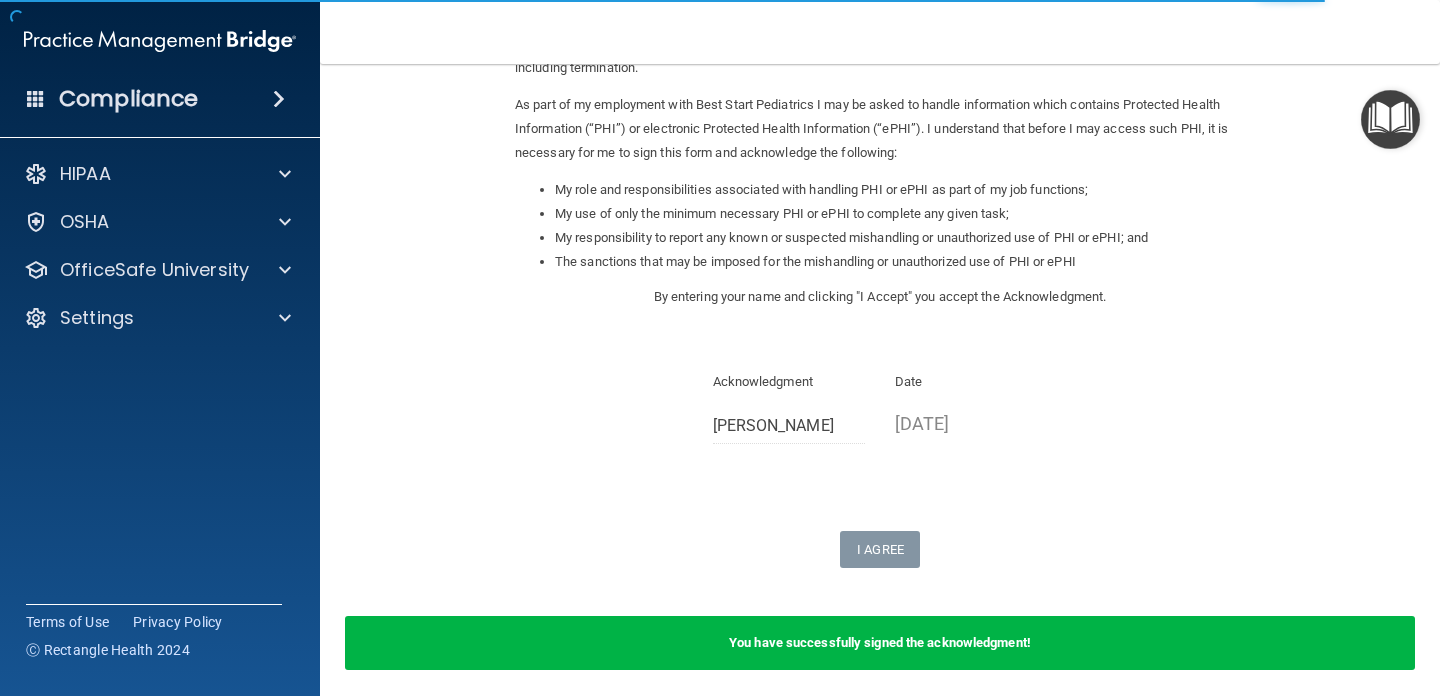 scroll, scrollTop: 298, scrollLeft: 0, axis: vertical 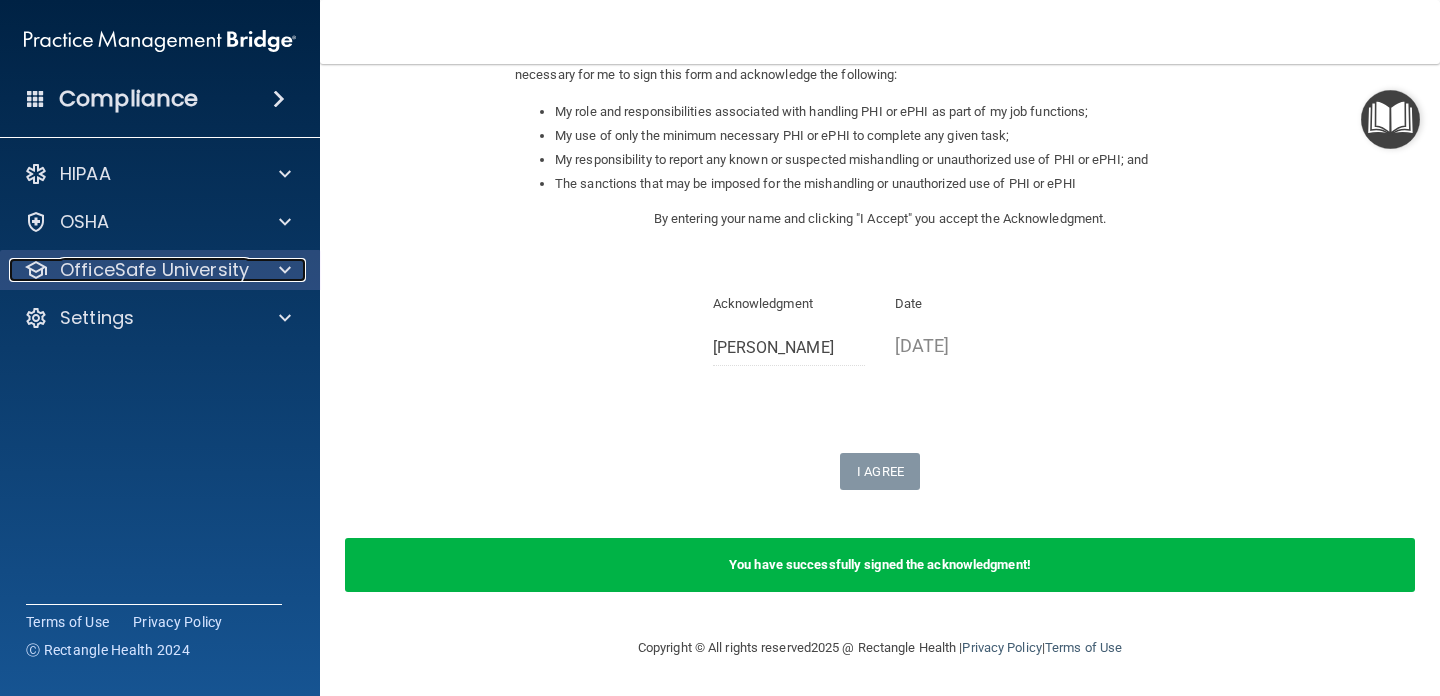click on "OfficeSafe University" at bounding box center (154, 270) 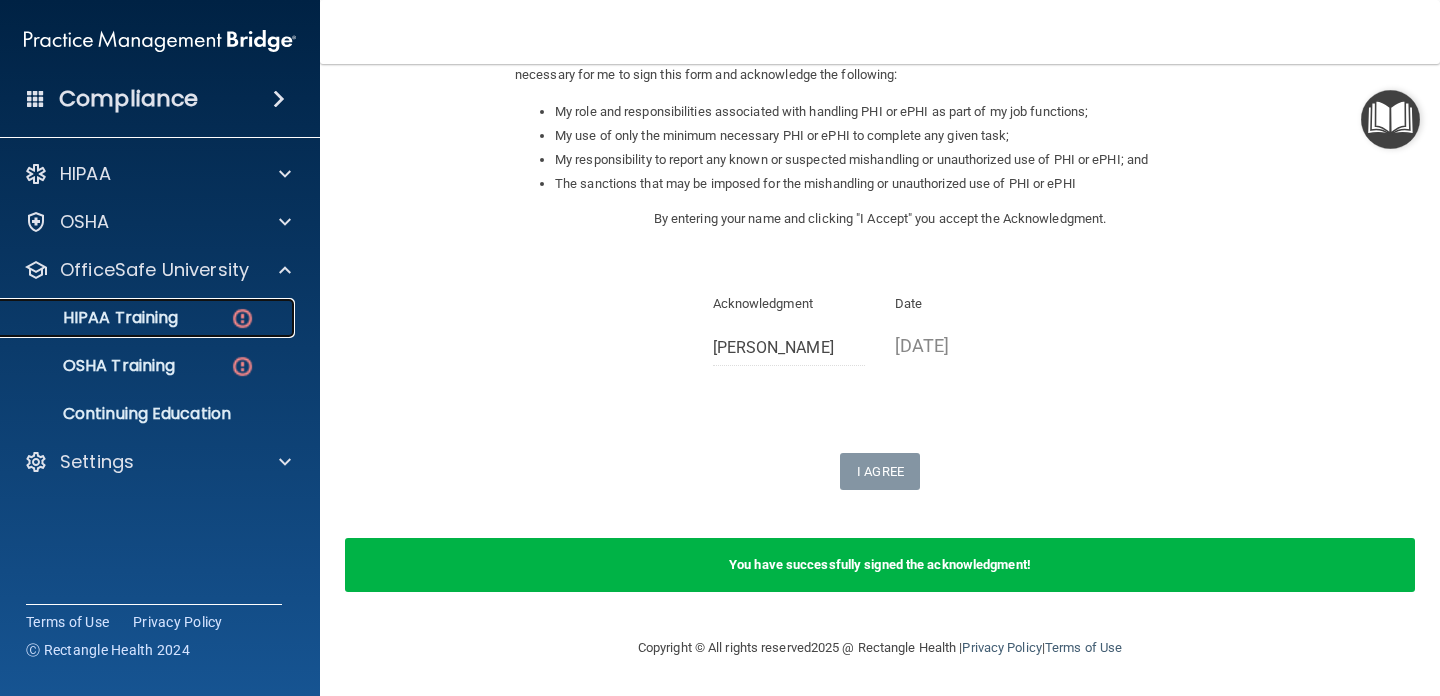 click on "HIPAA Training" at bounding box center [149, 318] 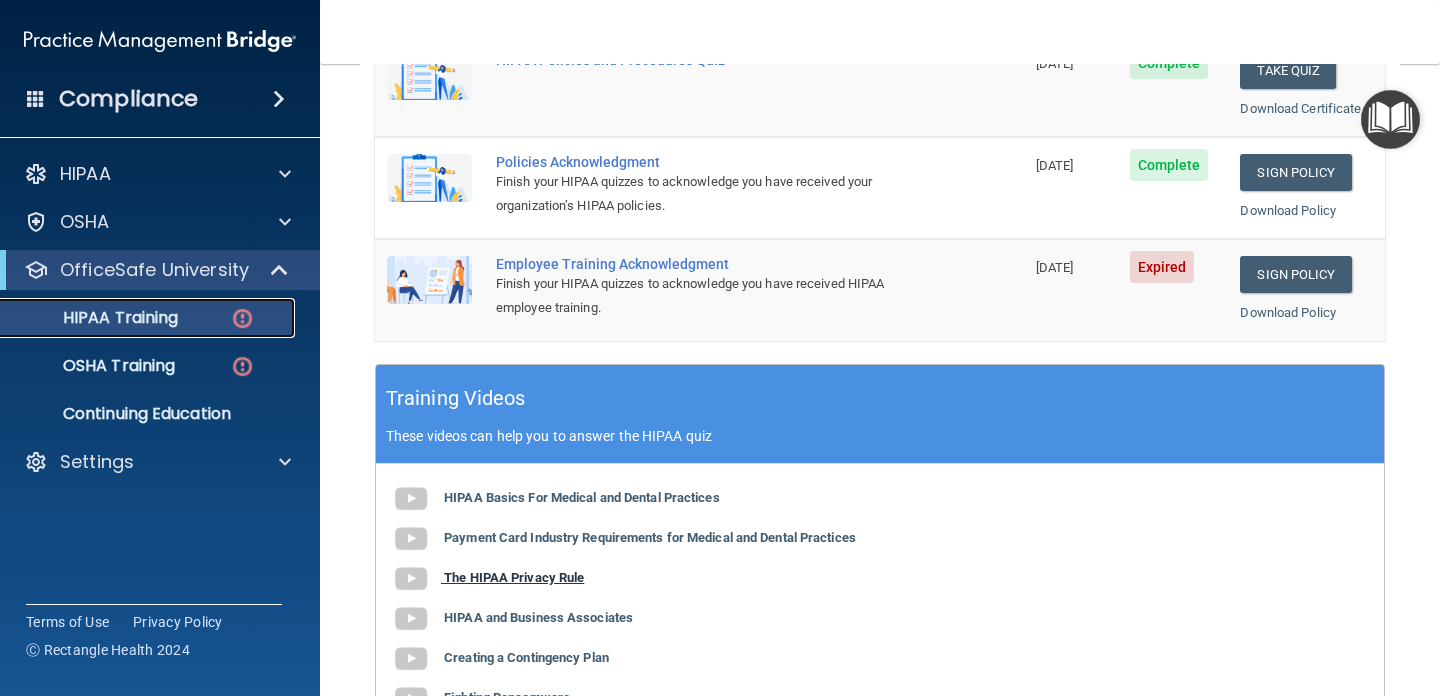 scroll, scrollTop: 520, scrollLeft: 0, axis: vertical 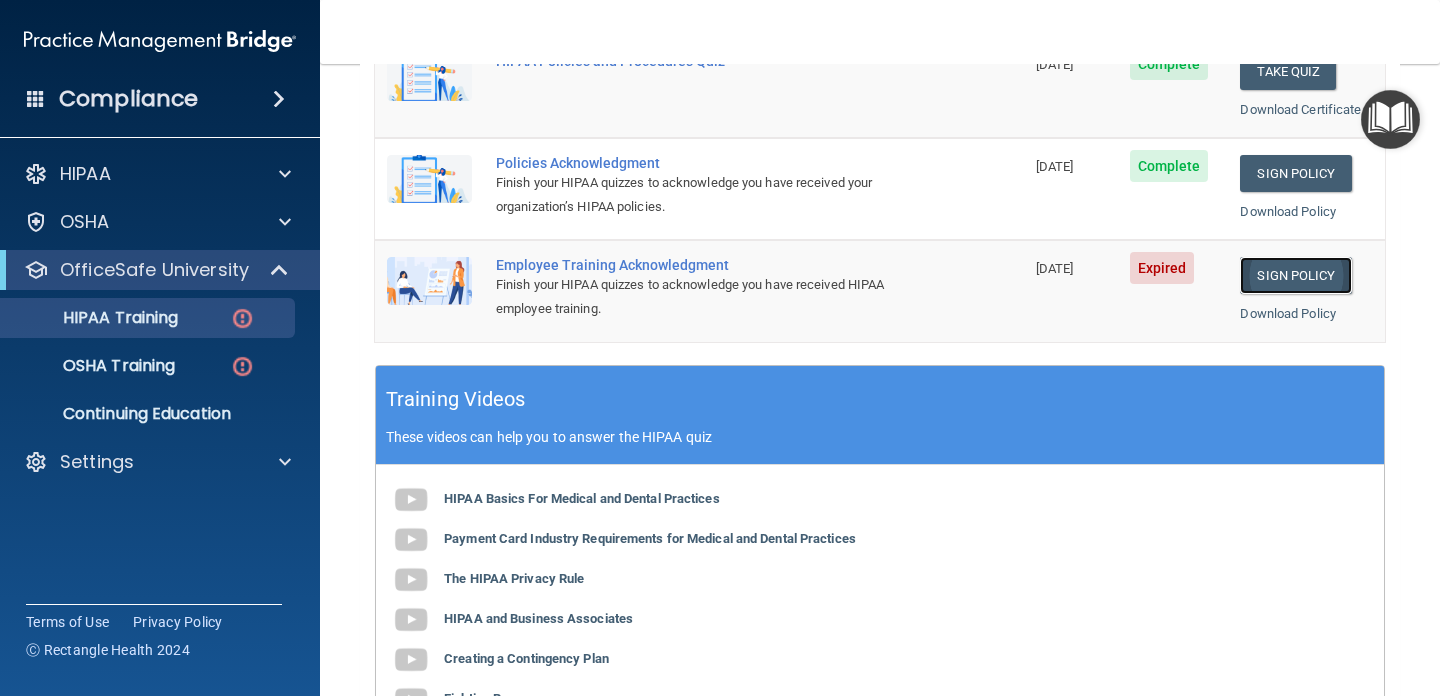click on "Sign Policy" at bounding box center (1295, 275) 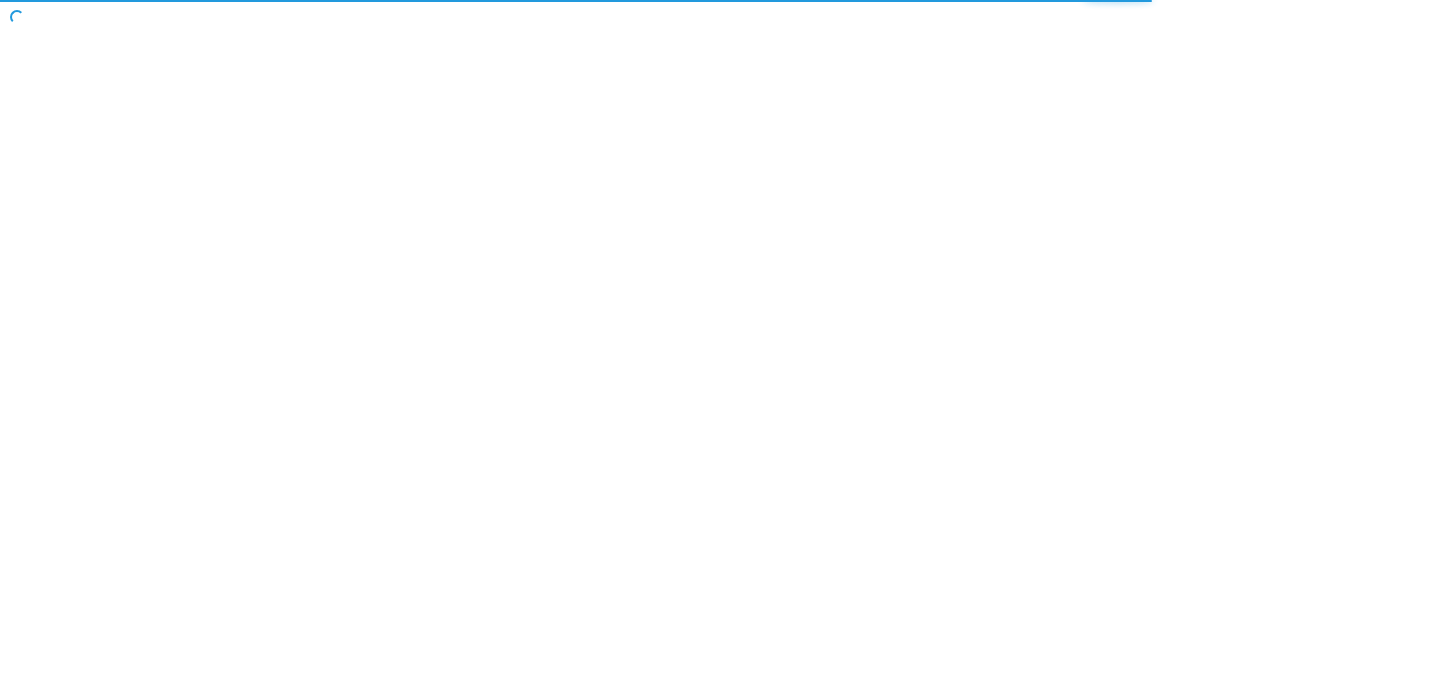 scroll, scrollTop: 0, scrollLeft: 0, axis: both 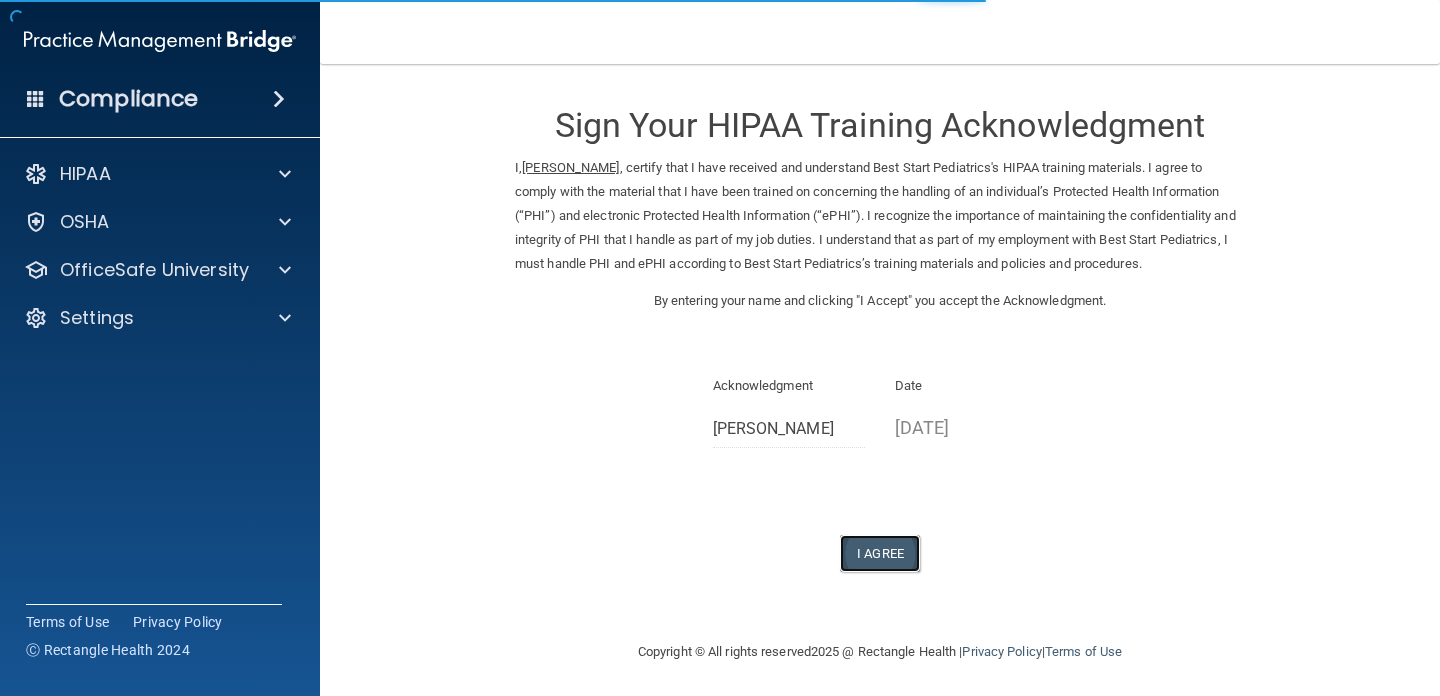 click on "I Agree" at bounding box center (880, 553) 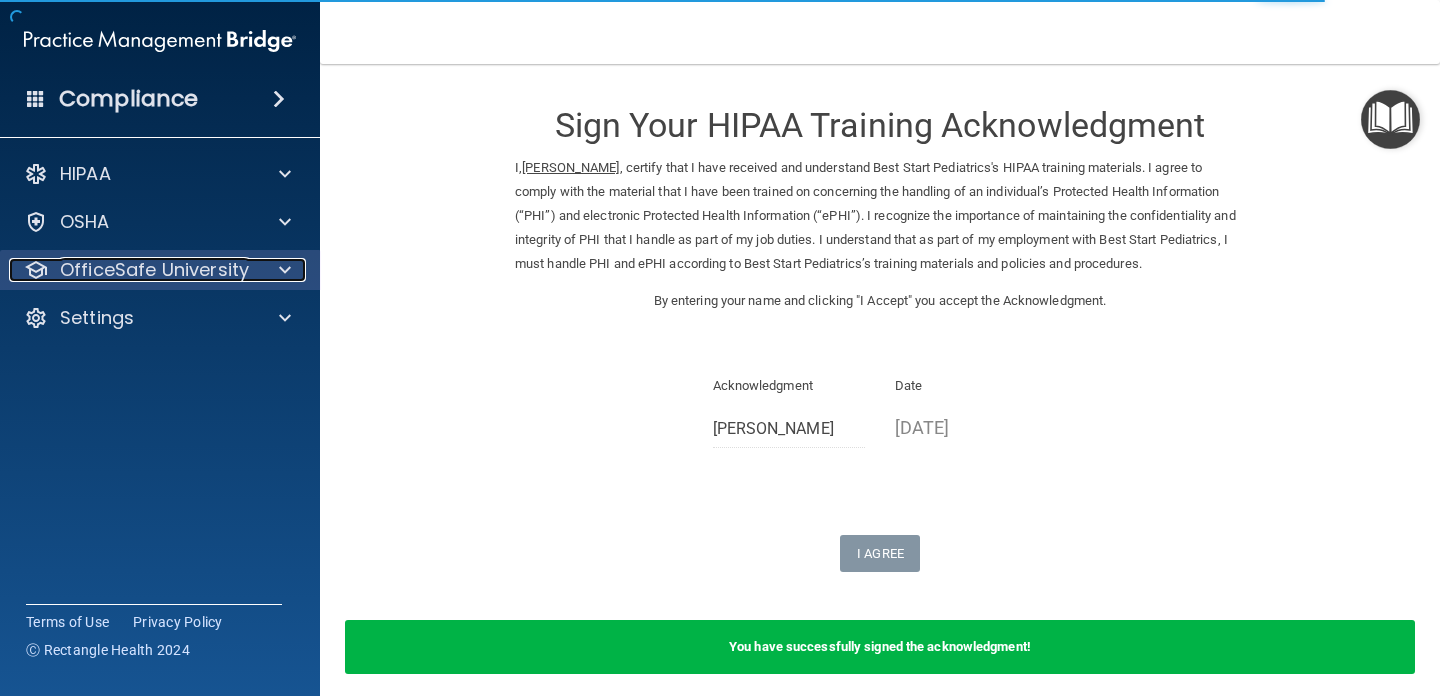 click on "OfficeSafe University" at bounding box center (154, 270) 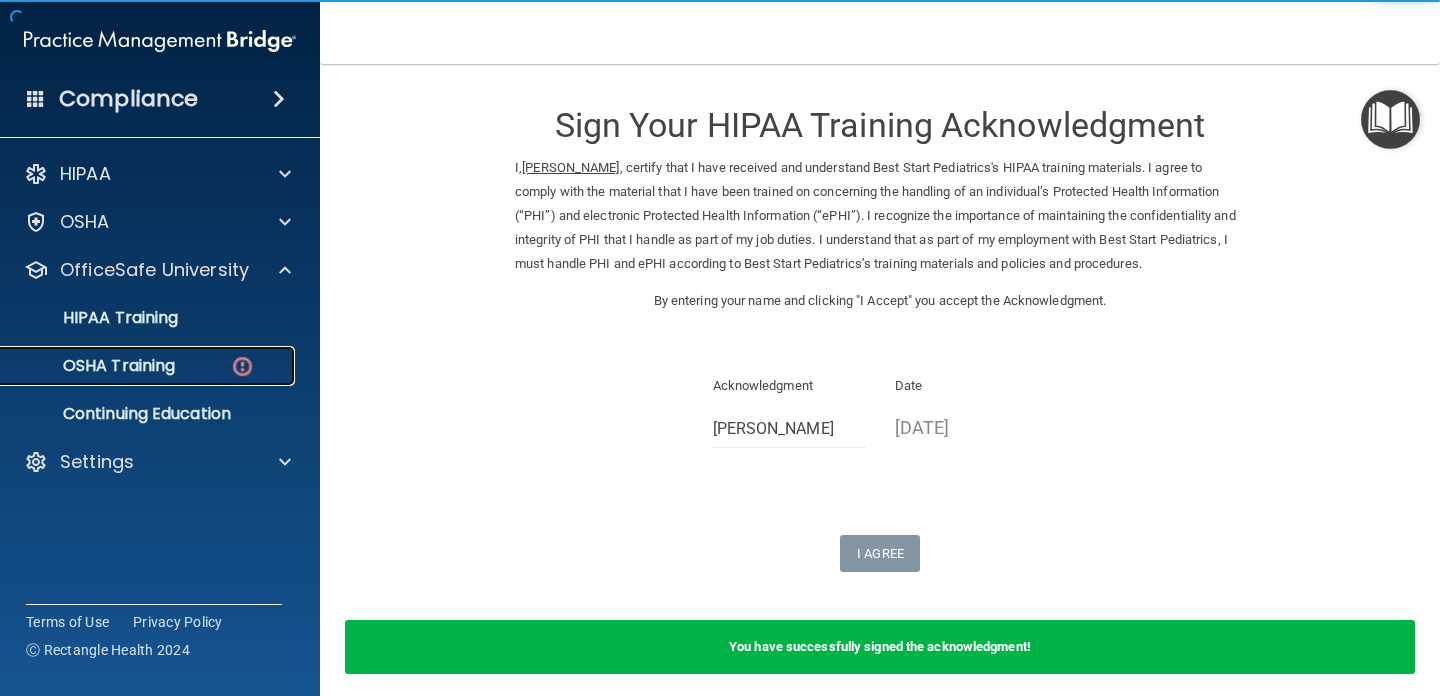 click on "OSHA Training" at bounding box center [94, 366] 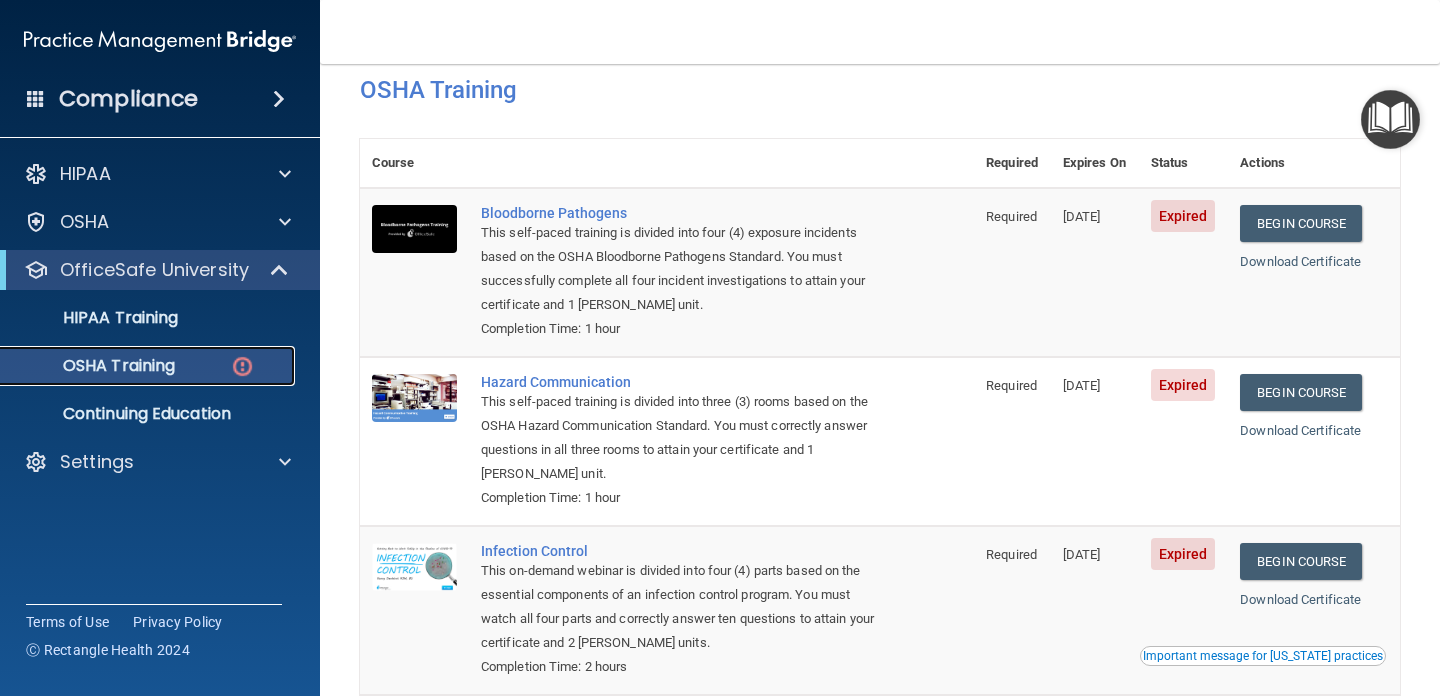 scroll, scrollTop: 66, scrollLeft: 0, axis: vertical 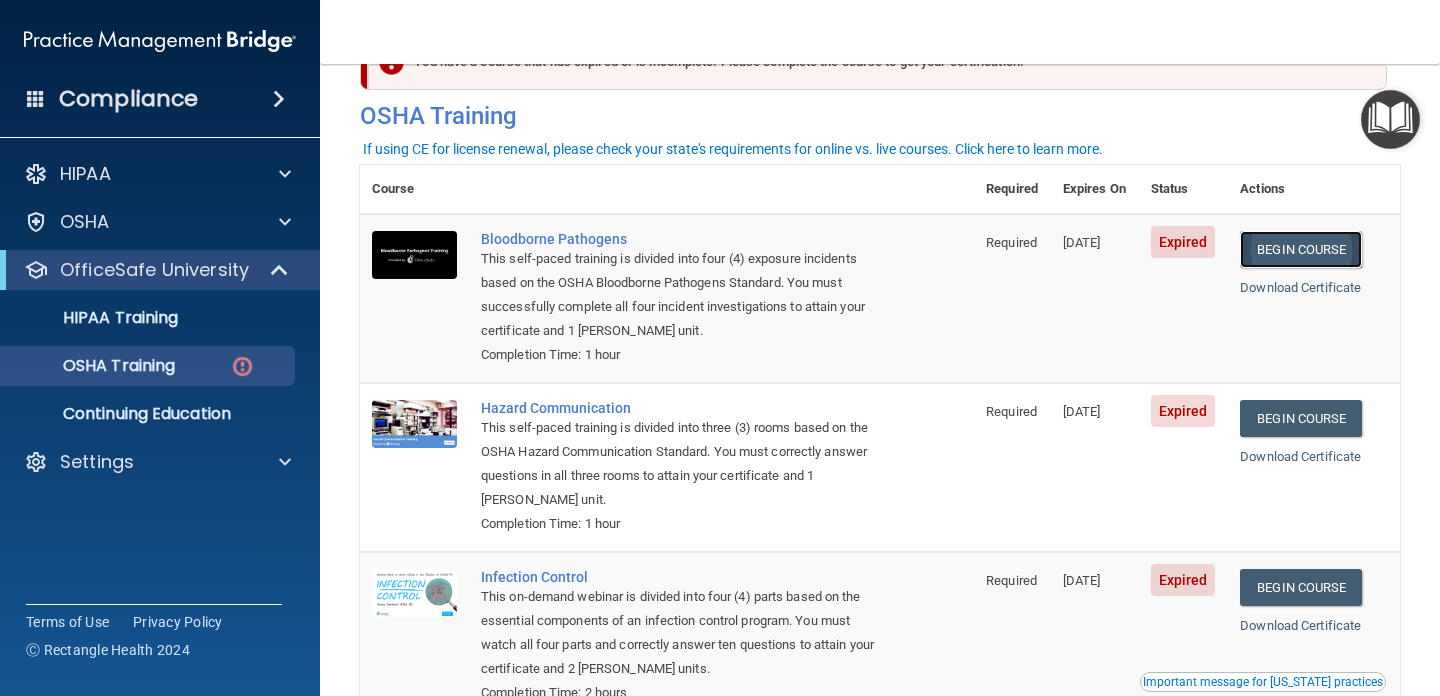 click on "Begin Course" at bounding box center [1301, 249] 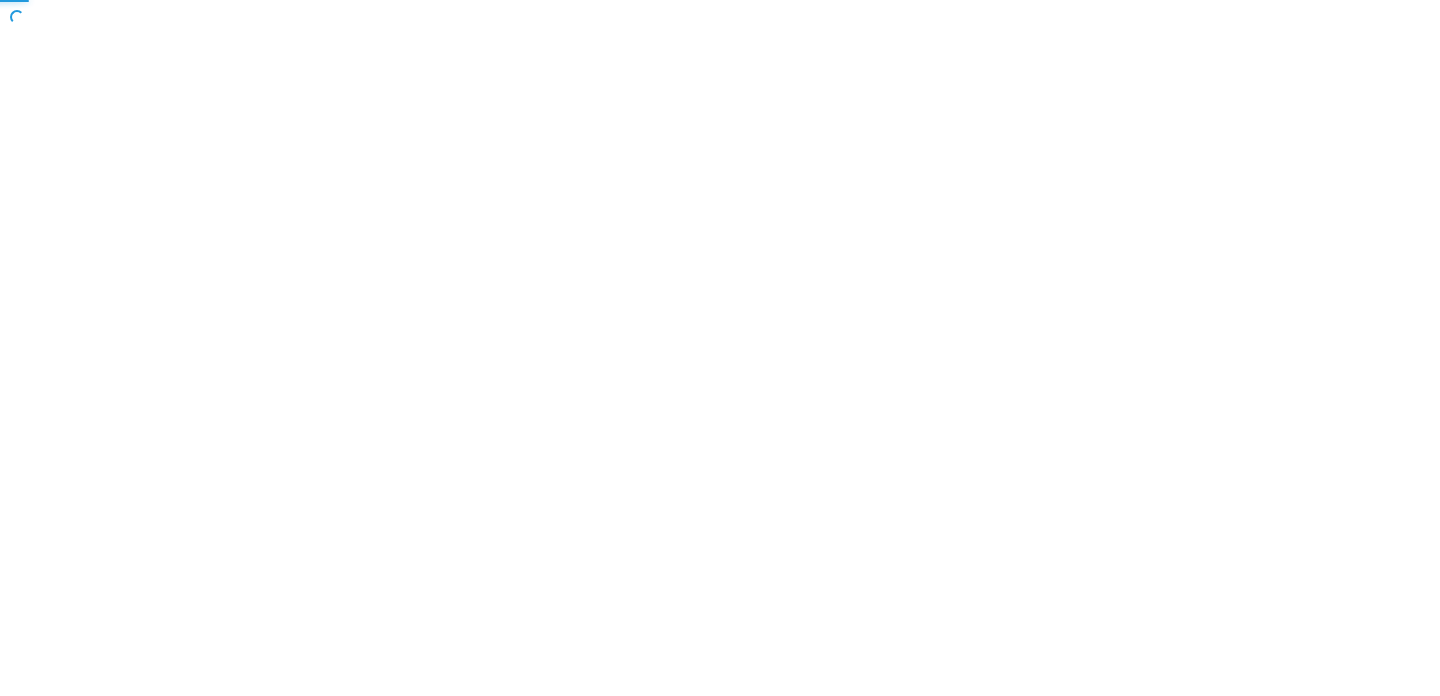 scroll, scrollTop: 0, scrollLeft: 0, axis: both 